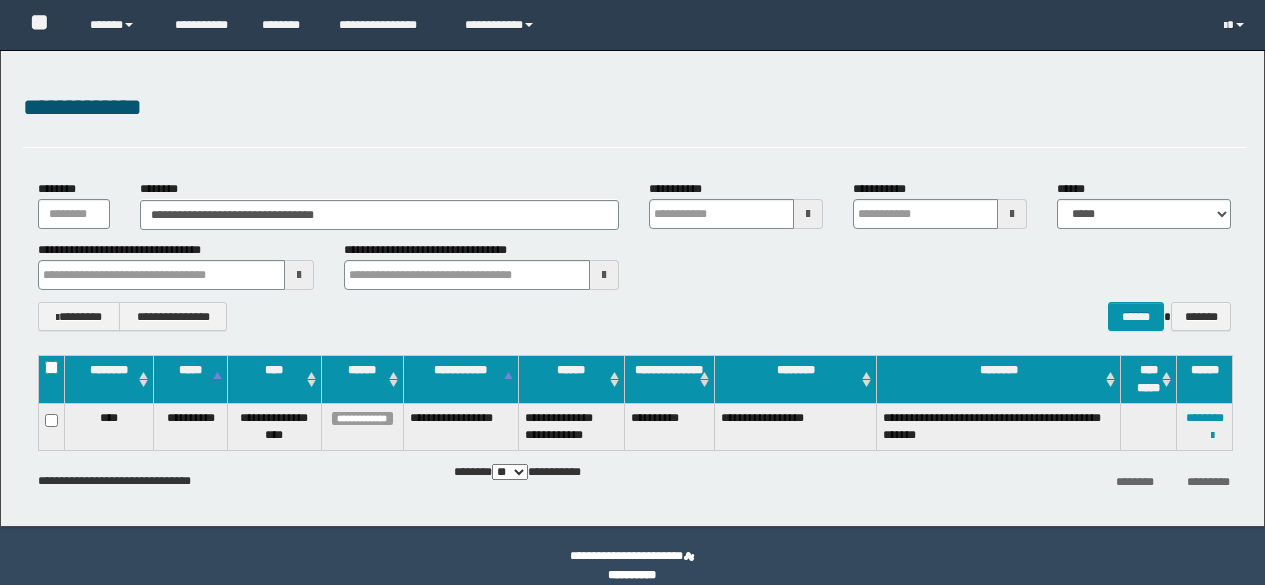 scroll, scrollTop: 0, scrollLeft: 0, axis: both 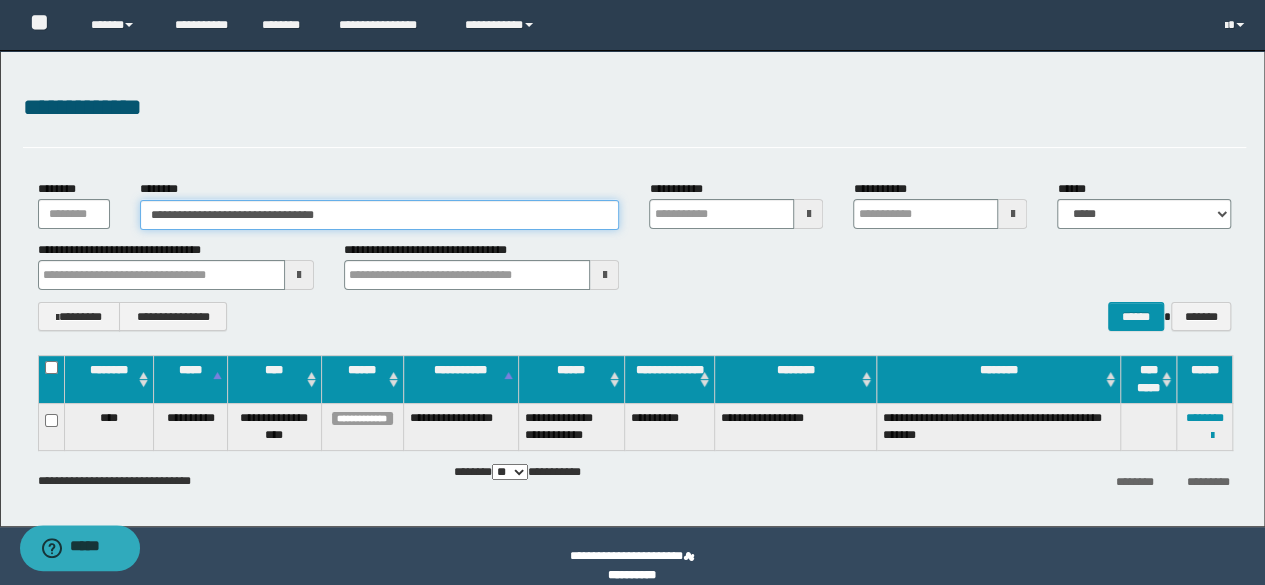 drag, startPoint x: 390, startPoint y: 210, endPoint x: 0, endPoint y: 220, distance: 390.12817 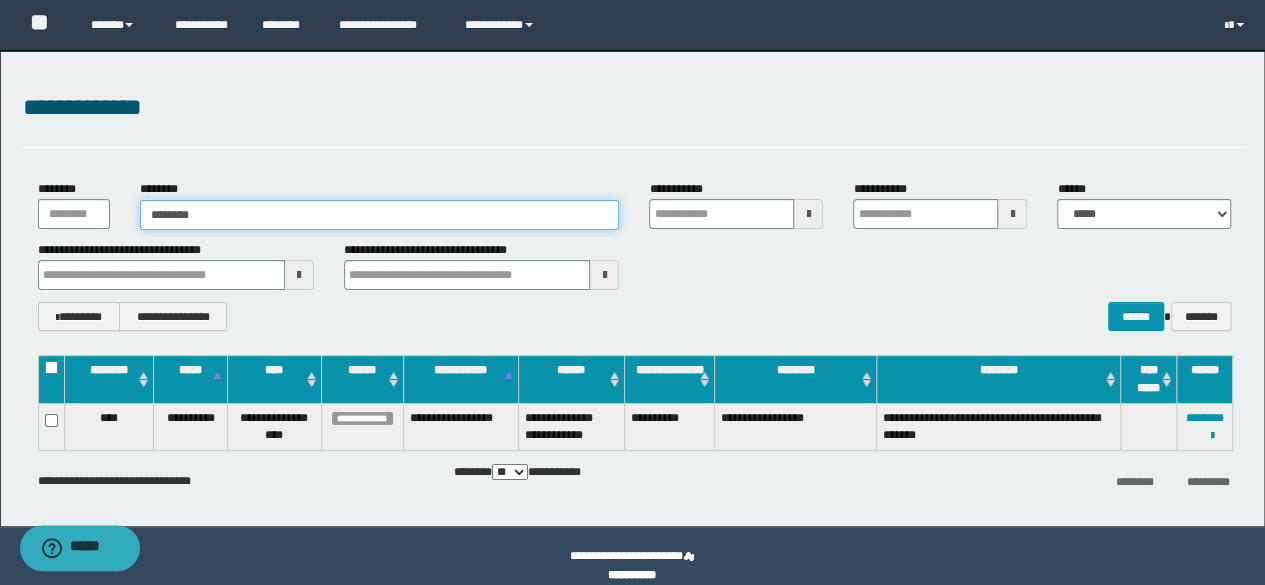 type on "********" 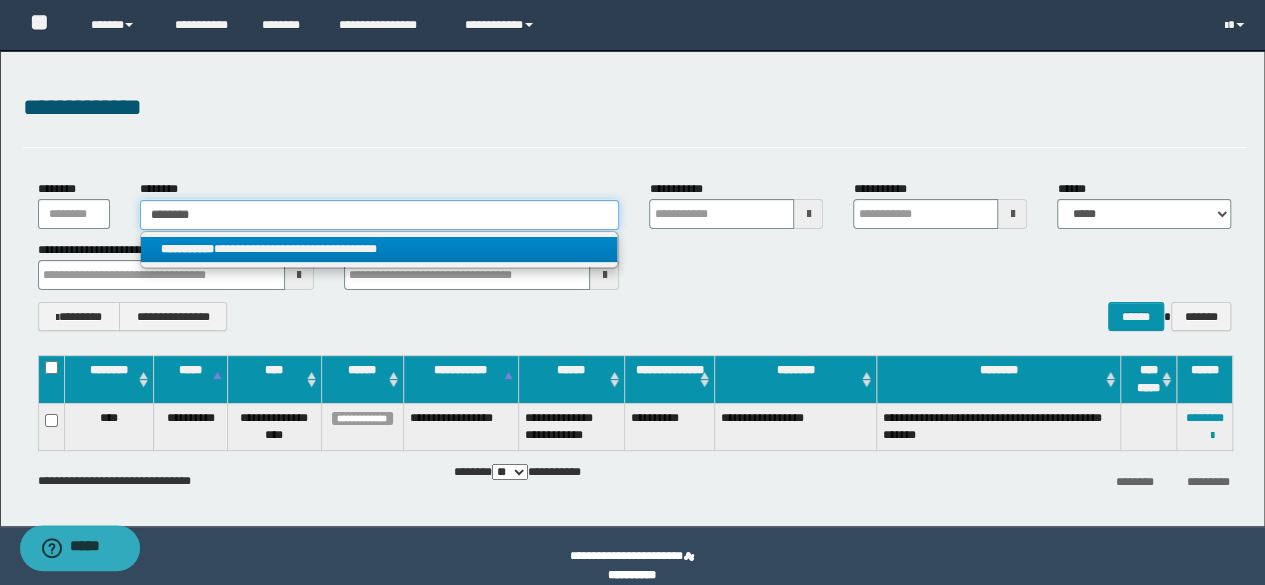 type on "********" 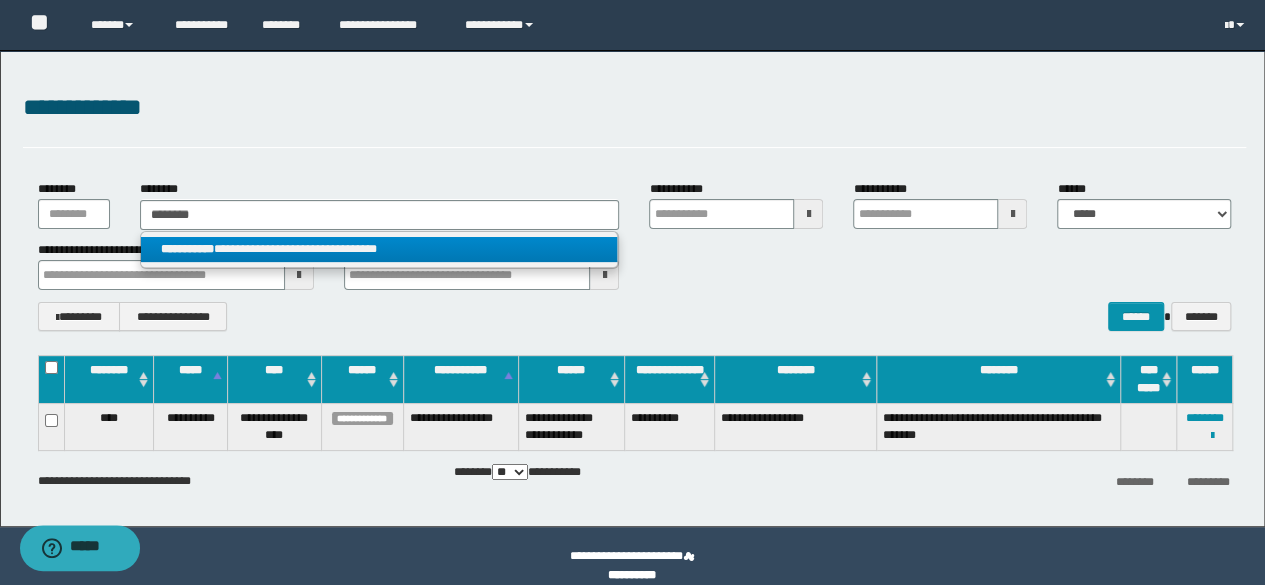 click on "**********" at bounding box center (379, 249) 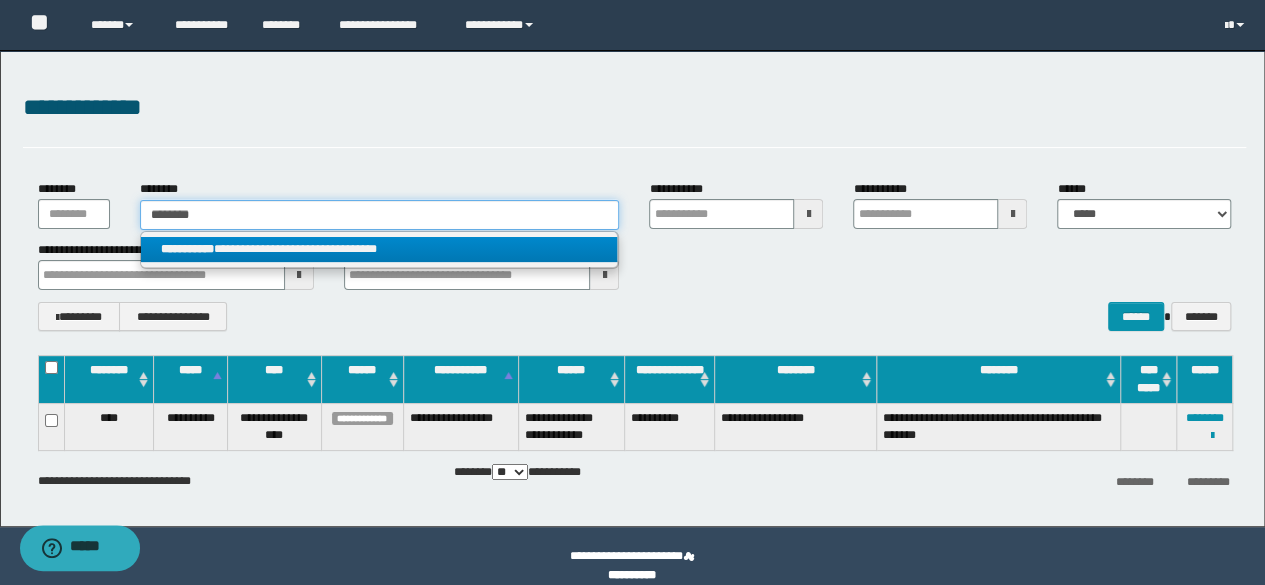 type 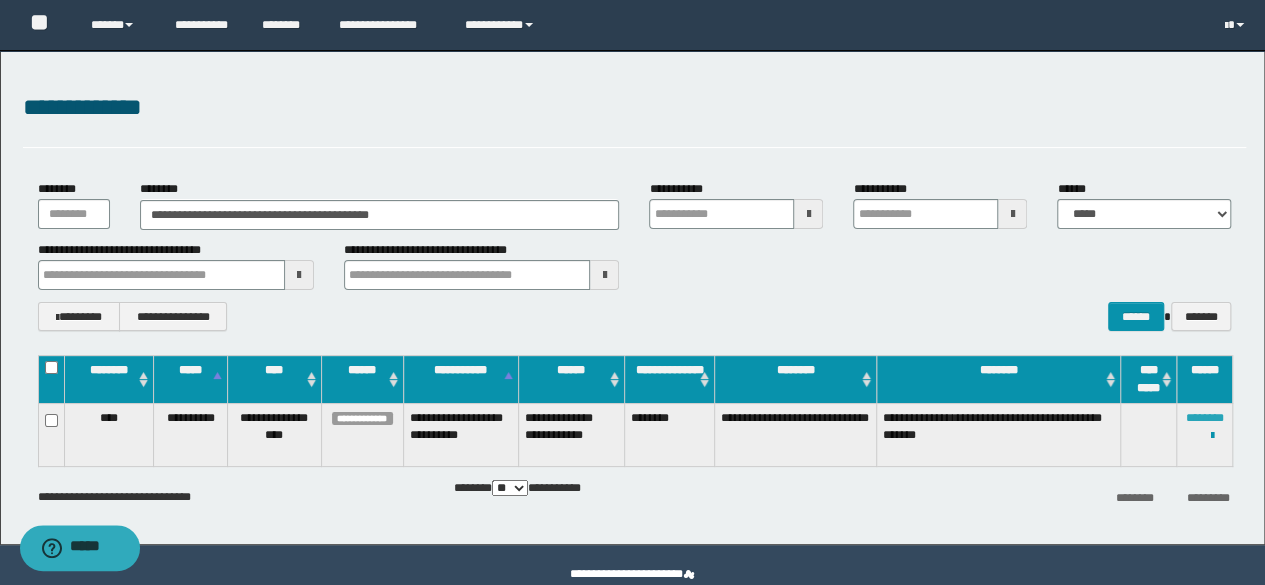 click on "********" at bounding box center (1205, 418) 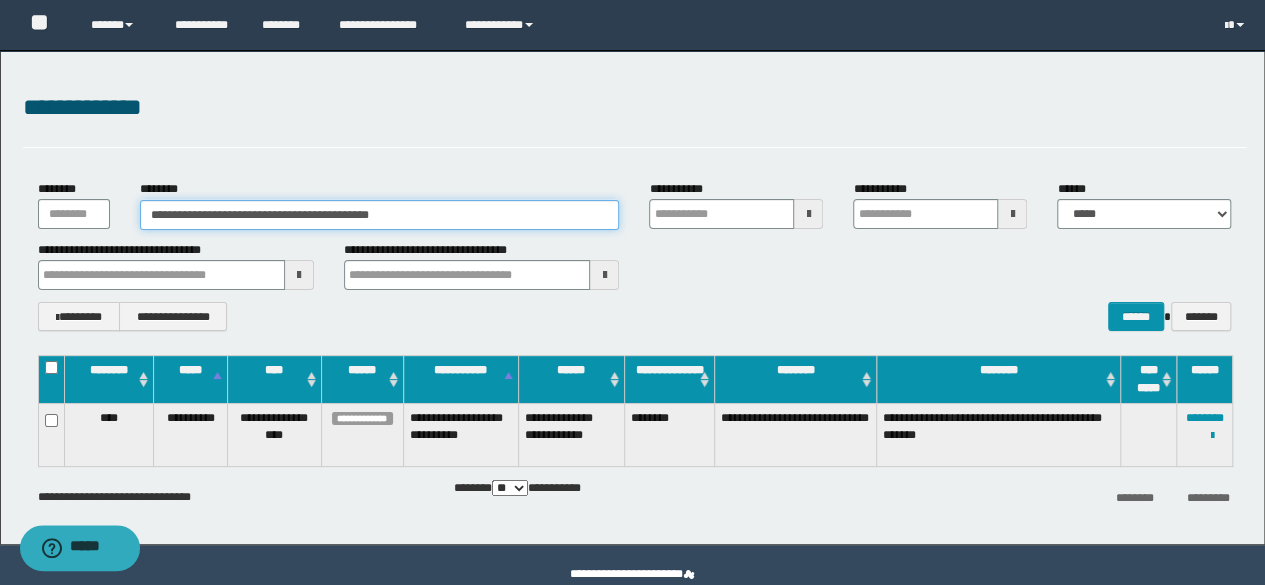 drag, startPoint x: 476, startPoint y: 229, endPoint x: 0, endPoint y: 169, distance: 479.7666 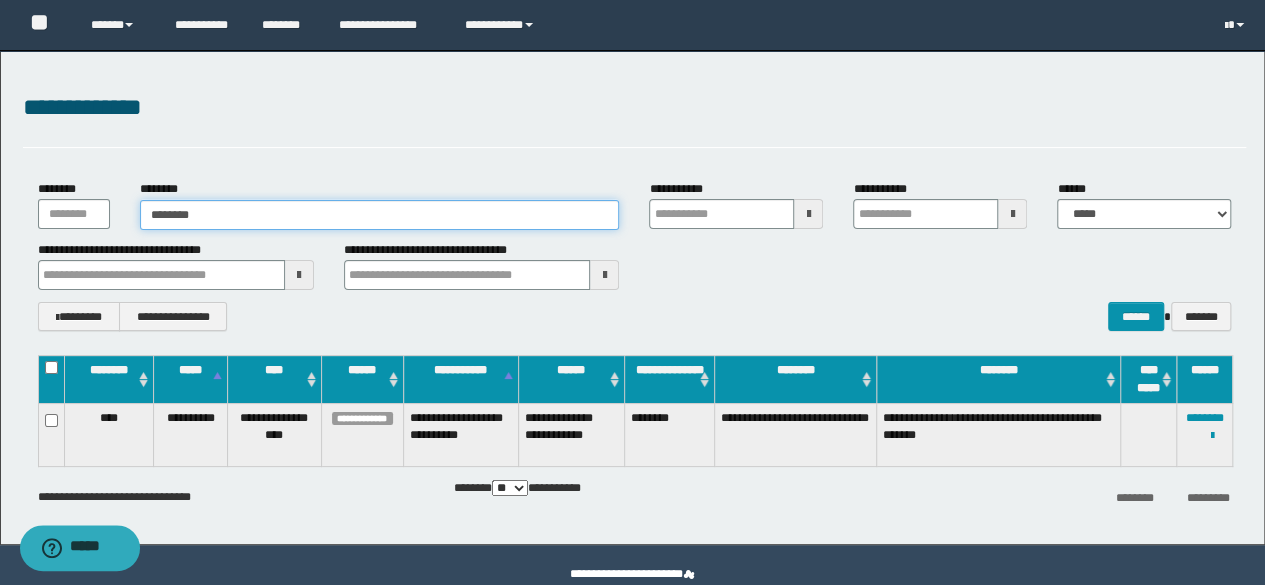 type on "********" 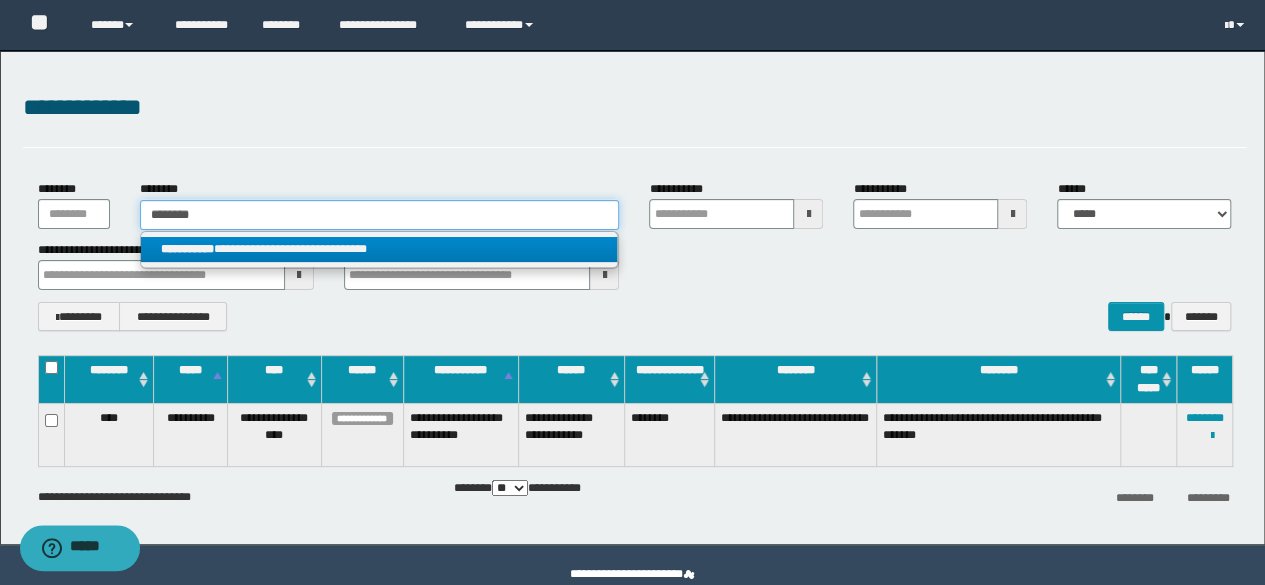 type on "********" 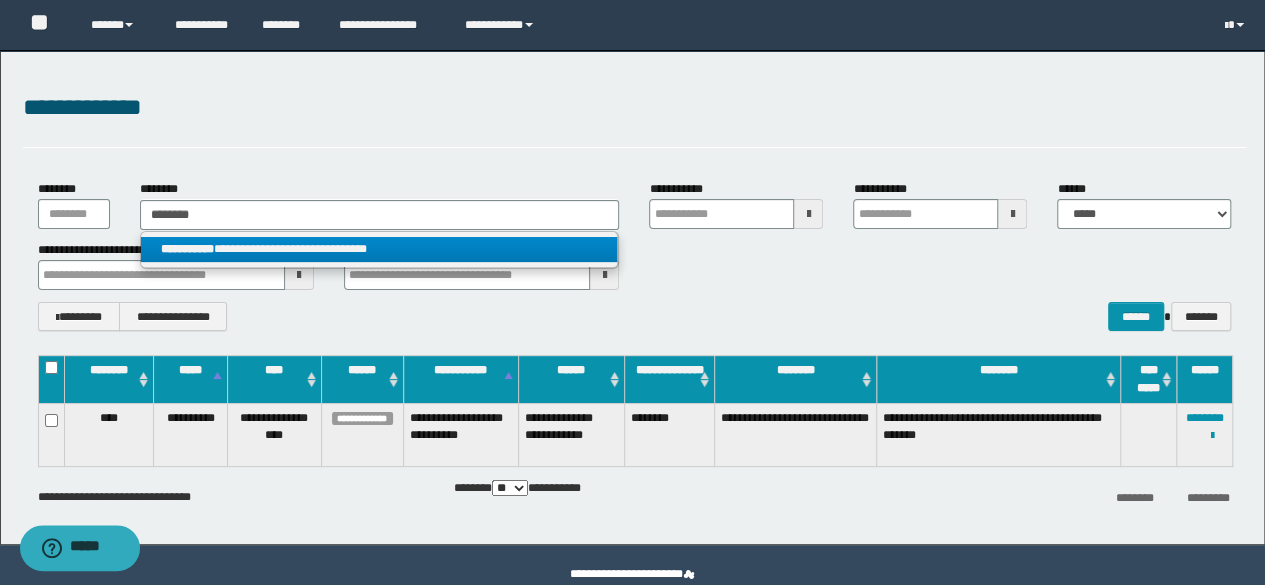 click on "**********" at bounding box center (379, 249) 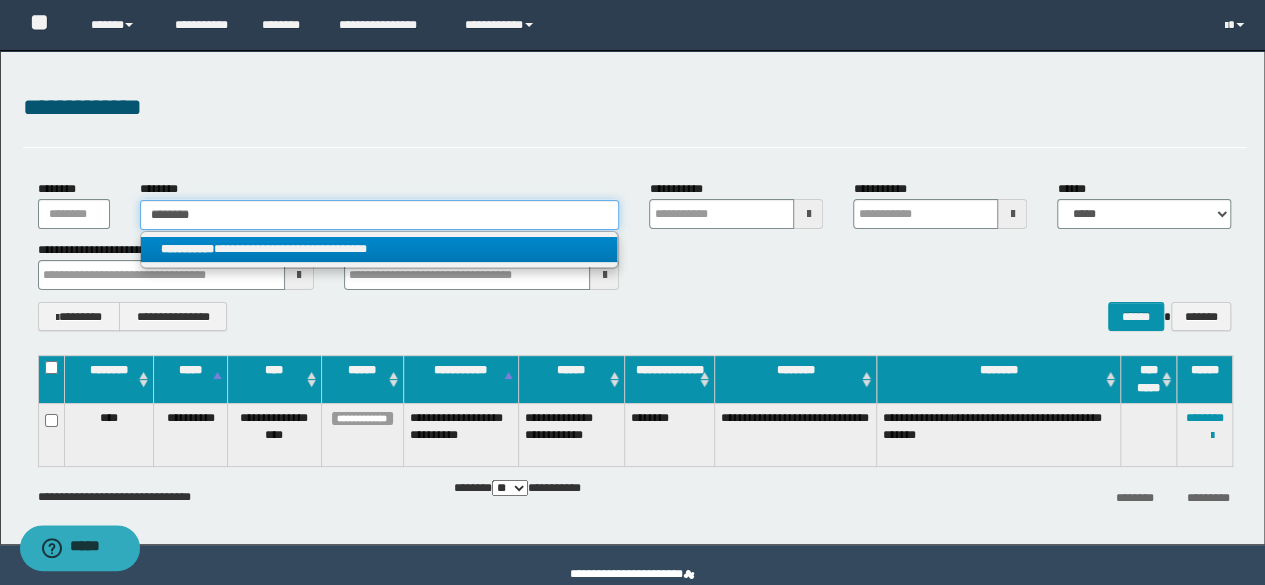 type 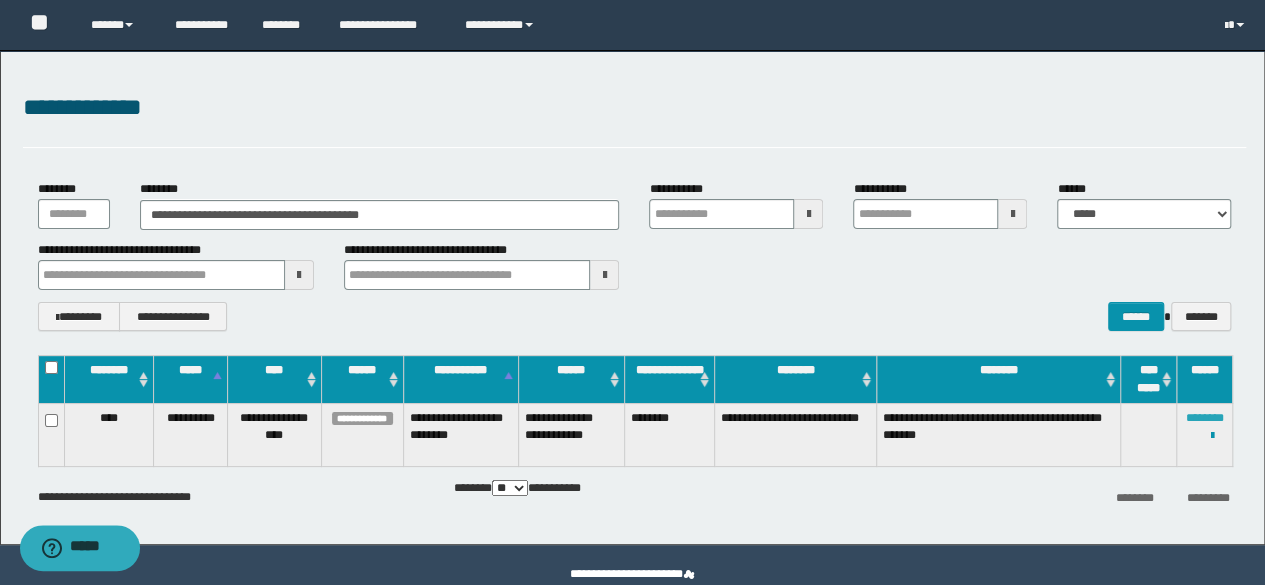 click on "********" at bounding box center (1205, 418) 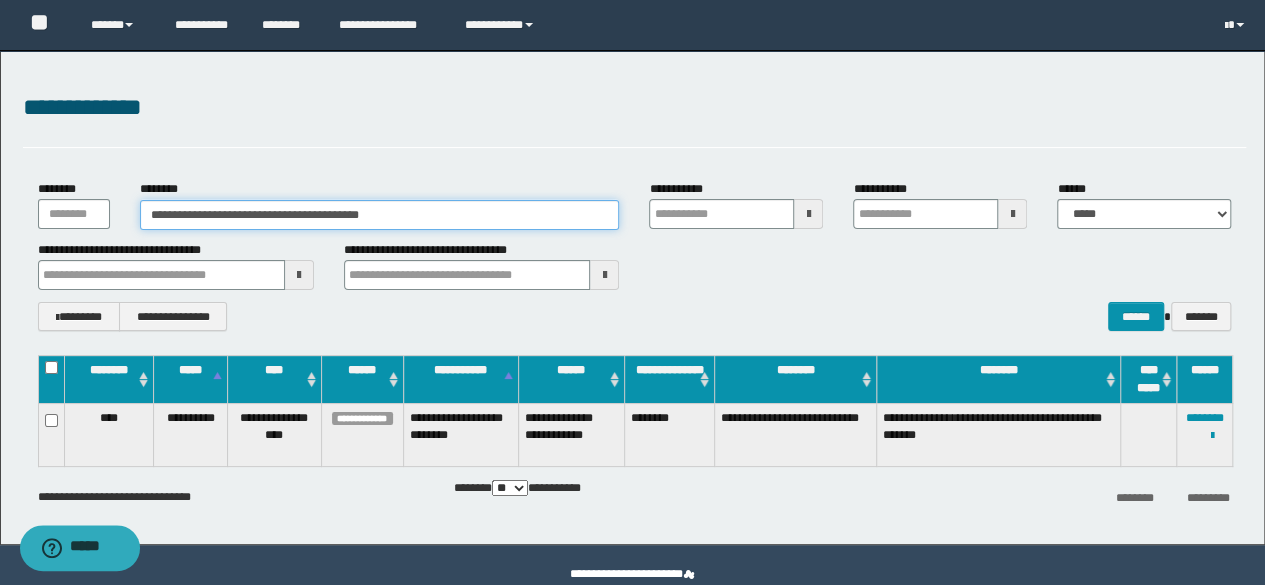 drag, startPoint x: 464, startPoint y: 221, endPoint x: 2, endPoint y: 275, distance: 465.14514 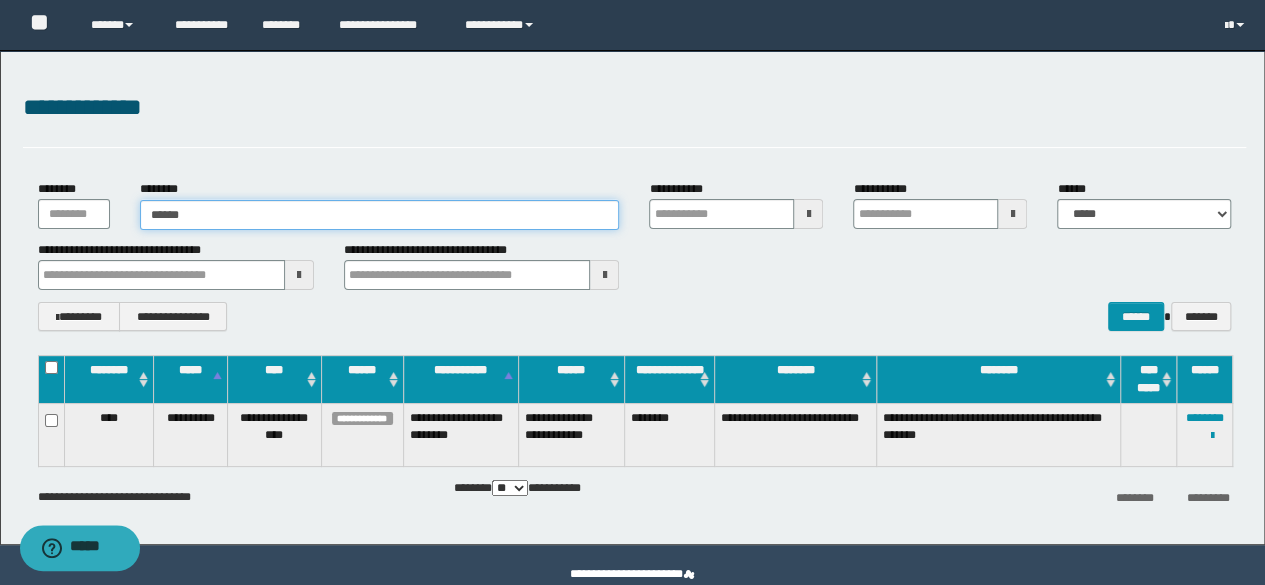 type on "******" 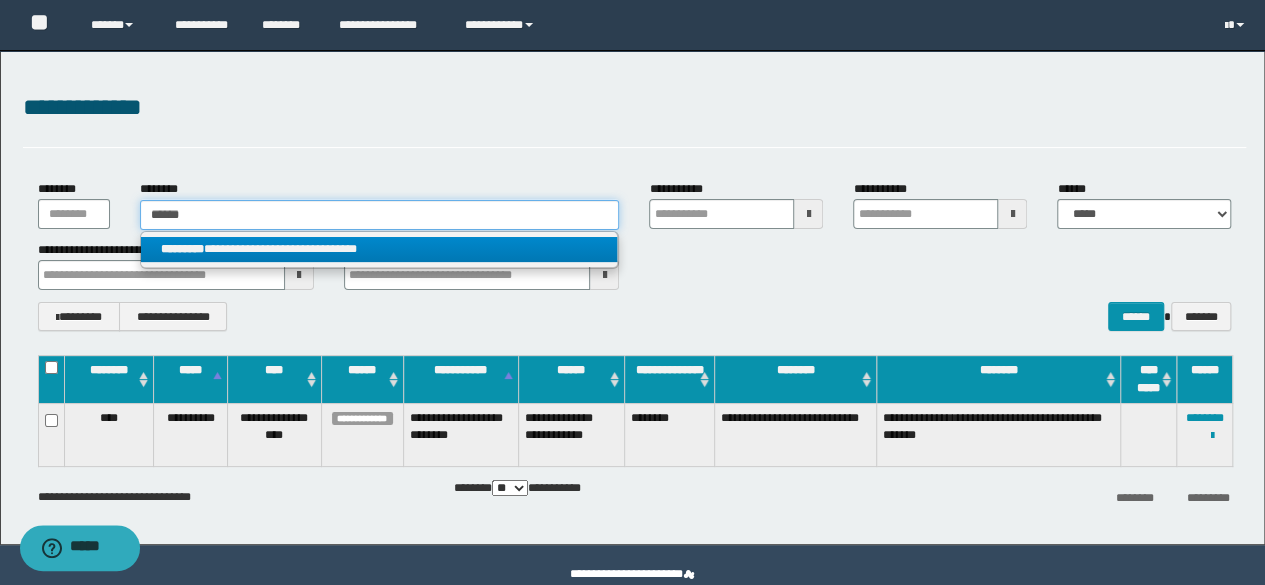 type on "******" 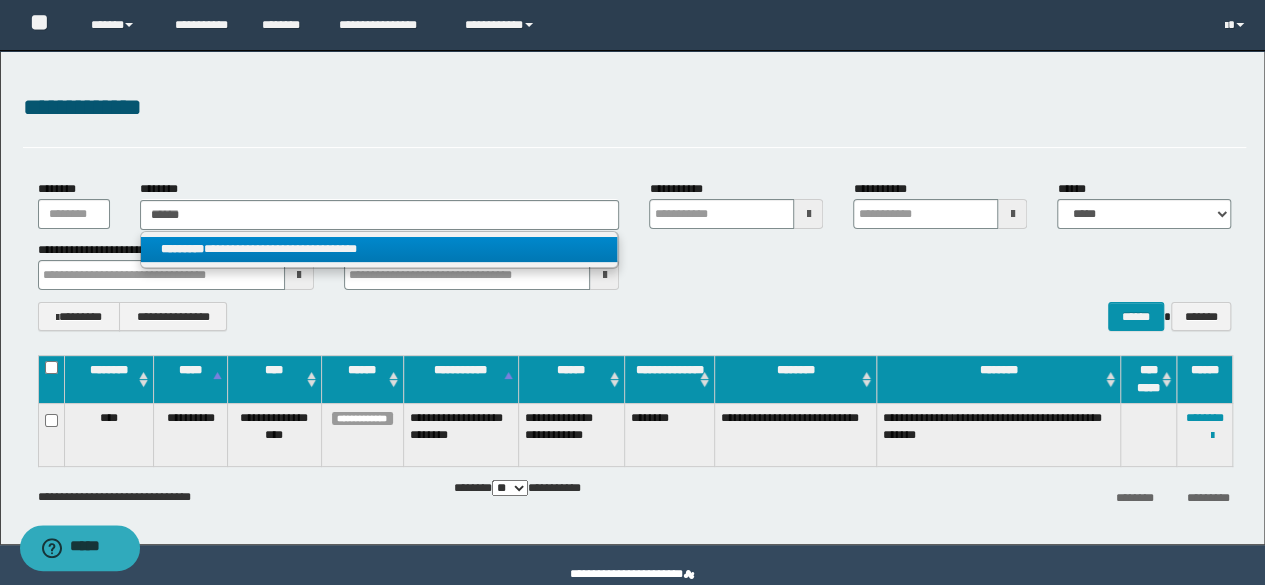click on "**********" at bounding box center [379, 249] 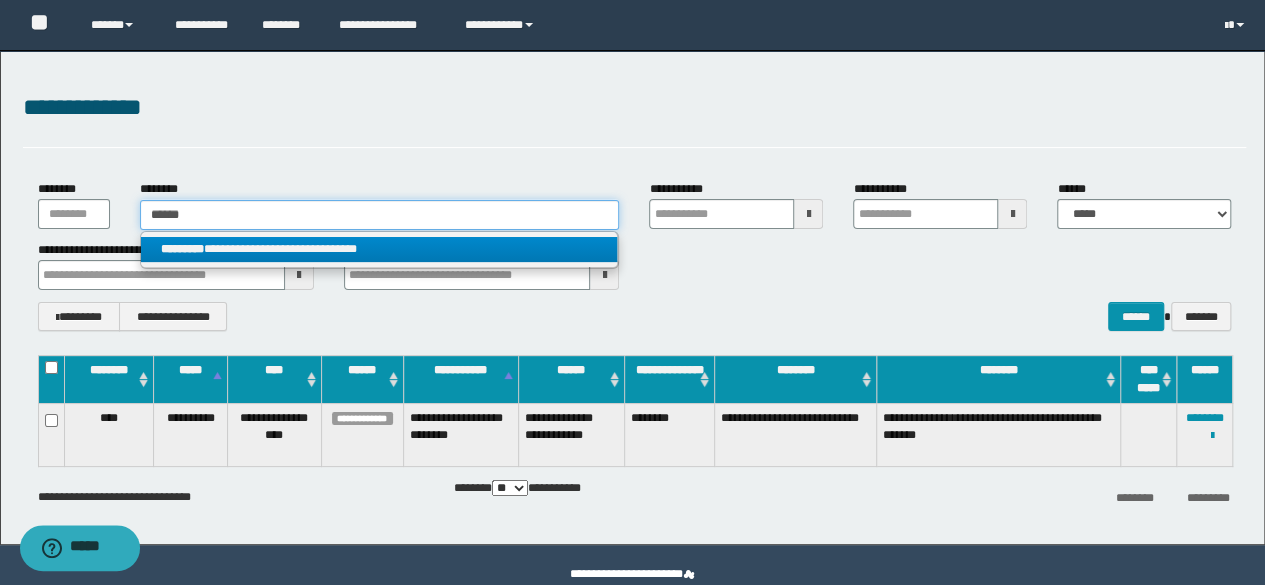 type 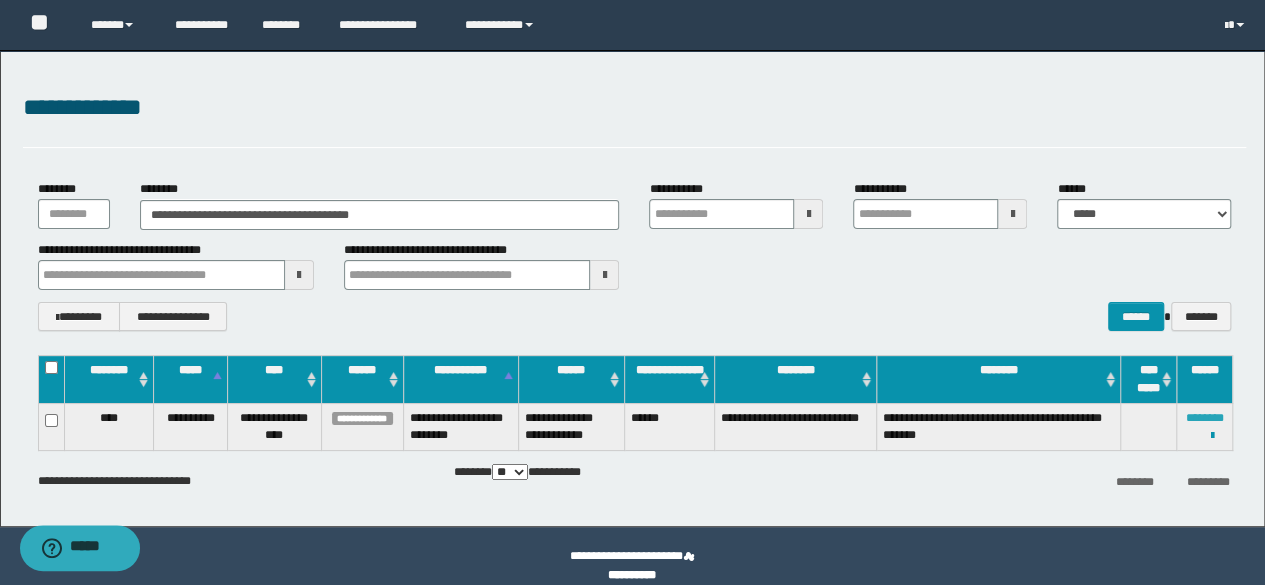 click on "********" at bounding box center [1205, 418] 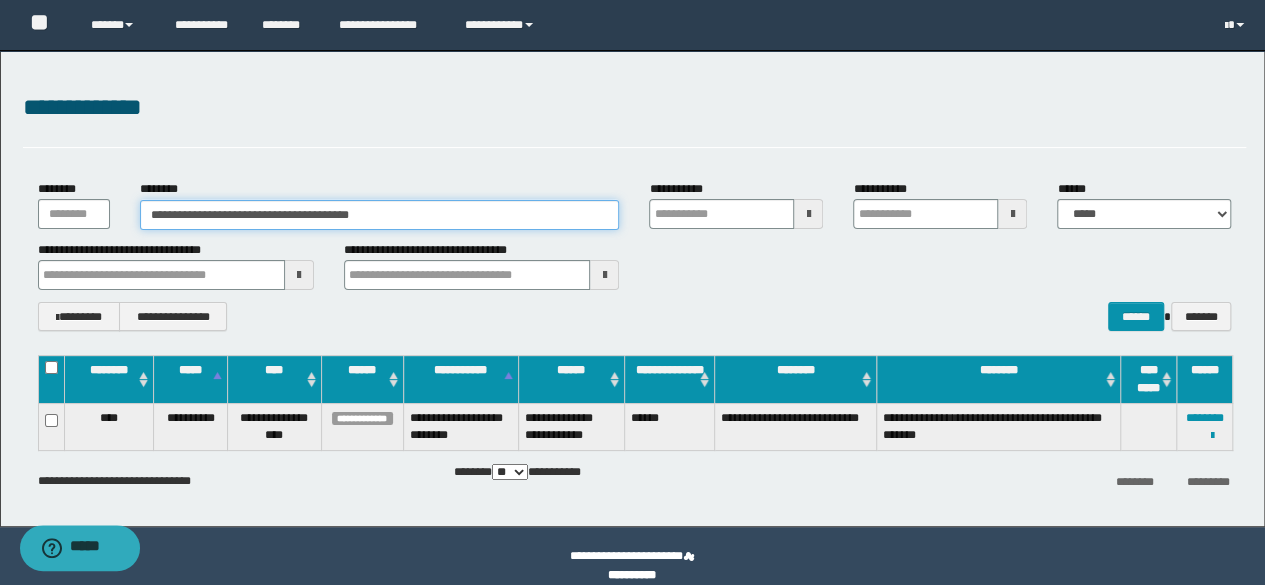 drag, startPoint x: 434, startPoint y: 219, endPoint x: 5, endPoint y: 211, distance: 429.0746 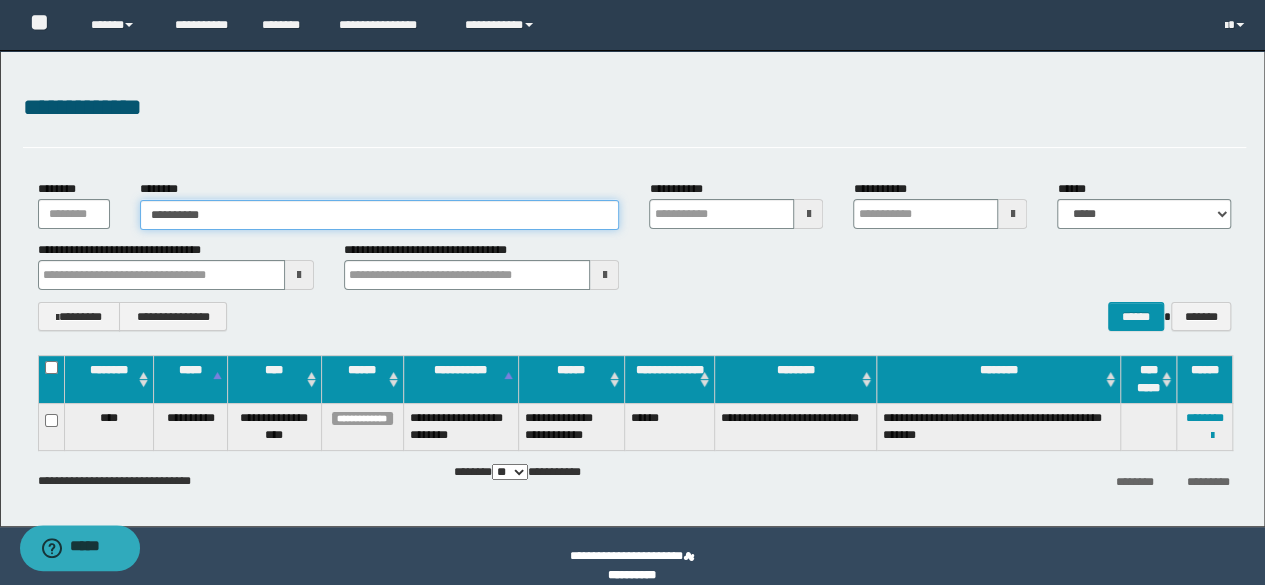 type on "**********" 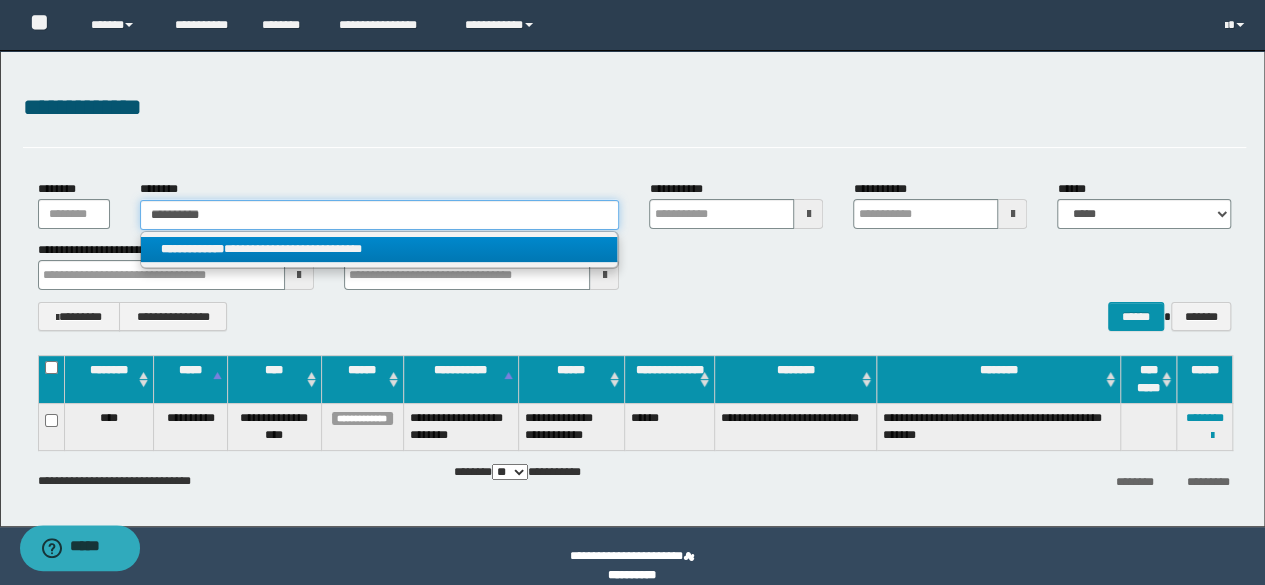 type on "**********" 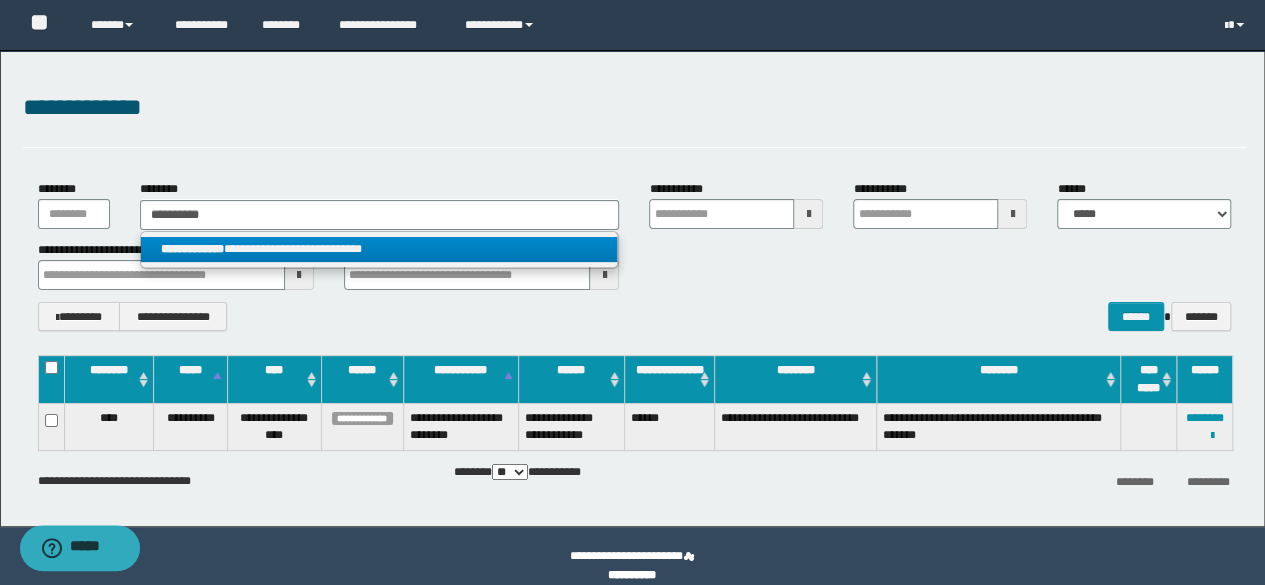 click on "**********" at bounding box center (379, 249) 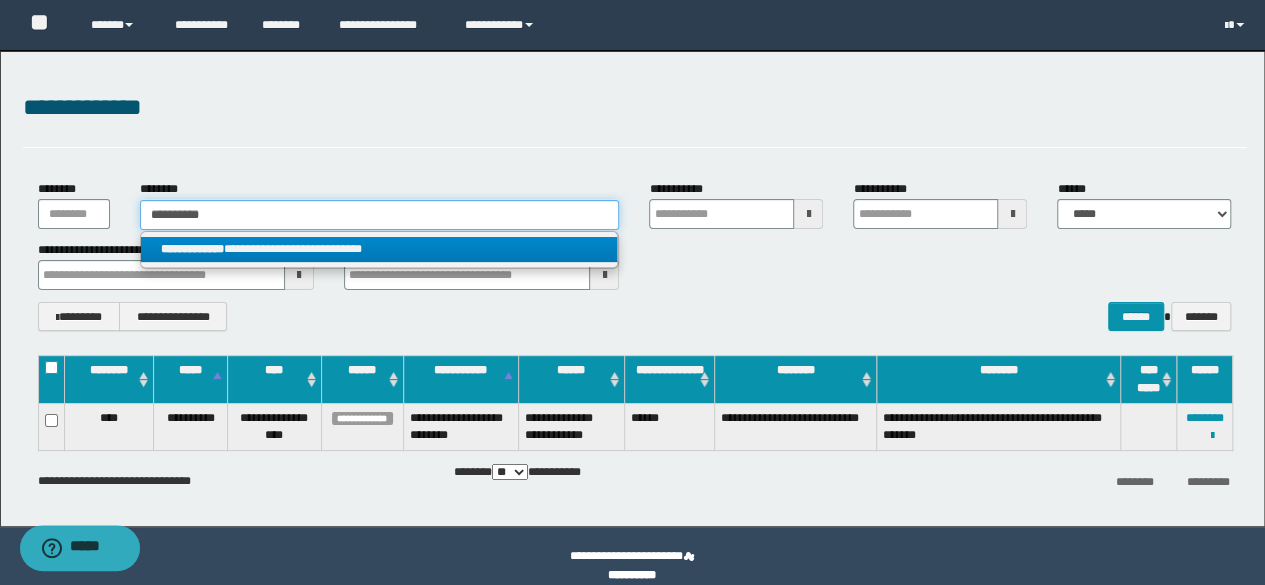 type 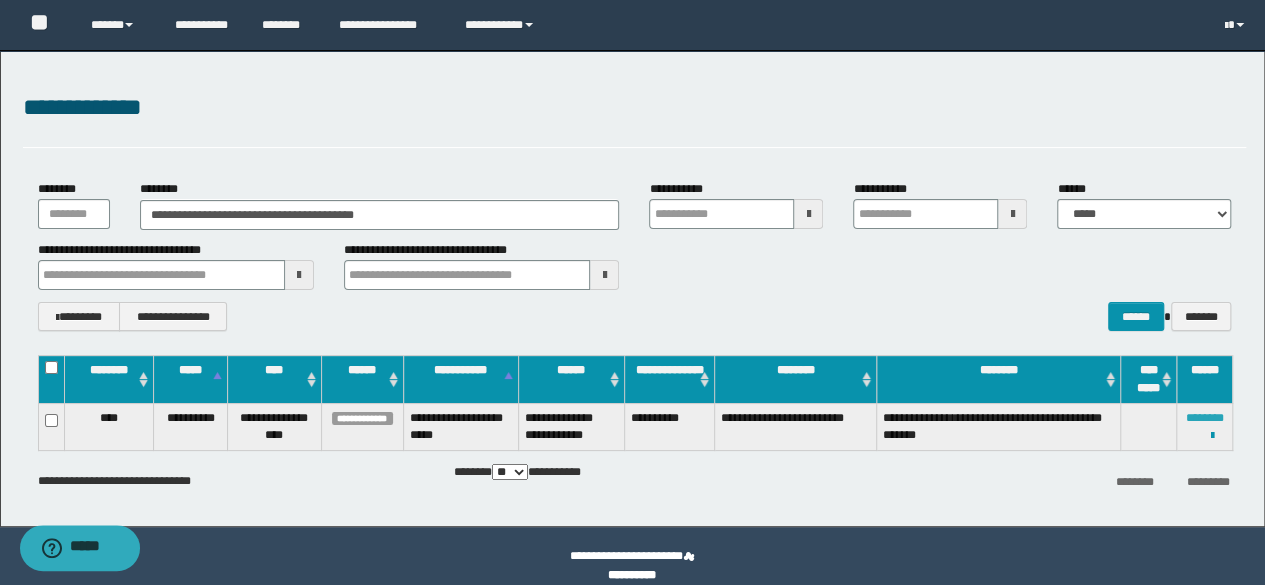 click on "********" at bounding box center [1205, 418] 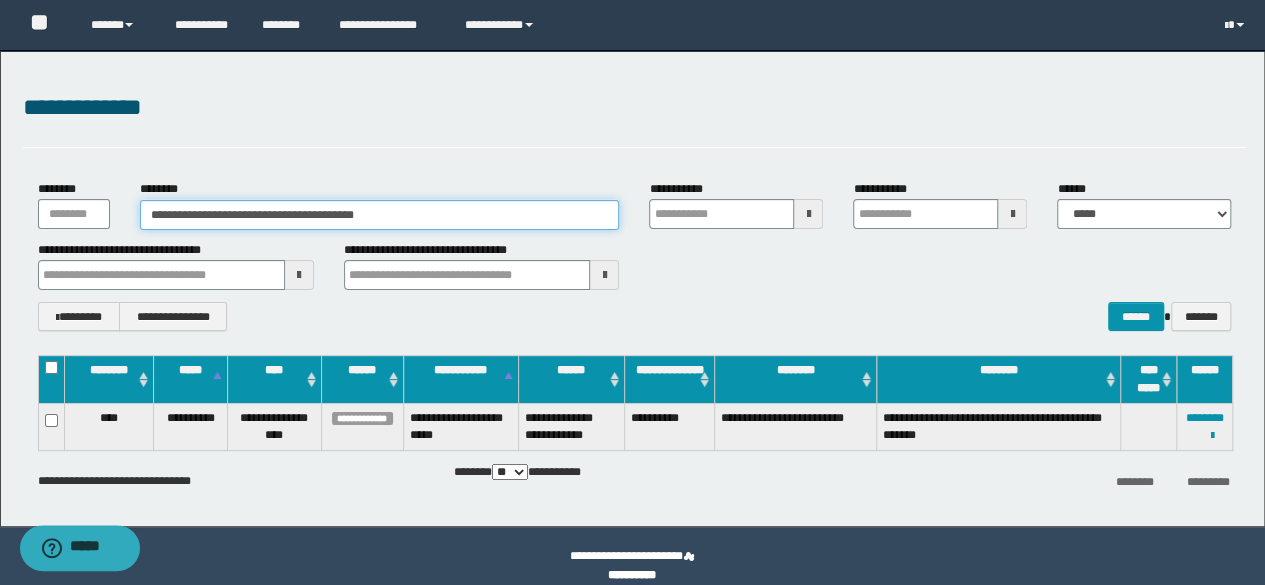 drag, startPoint x: 471, startPoint y: 223, endPoint x: 0, endPoint y: 213, distance: 471.10614 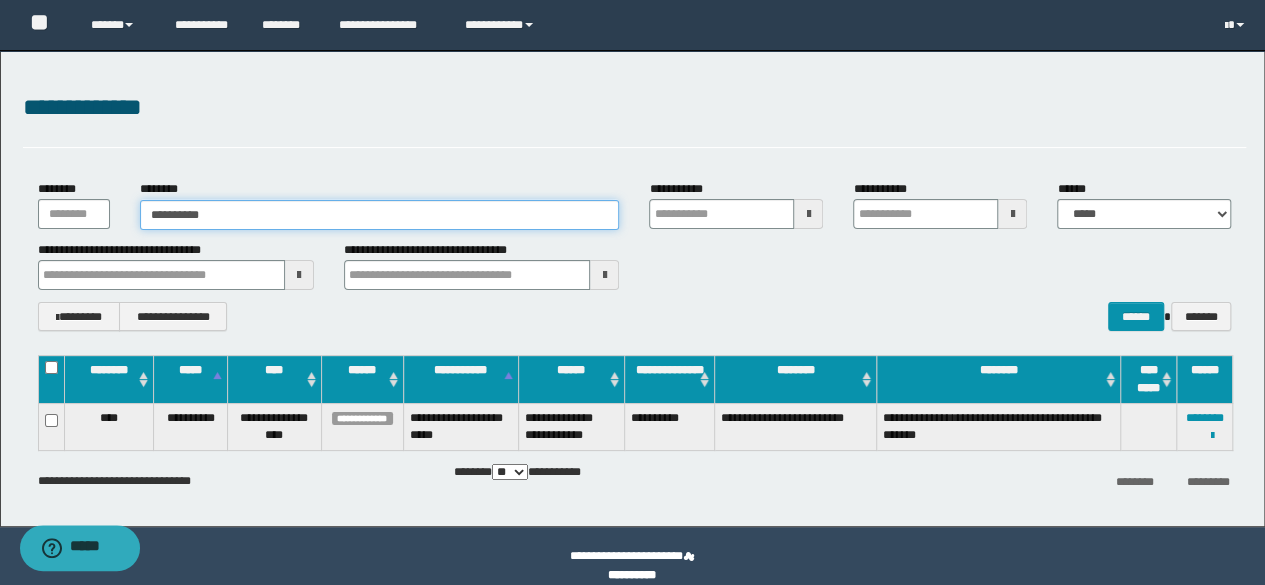 type on "**********" 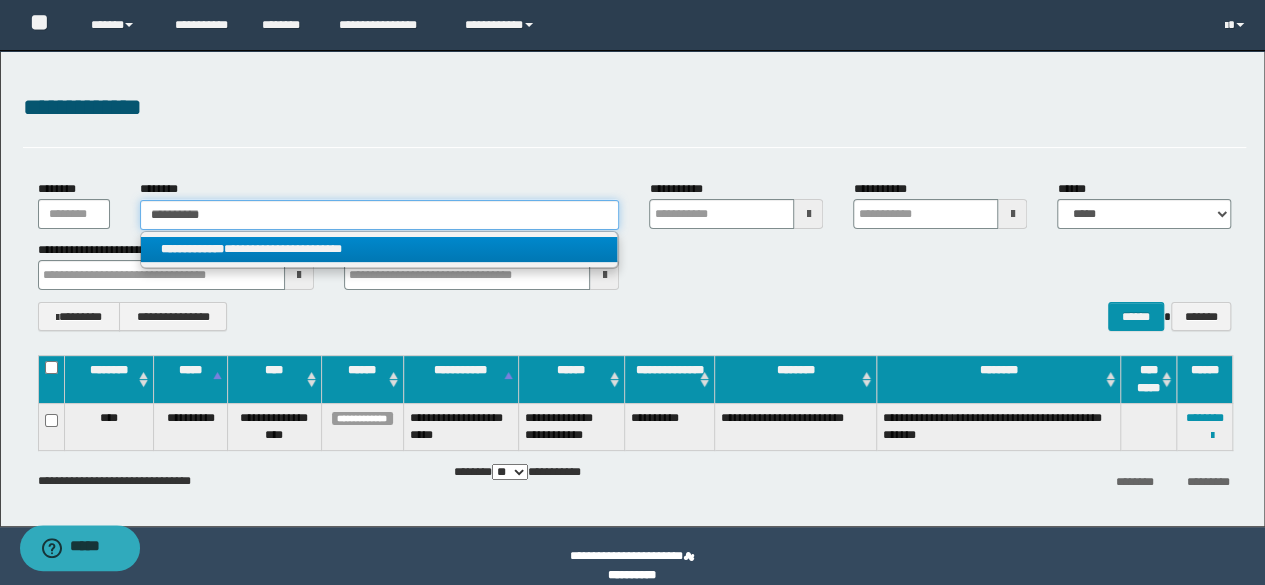 type on "**********" 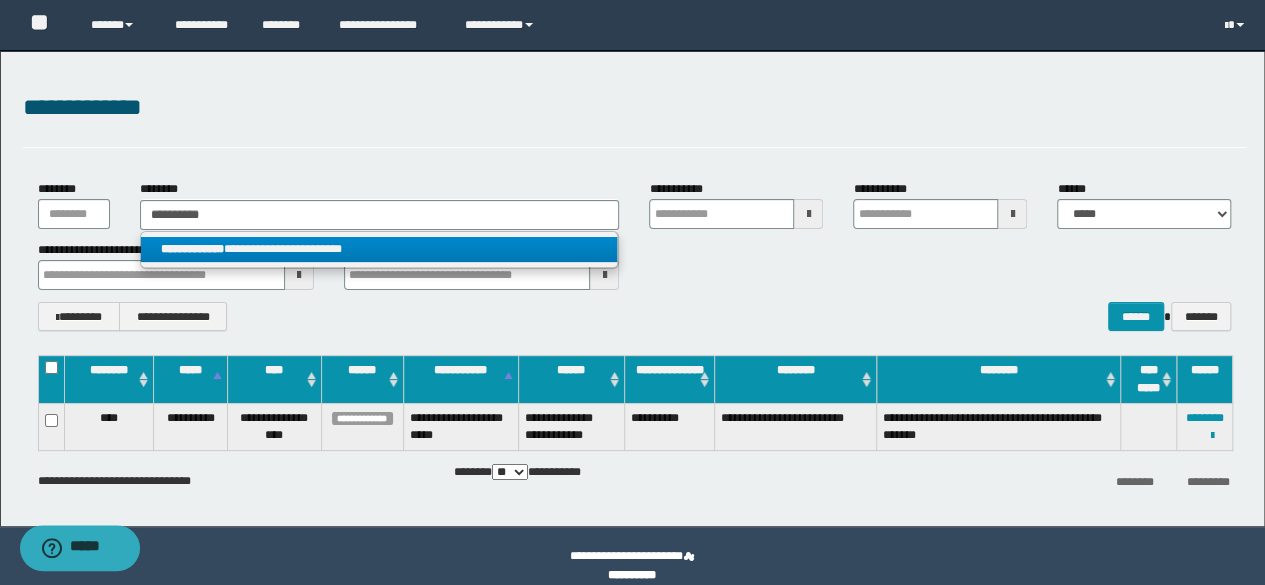 click on "**********" at bounding box center [379, 249] 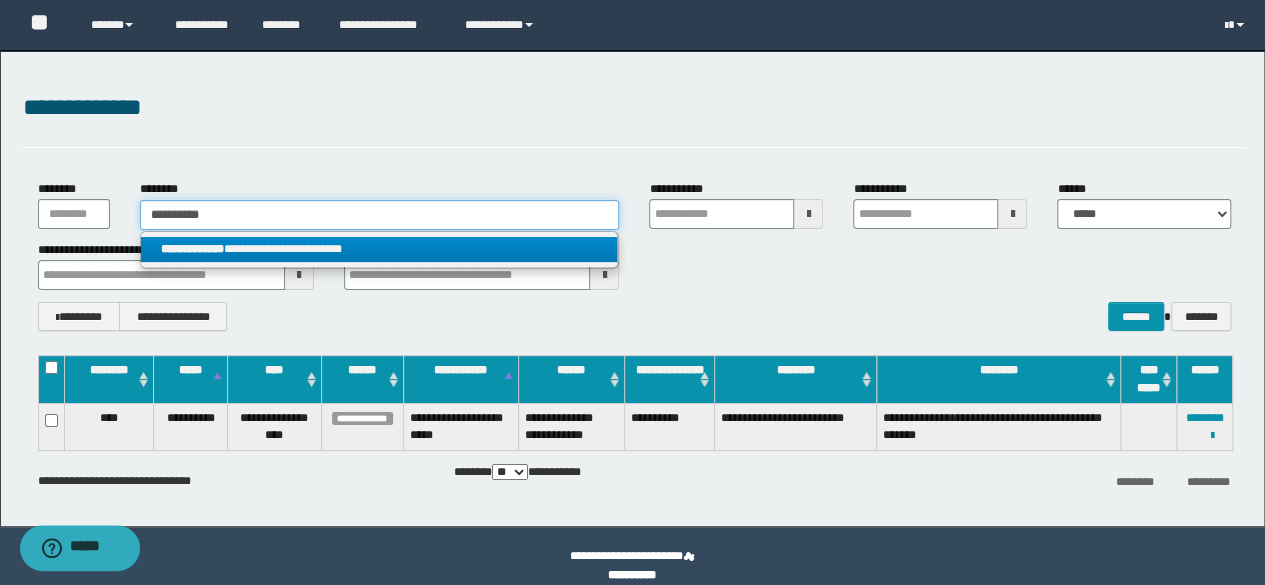 type 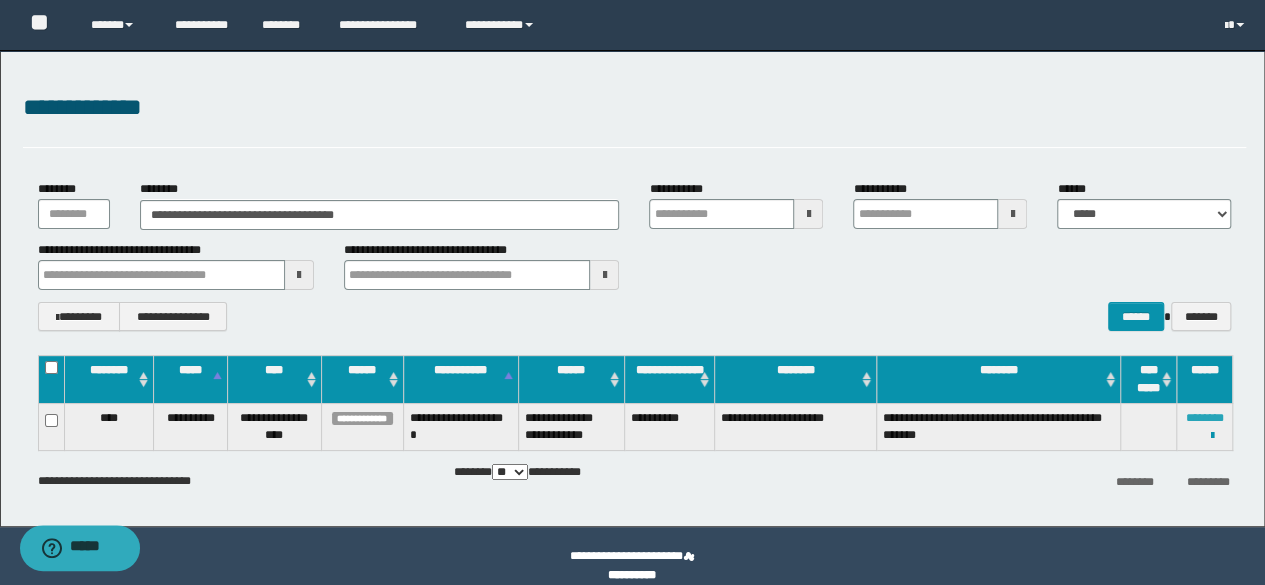 click on "********" at bounding box center [1205, 418] 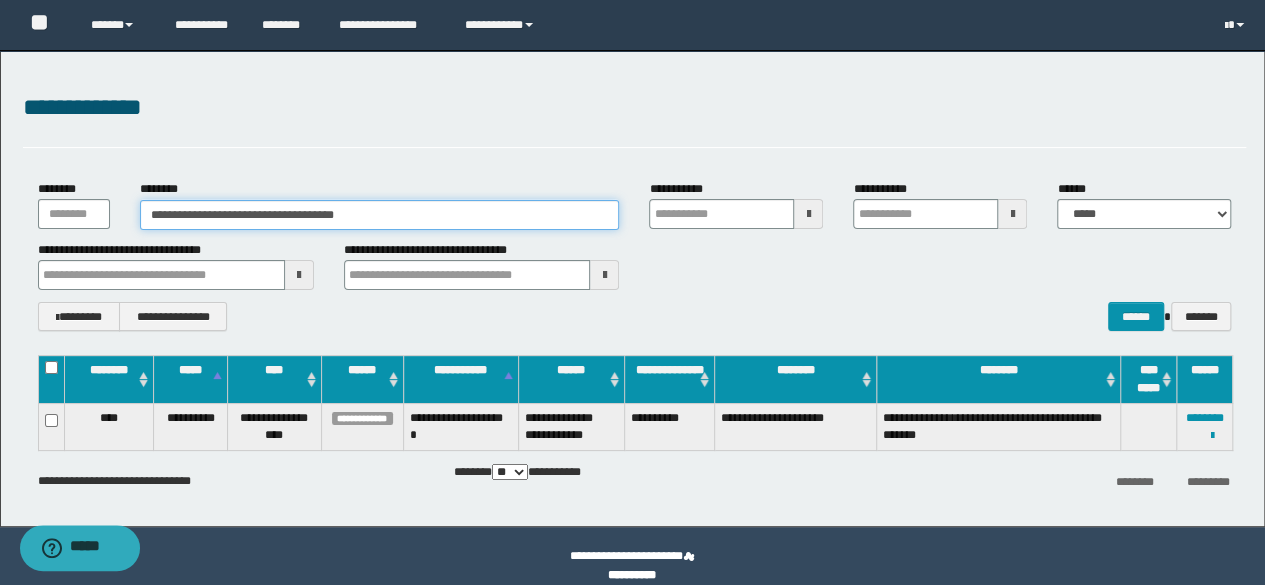 drag, startPoint x: 460, startPoint y: 213, endPoint x: 7, endPoint y: 171, distance: 454.94284 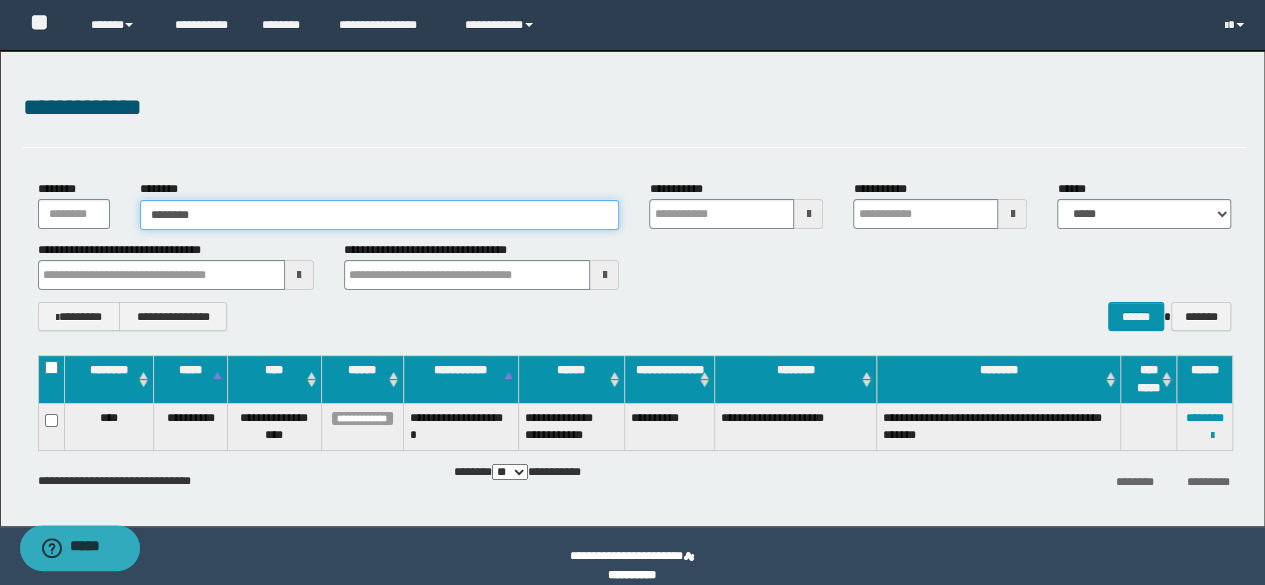 type on "********" 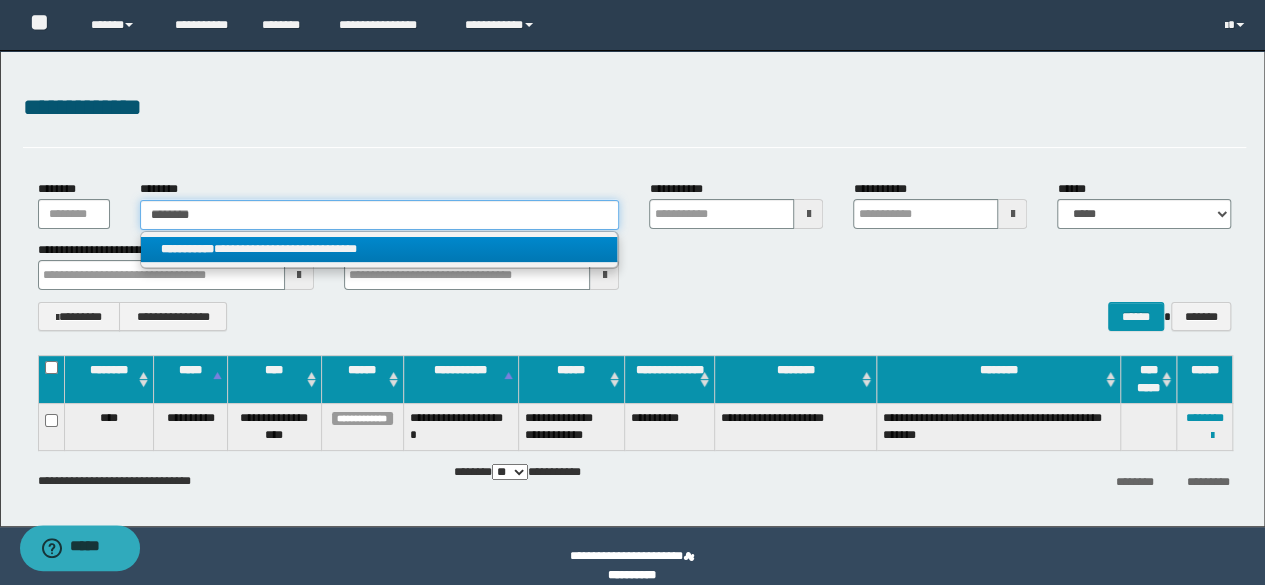 type on "********" 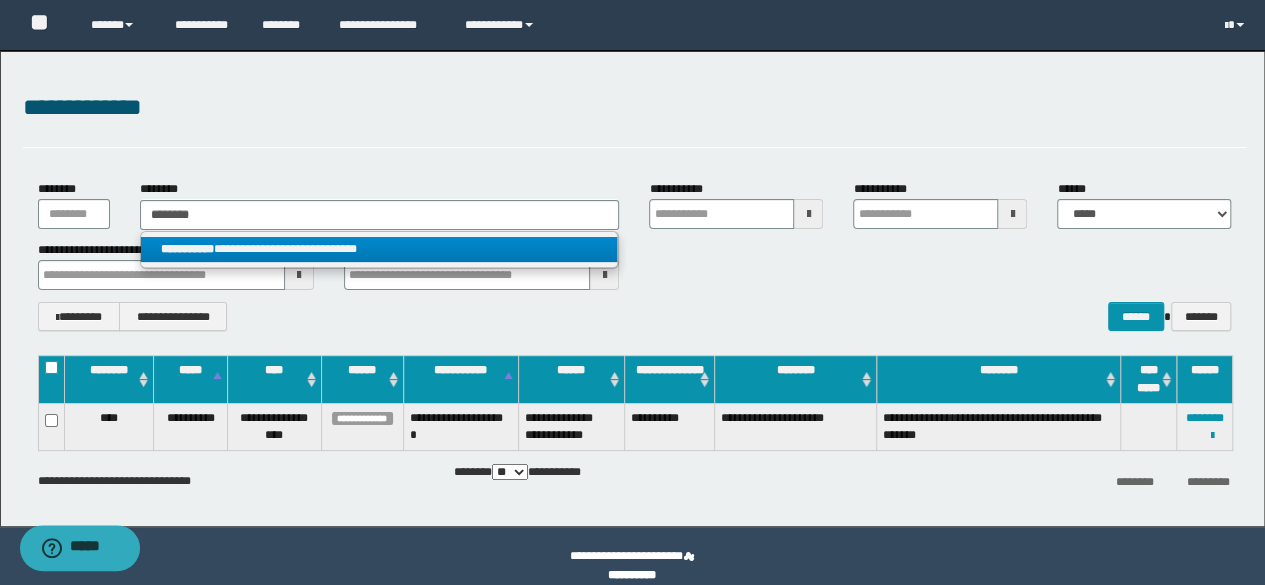 click on "**********" at bounding box center [379, 249] 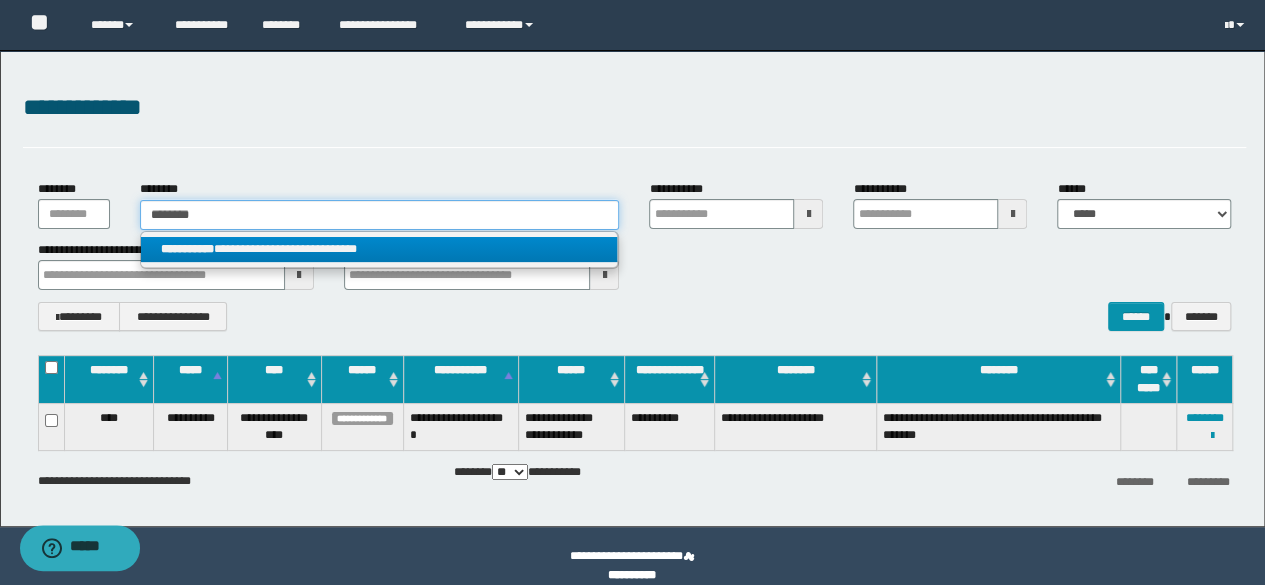 type 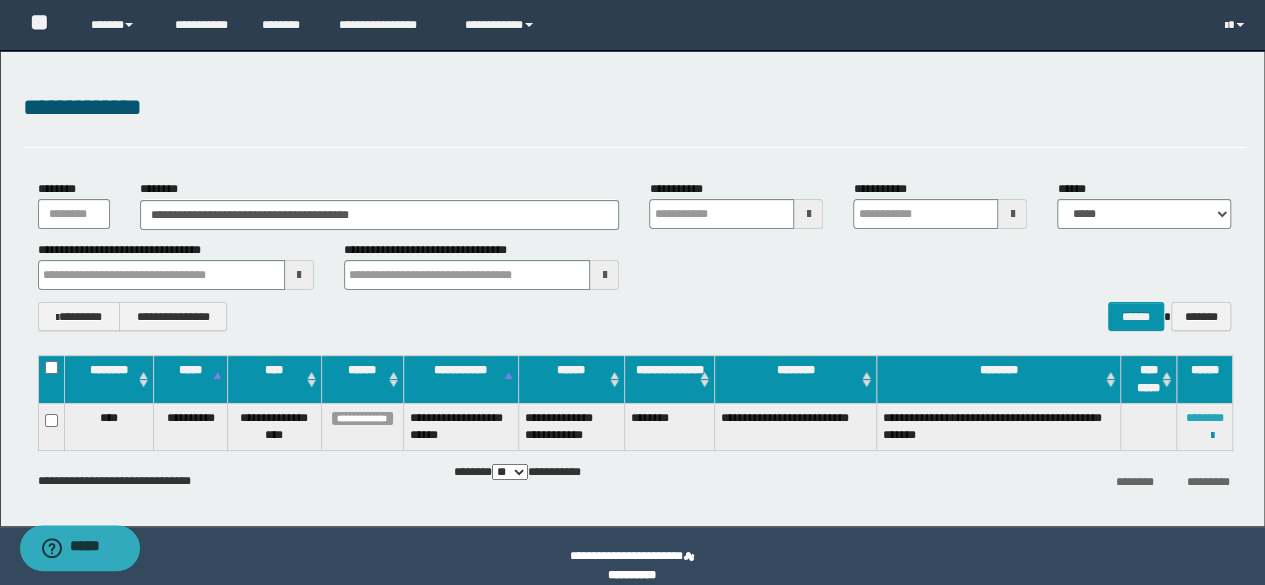 click on "********" at bounding box center (1205, 418) 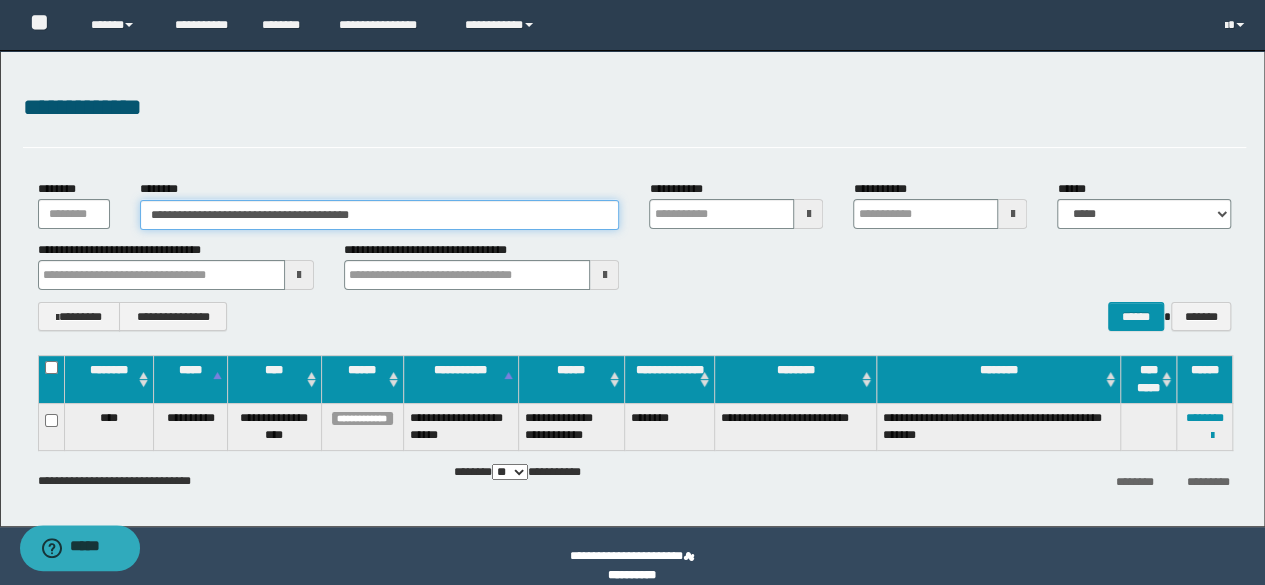 drag, startPoint x: 426, startPoint y: 226, endPoint x: 0, endPoint y: 166, distance: 430.2046 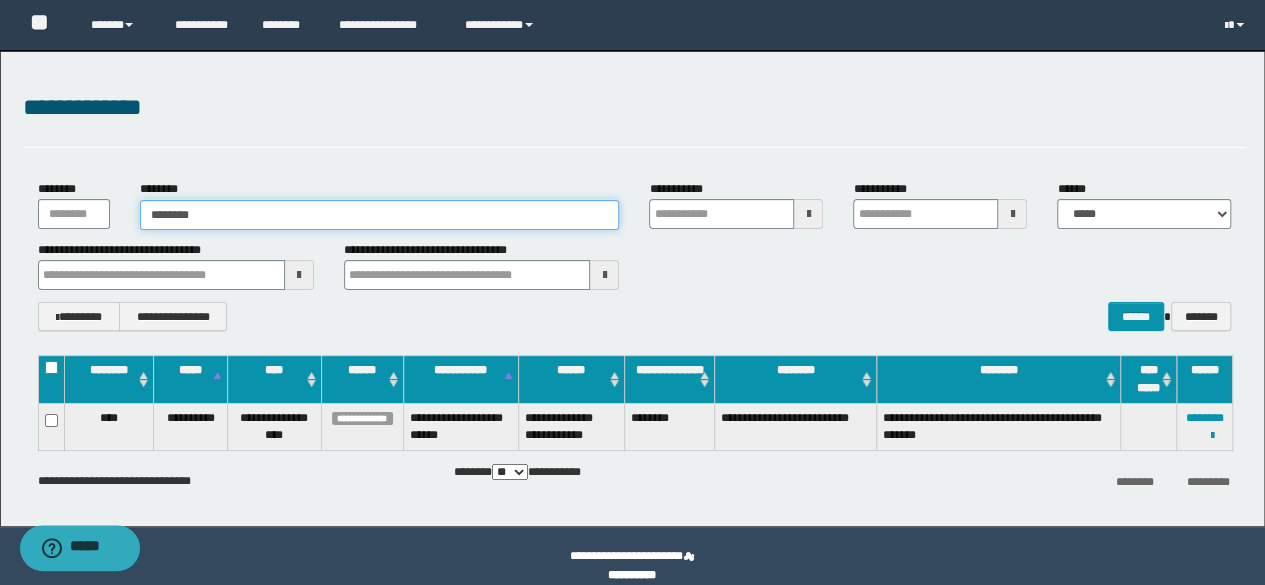 type on "********" 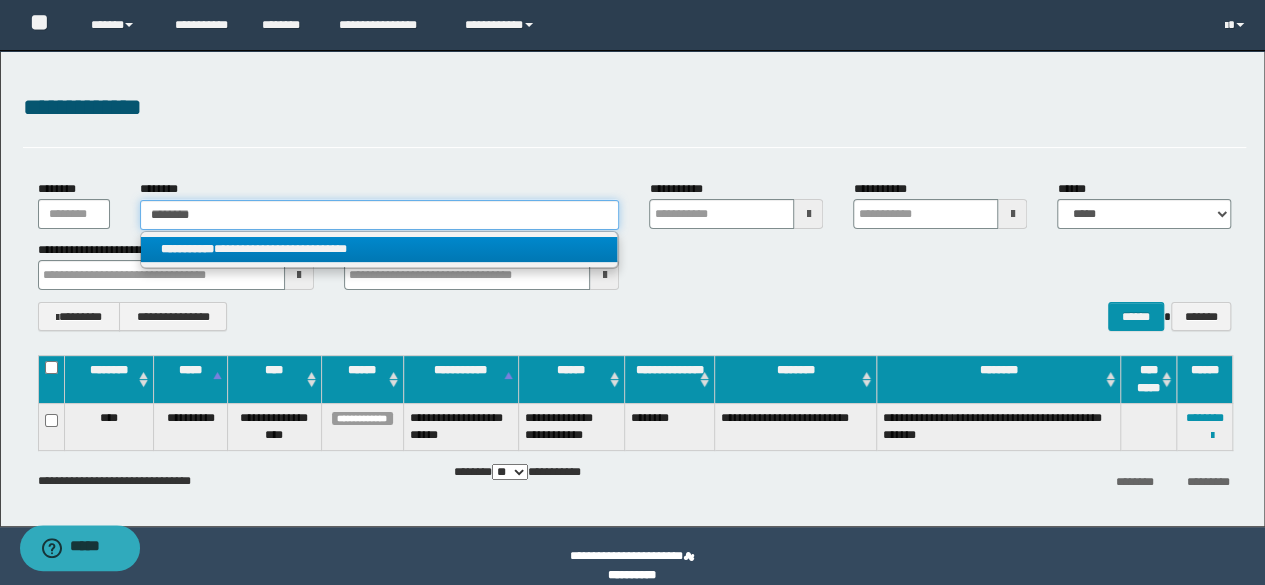 type on "********" 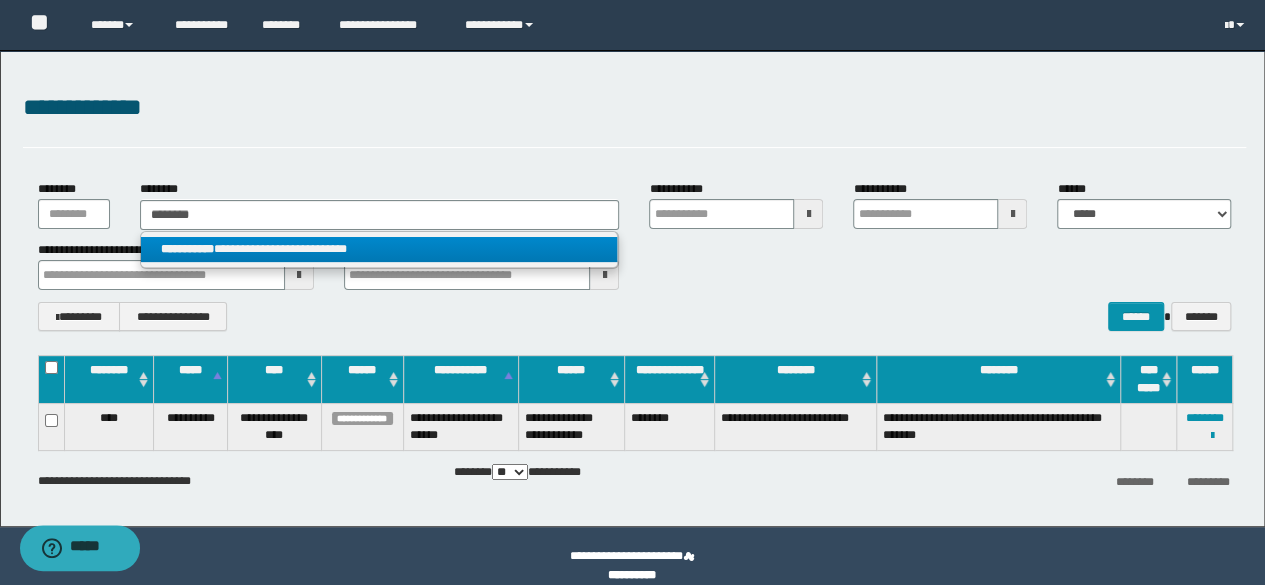 click on "**********" at bounding box center (379, 249) 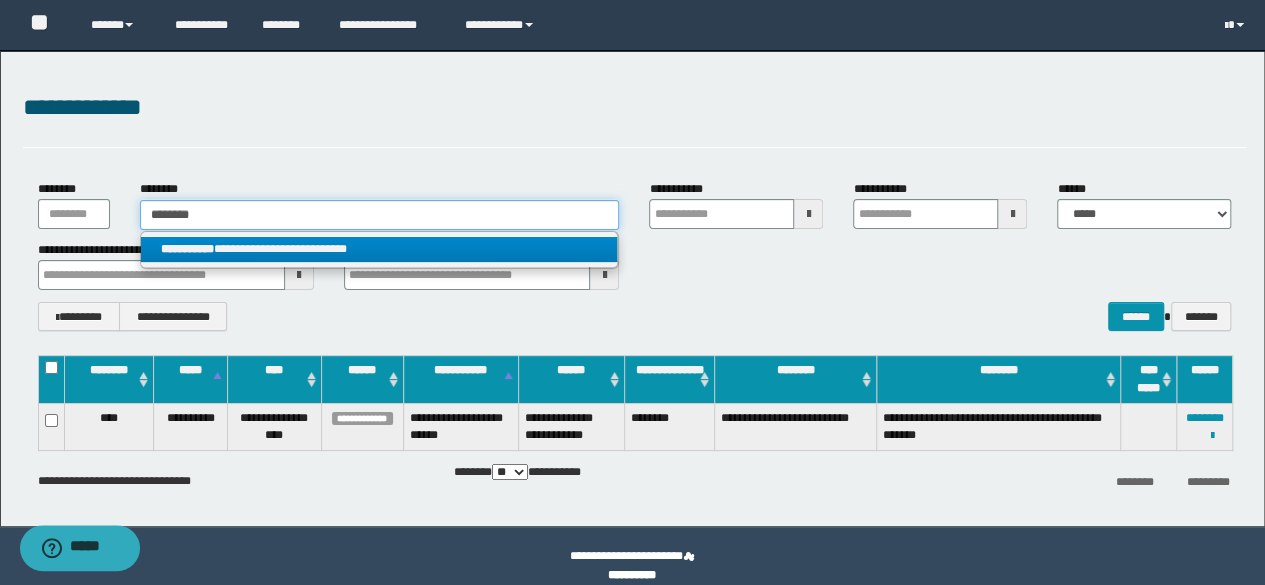 type 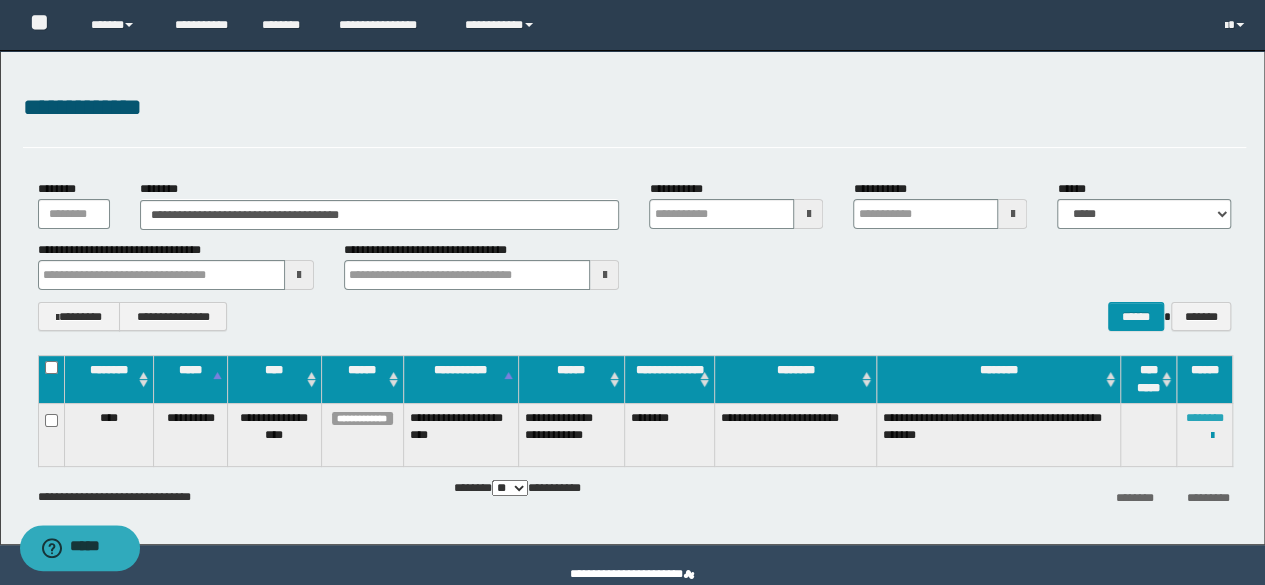 click on "********" at bounding box center [1205, 418] 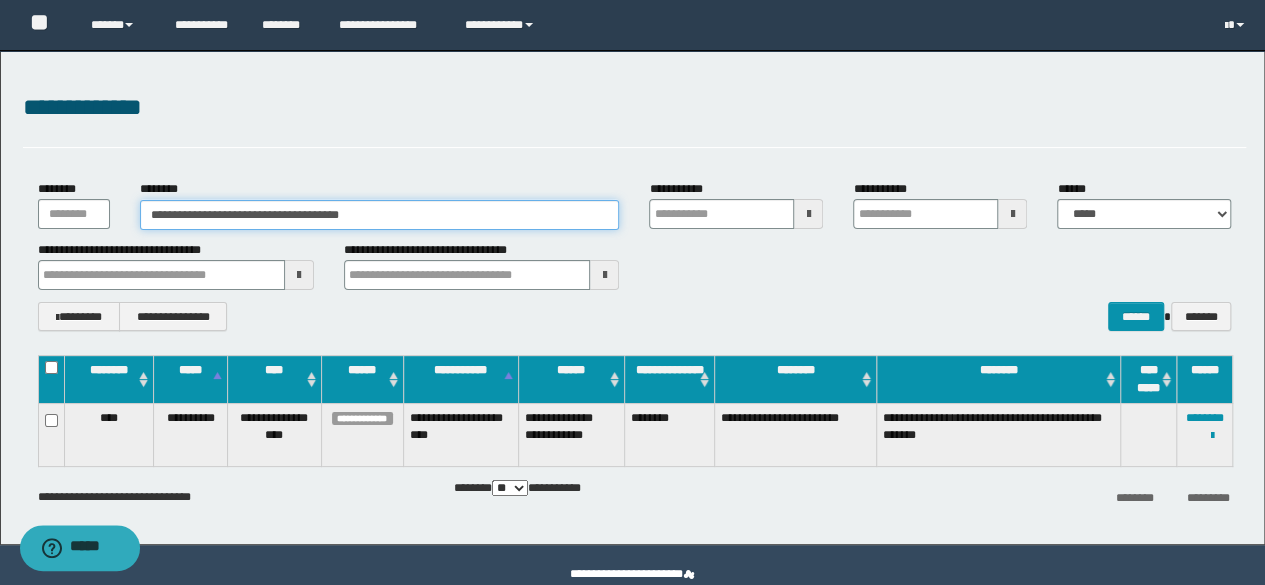 drag, startPoint x: 436, startPoint y: 217, endPoint x: 0, endPoint y: 173, distance: 438.21457 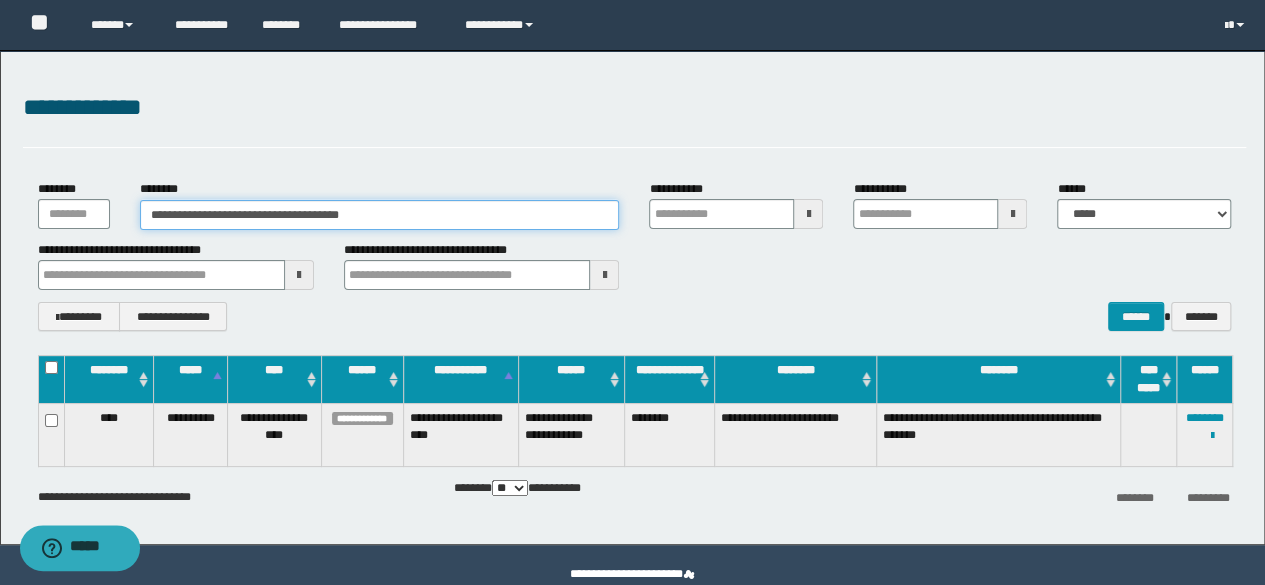 paste 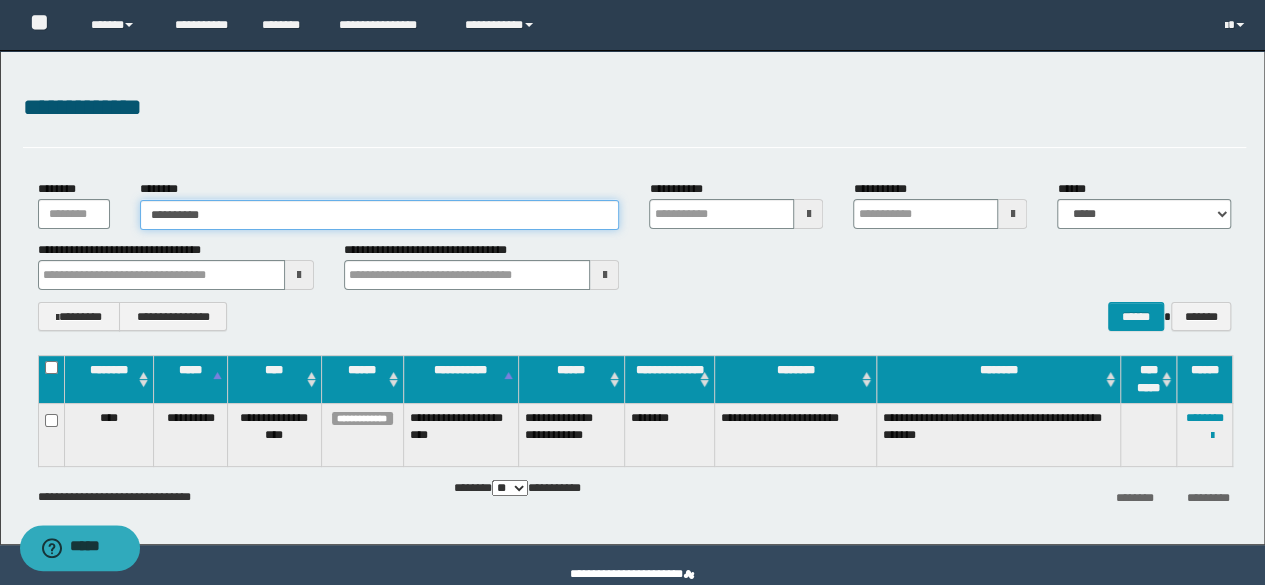 type on "**********" 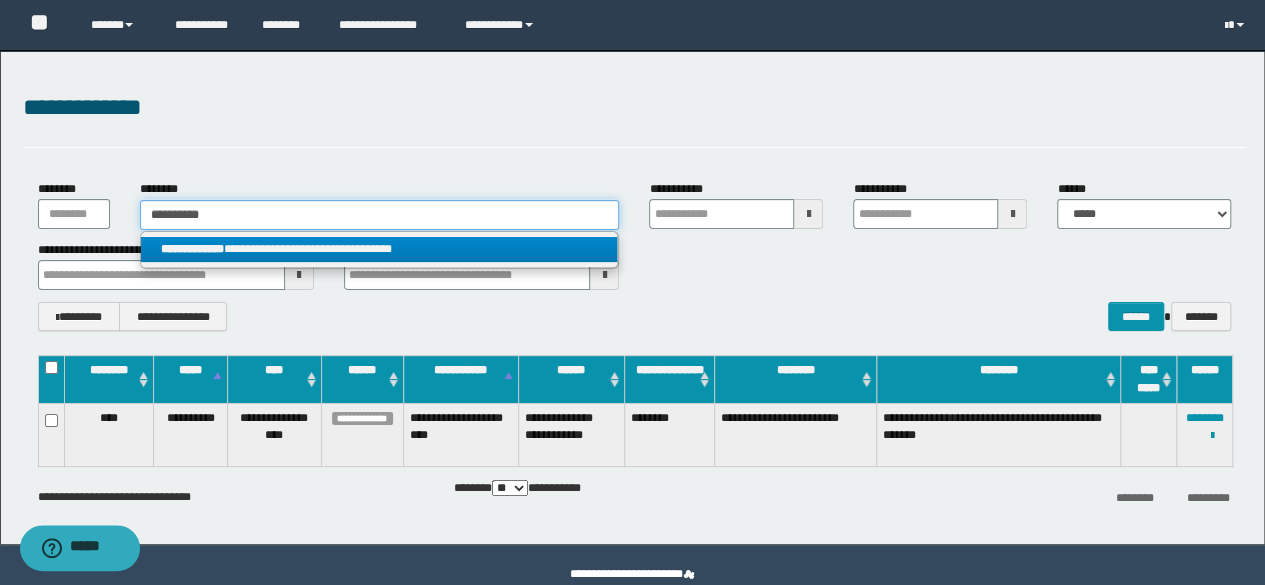 type on "**********" 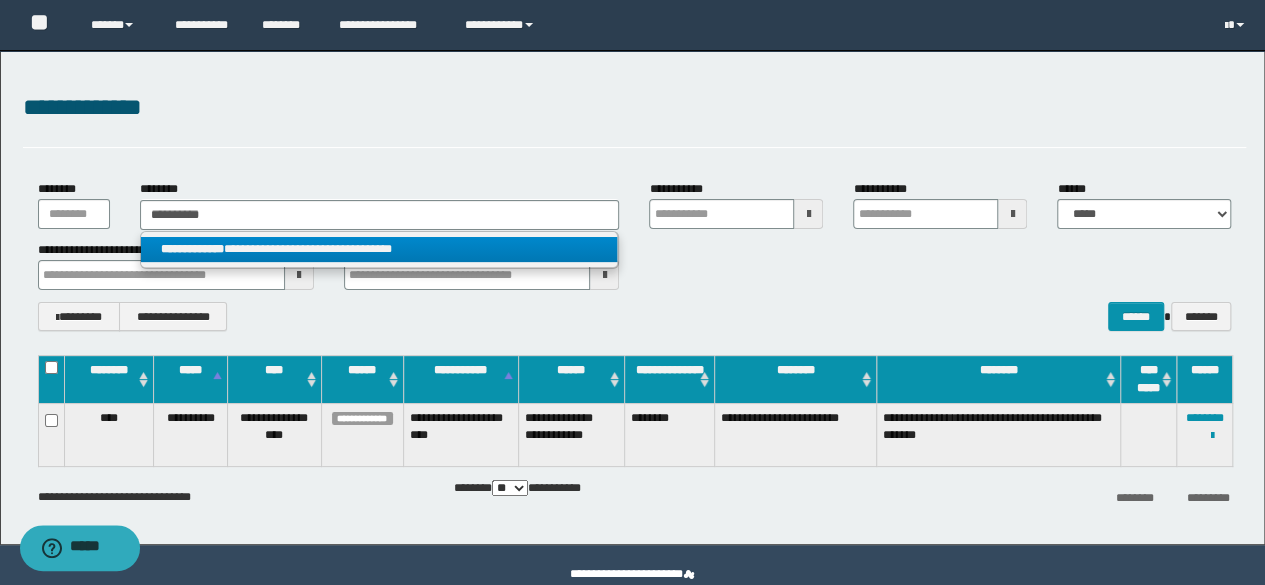 click on "**********" at bounding box center [379, 249] 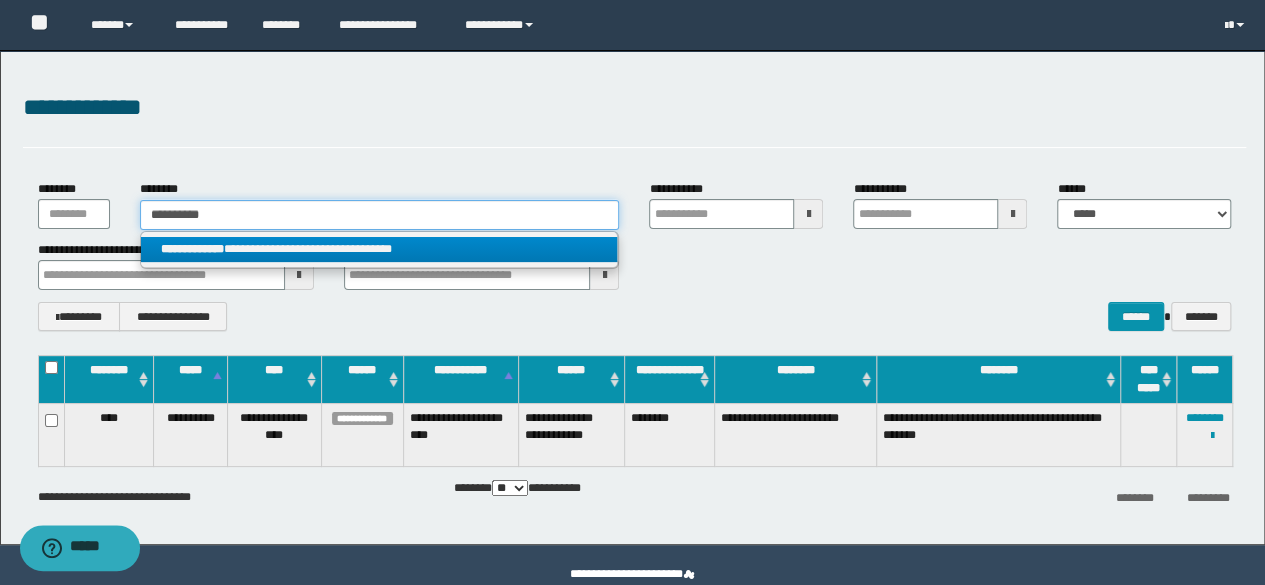 type 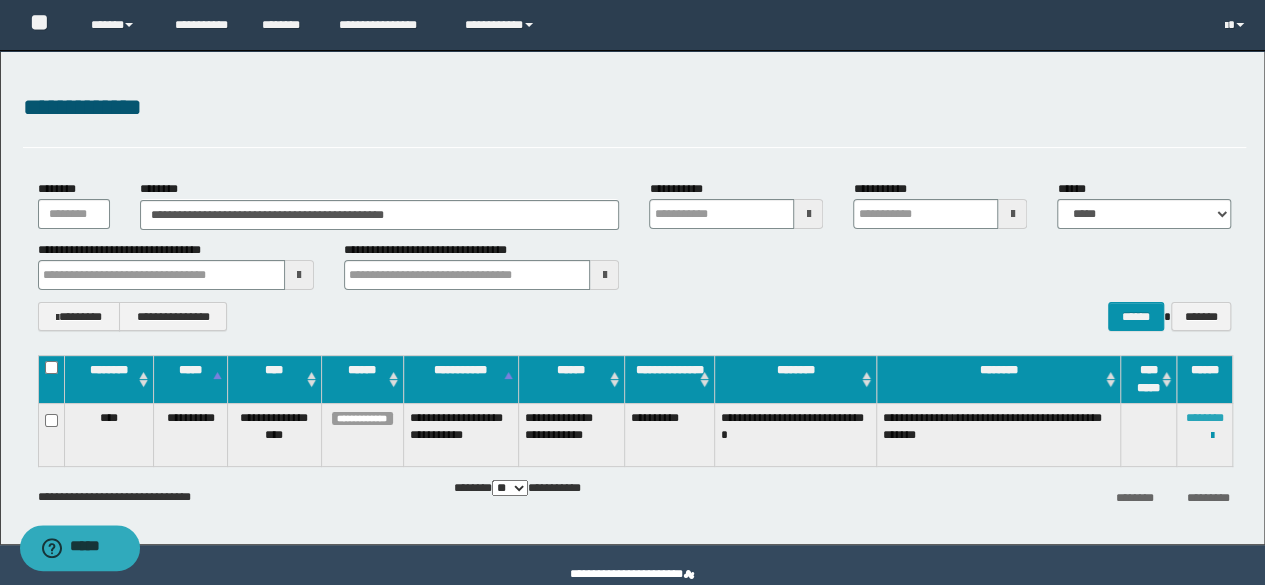 click on "********" at bounding box center (1205, 418) 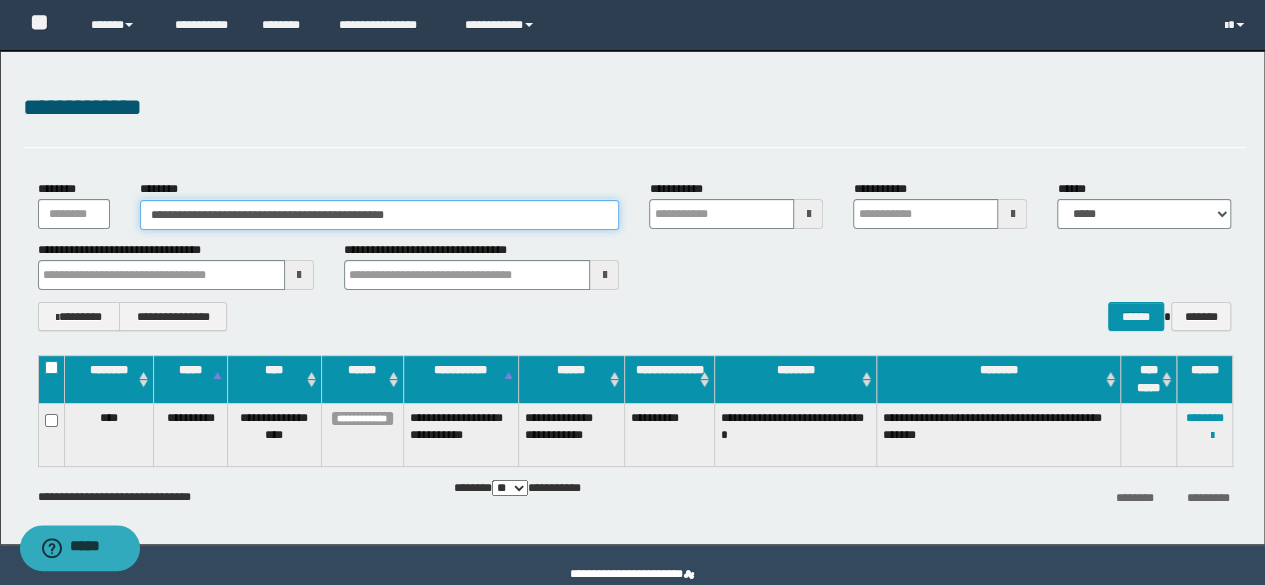 drag, startPoint x: 511, startPoint y: 218, endPoint x: 132, endPoint y: 190, distance: 380.0329 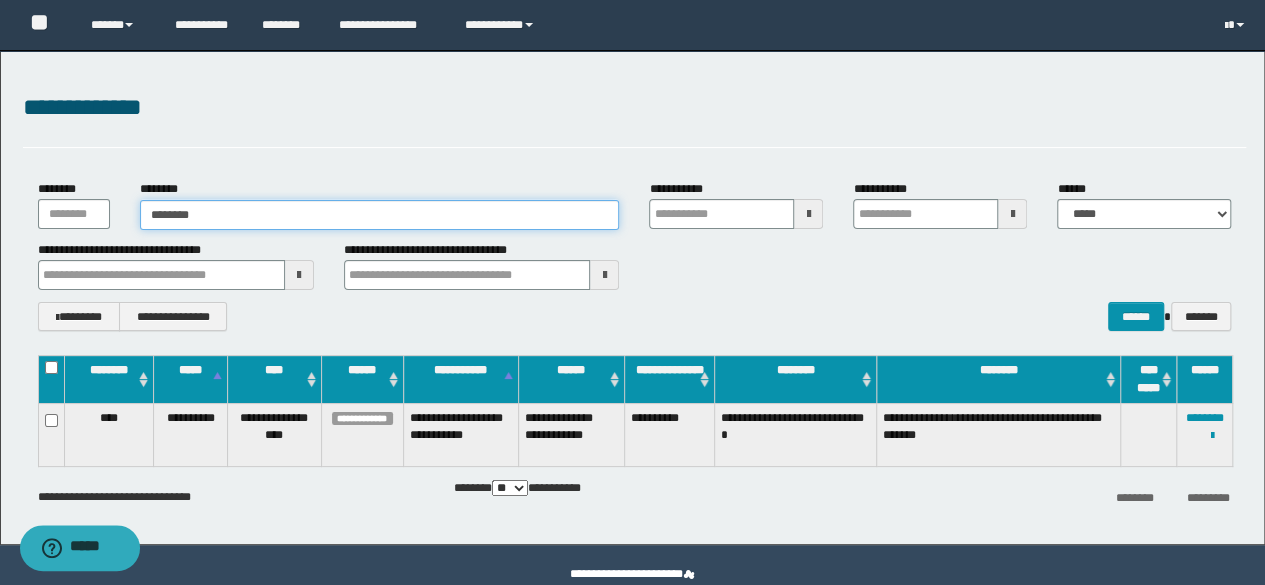type on "********" 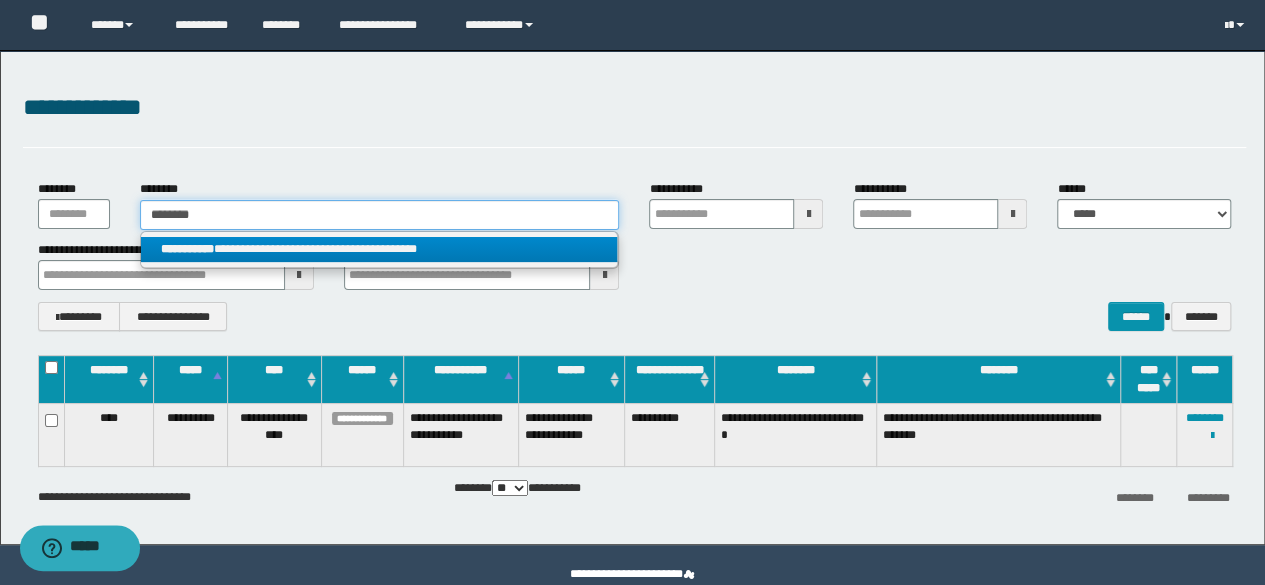 type on "********" 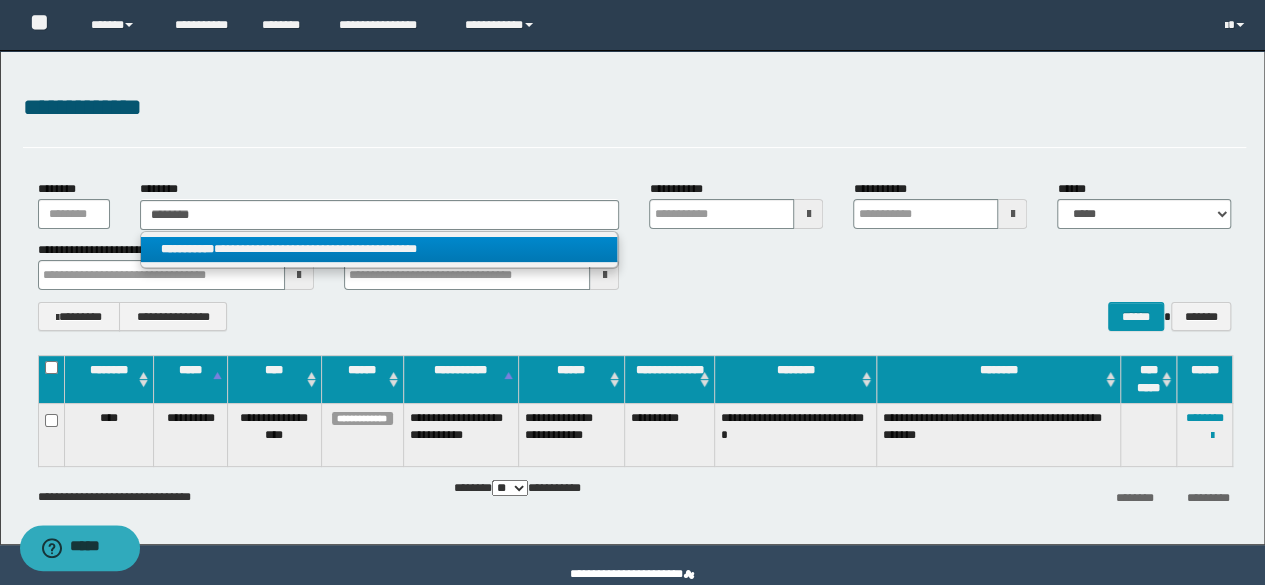click on "**********" at bounding box center [379, 249] 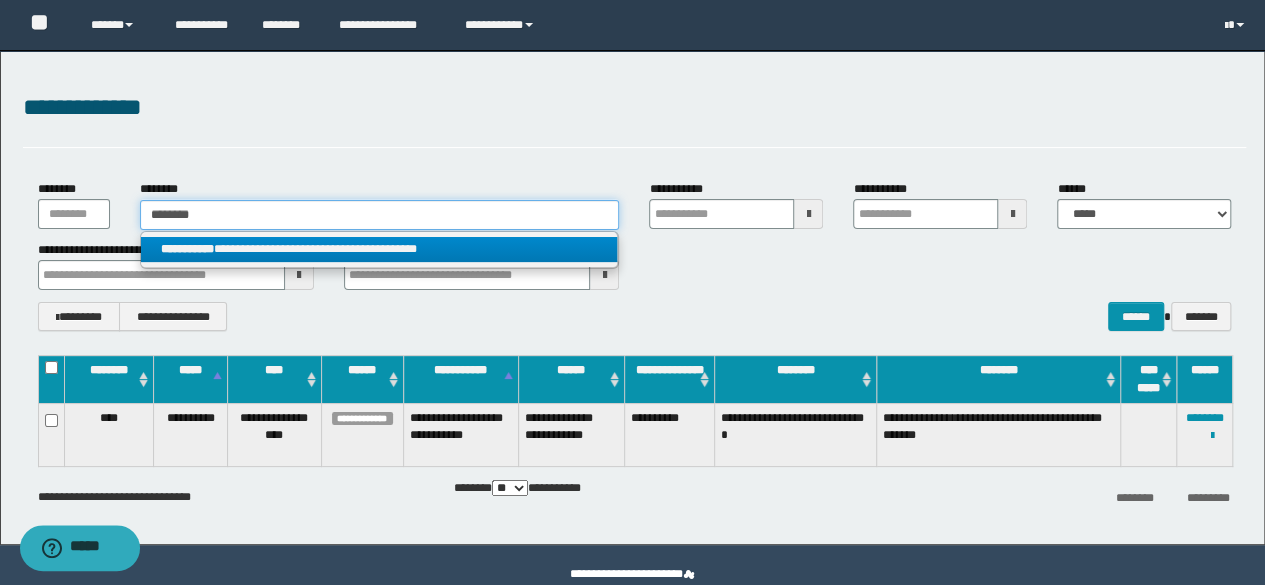 type 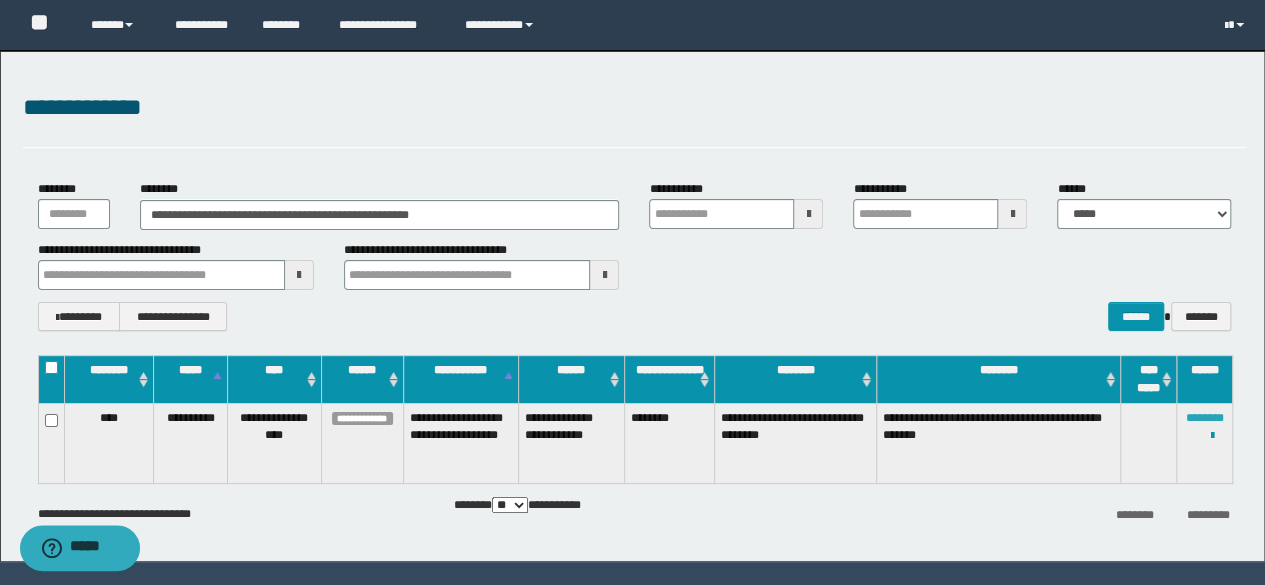 click on "********" at bounding box center [1205, 418] 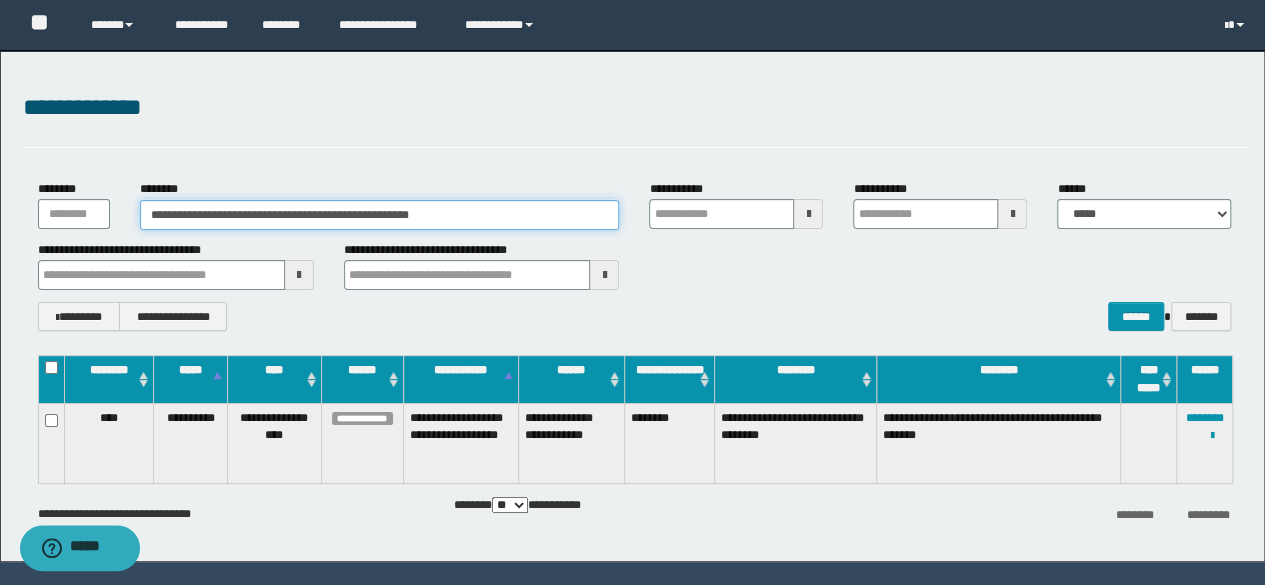 click on "**********" at bounding box center (380, 215) 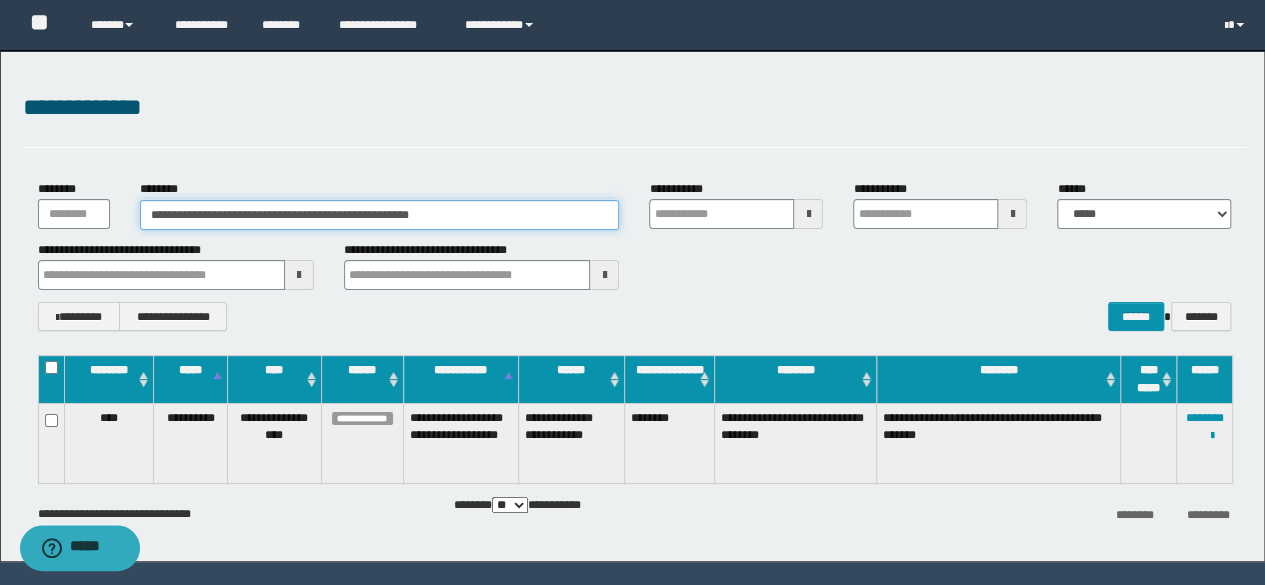 drag, startPoint x: 514, startPoint y: 219, endPoint x: 2, endPoint y: 163, distance: 515.0534 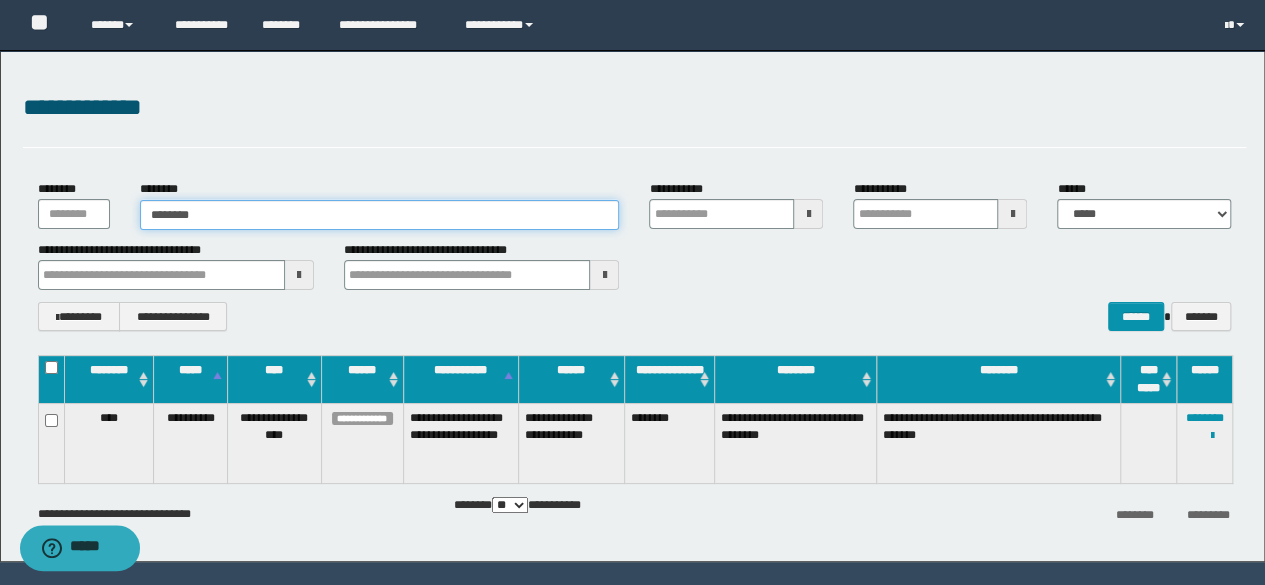 type on "********" 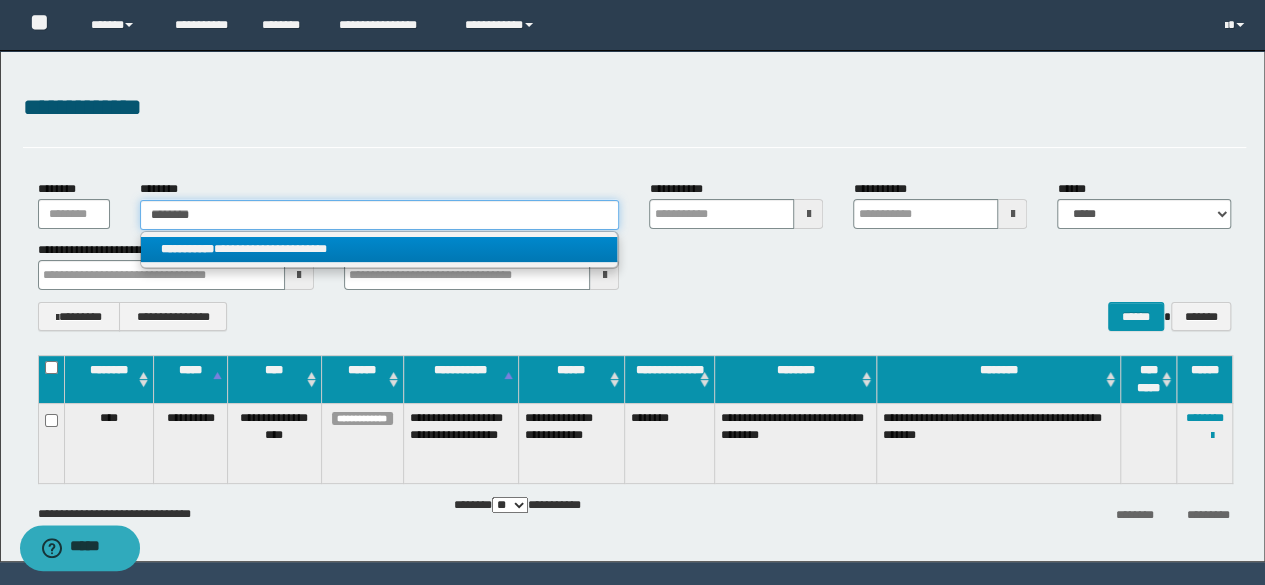 type on "********" 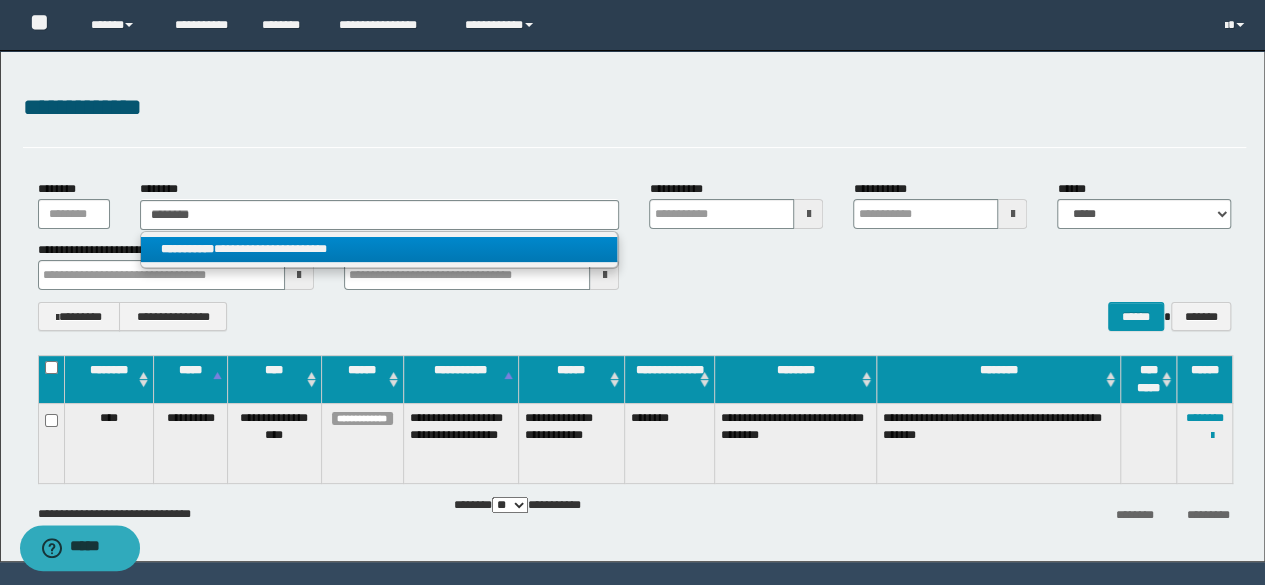 click on "**********" at bounding box center (379, 249) 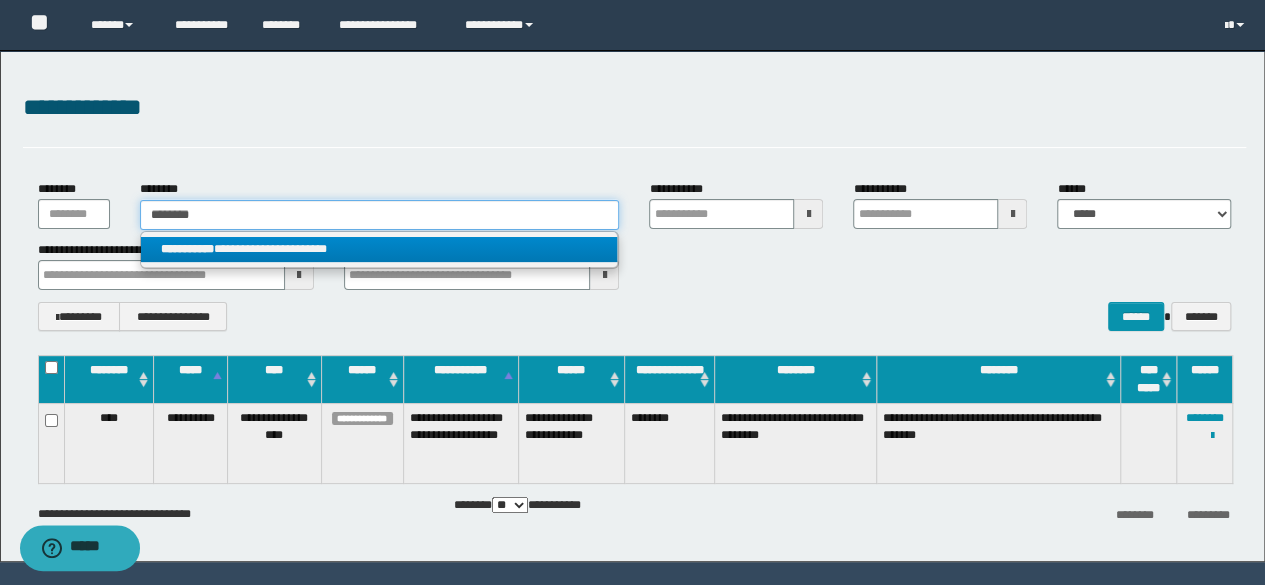 type 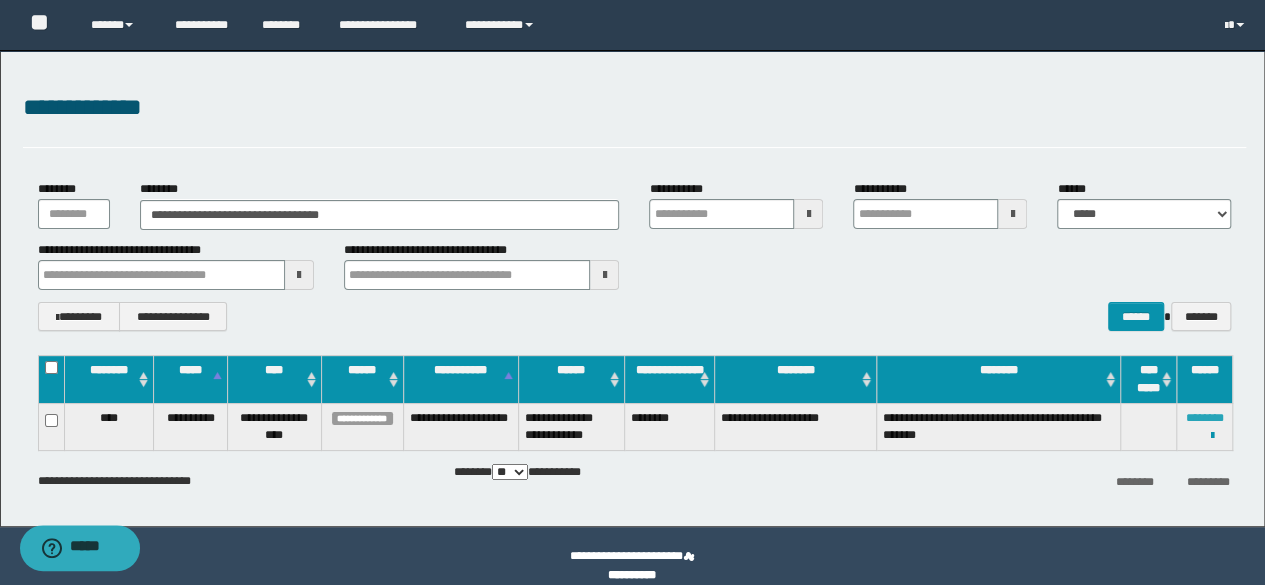 click on "********" at bounding box center [1205, 418] 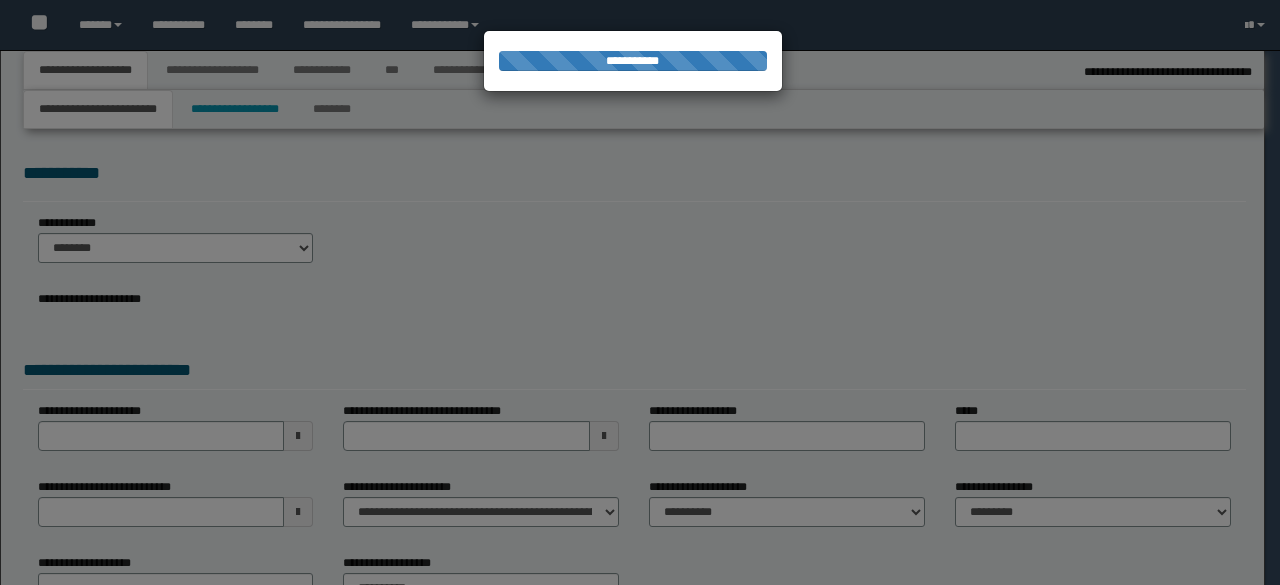 select on "*" 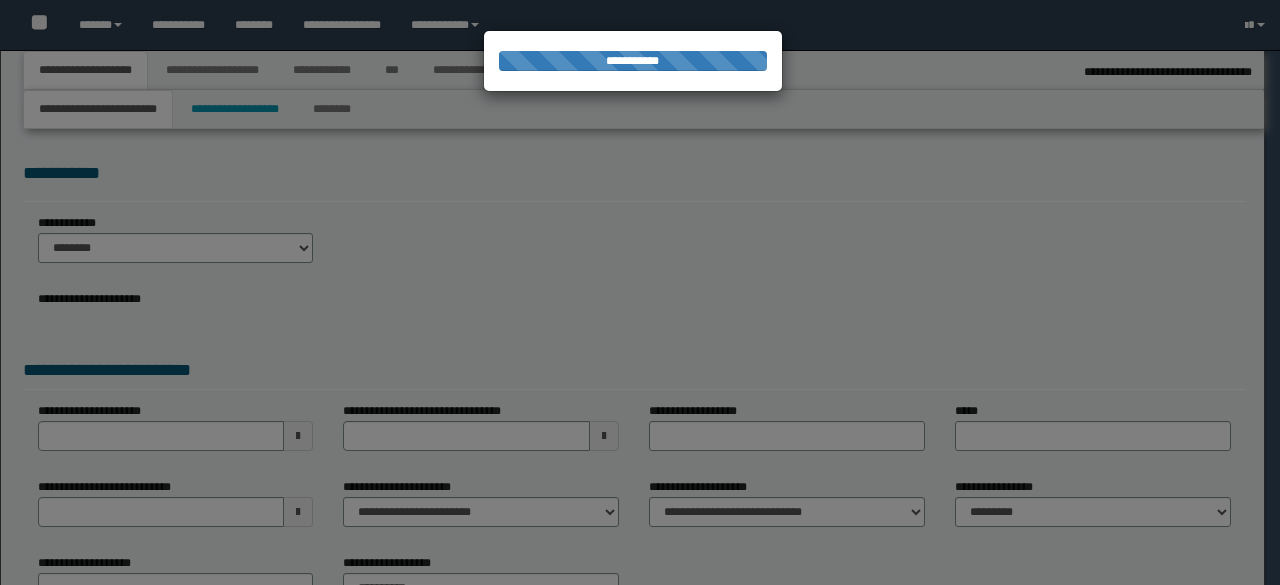 select on "*" 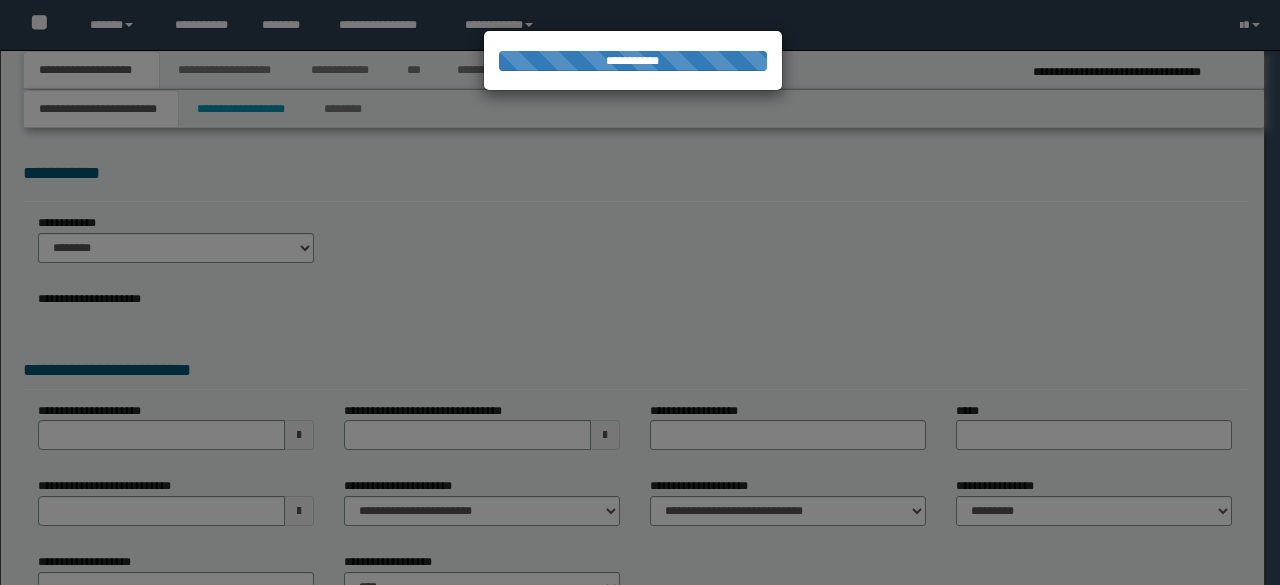 scroll, scrollTop: 0, scrollLeft: 0, axis: both 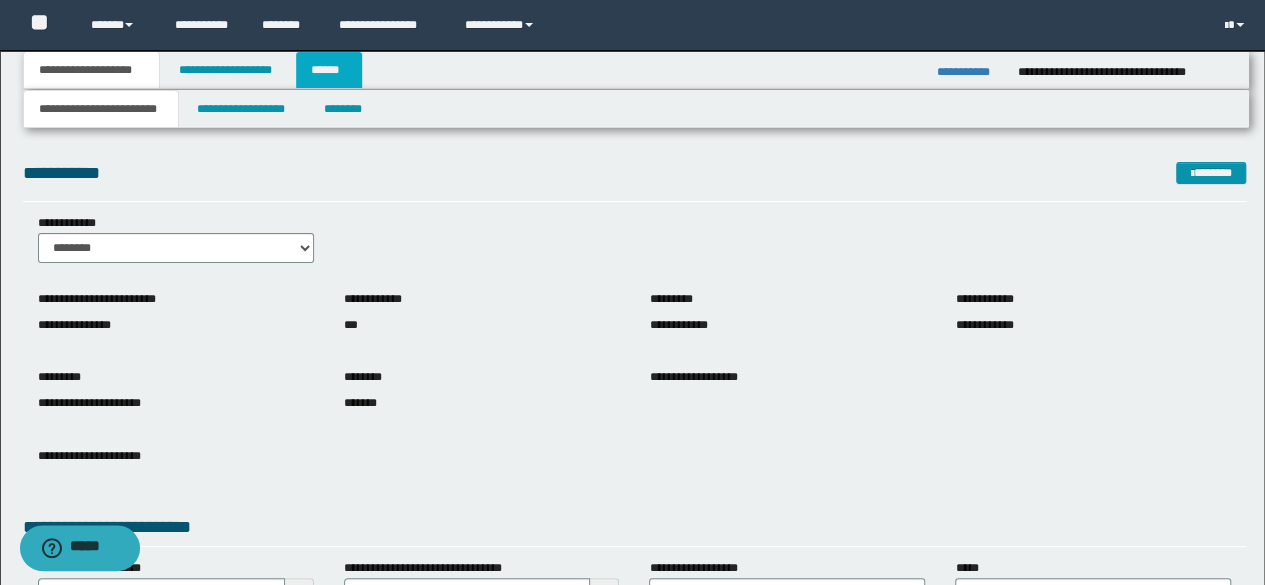 click on "******" at bounding box center (329, 70) 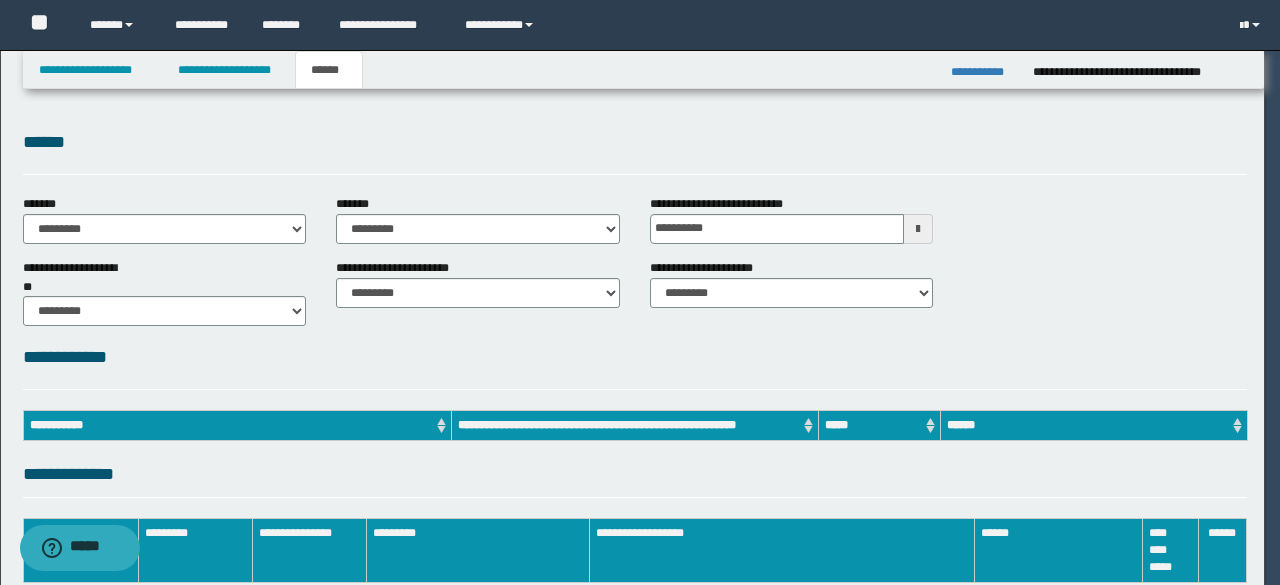scroll, scrollTop: 0, scrollLeft: 0, axis: both 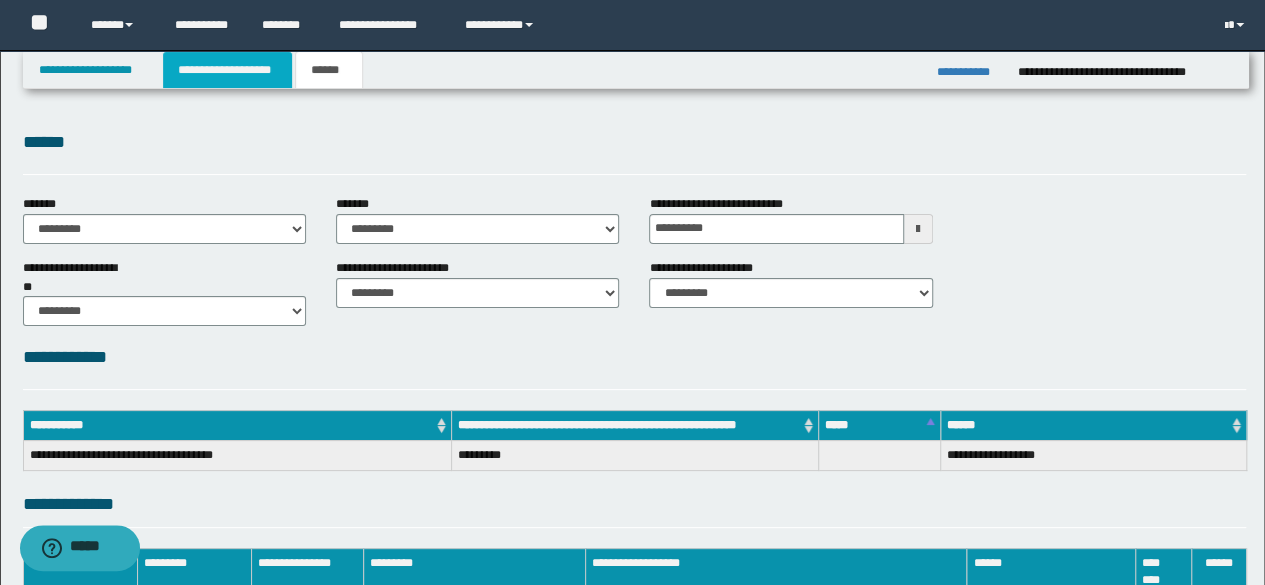 click on "**********" at bounding box center (227, 70) 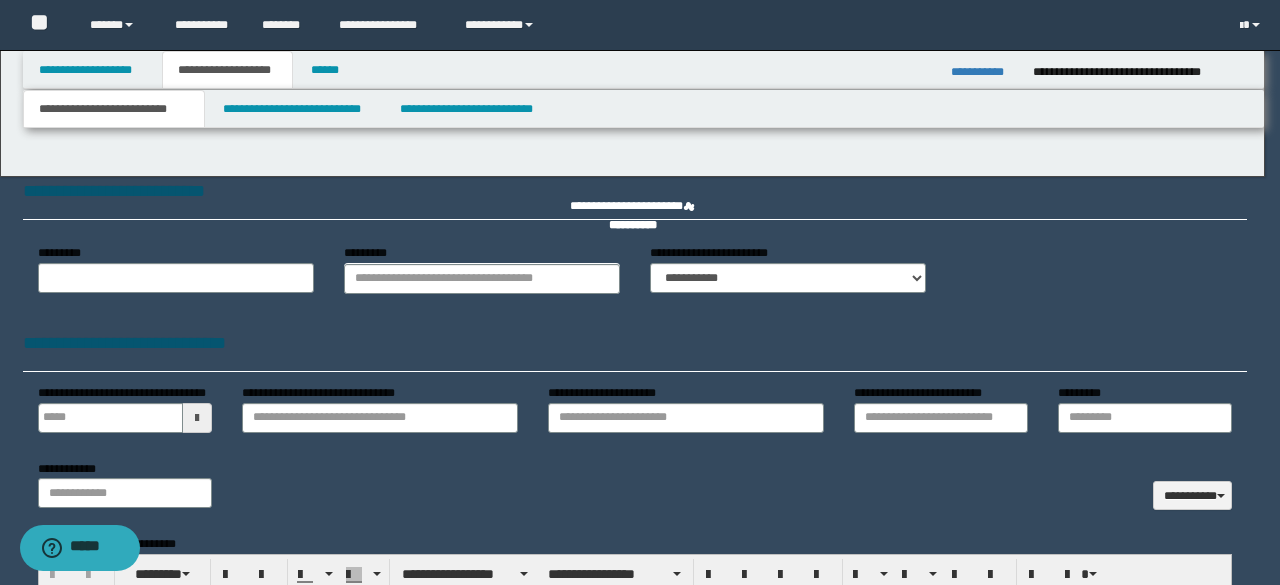 type 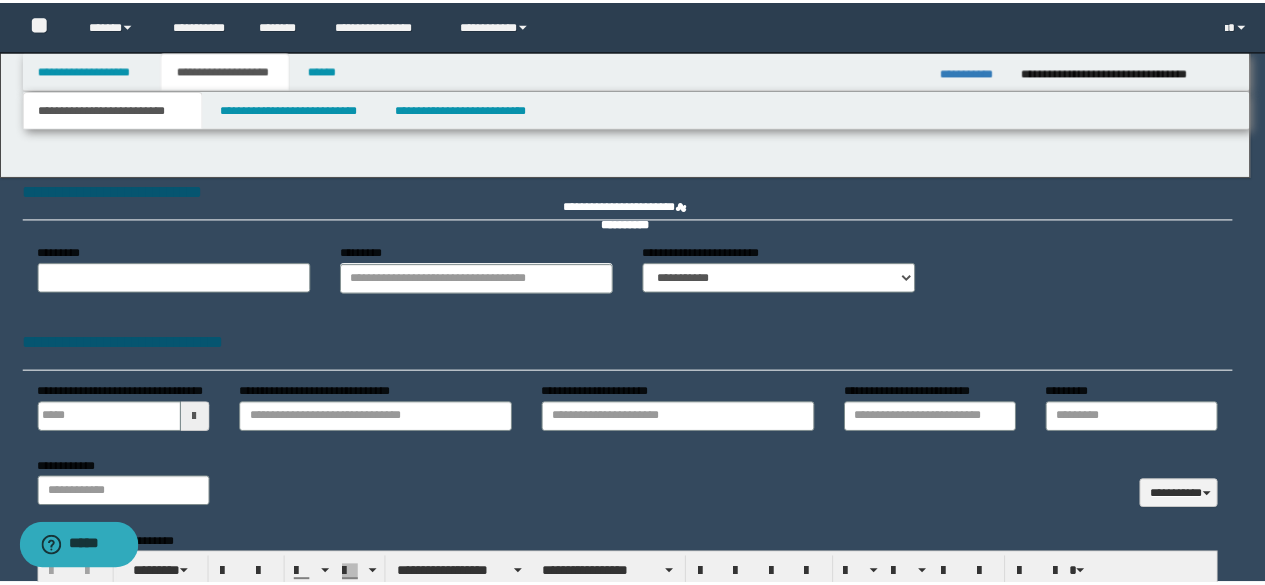 scroll, scrollTop: 0, scrollLeft: 0, axis: both 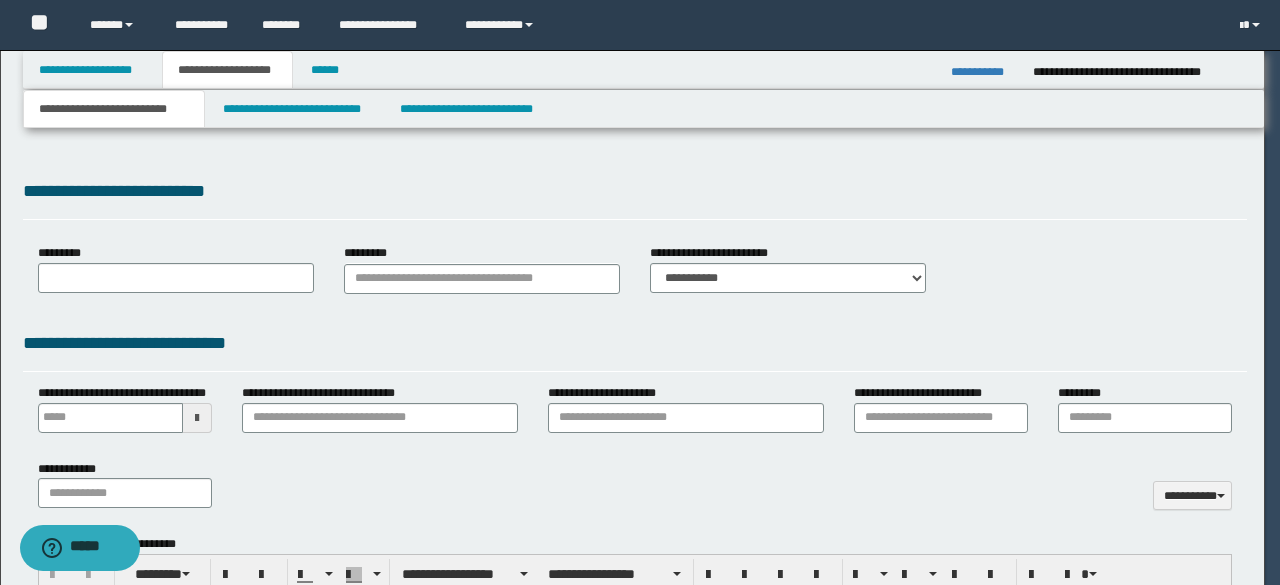 select on "*" 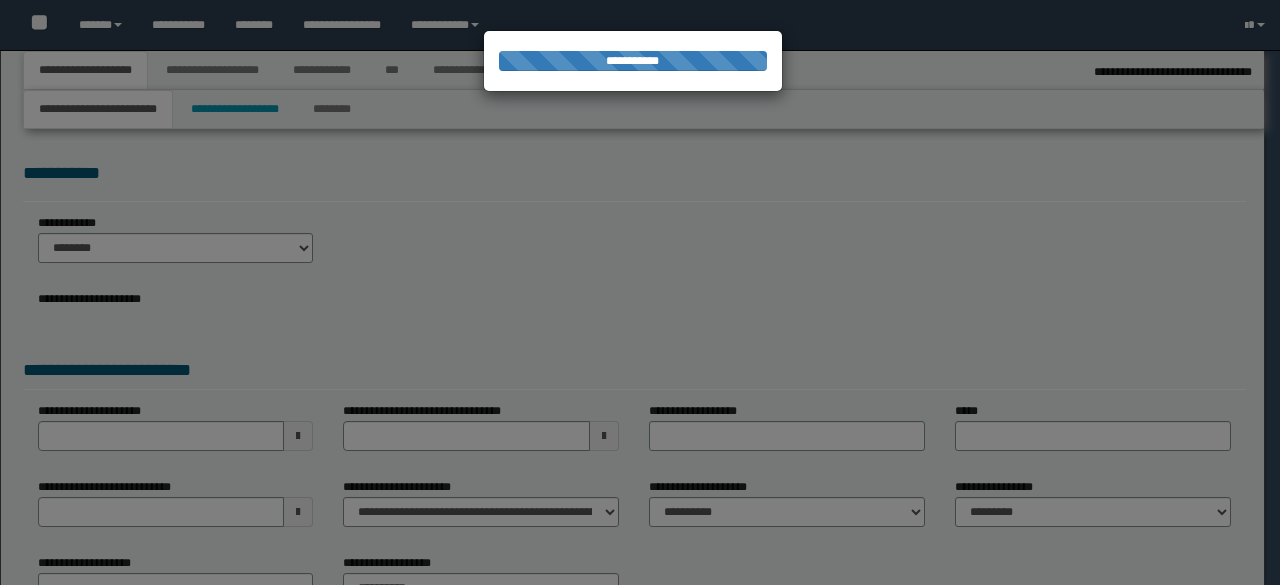 select on "*" 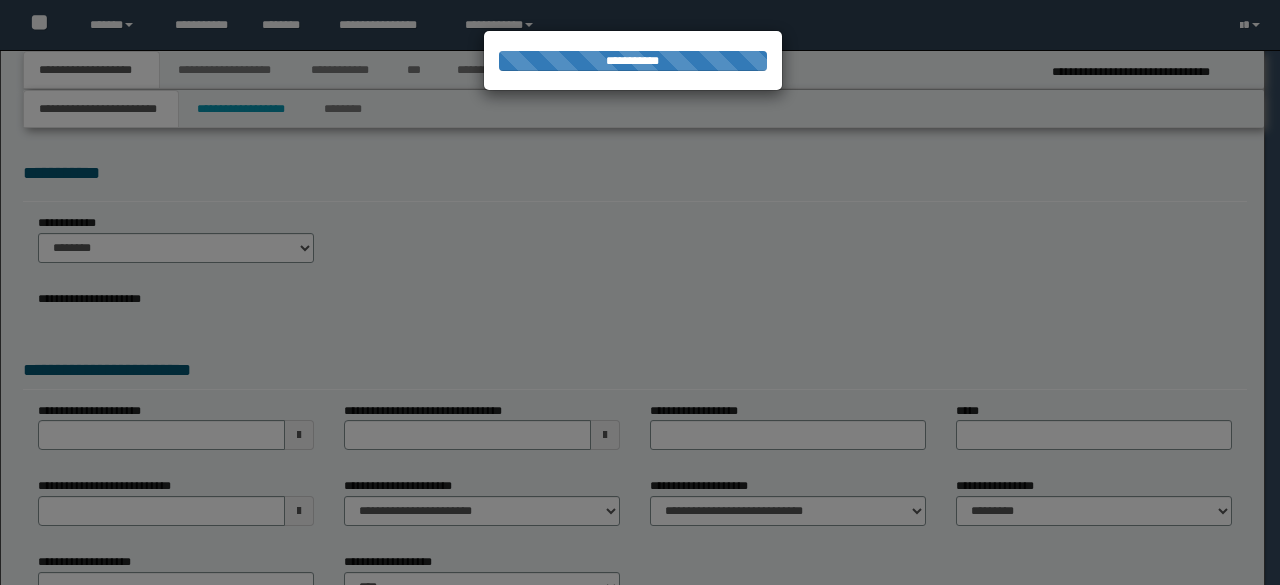 scroll, scrollTop: 0, scrollLeft: 0, axis: both 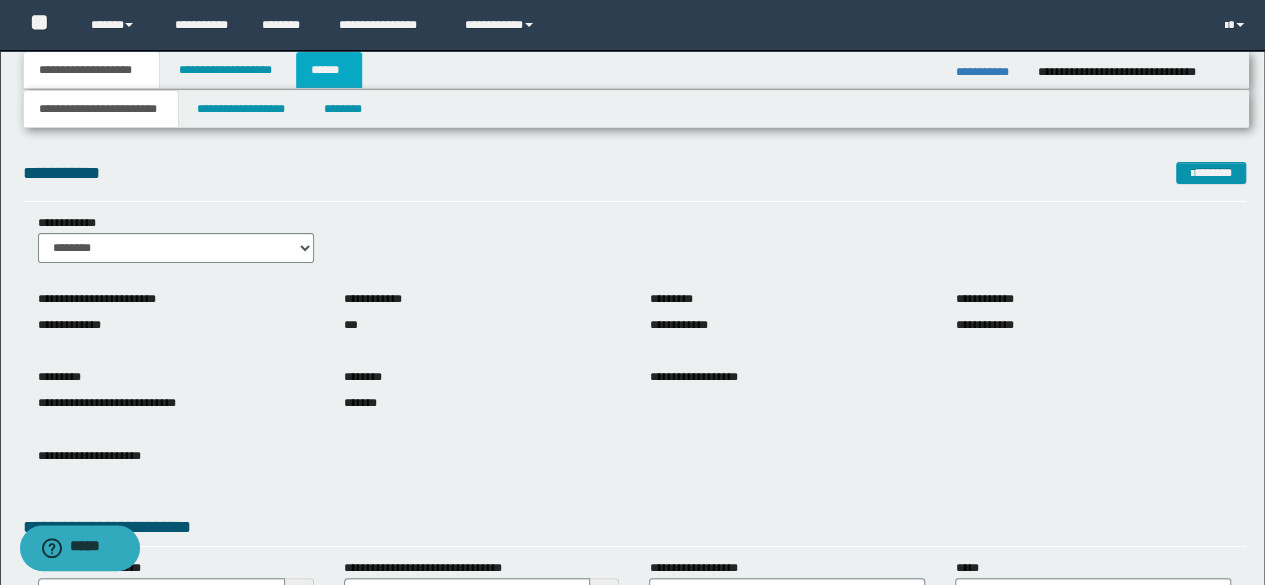 click on "******" at bounding box center (329, 70) 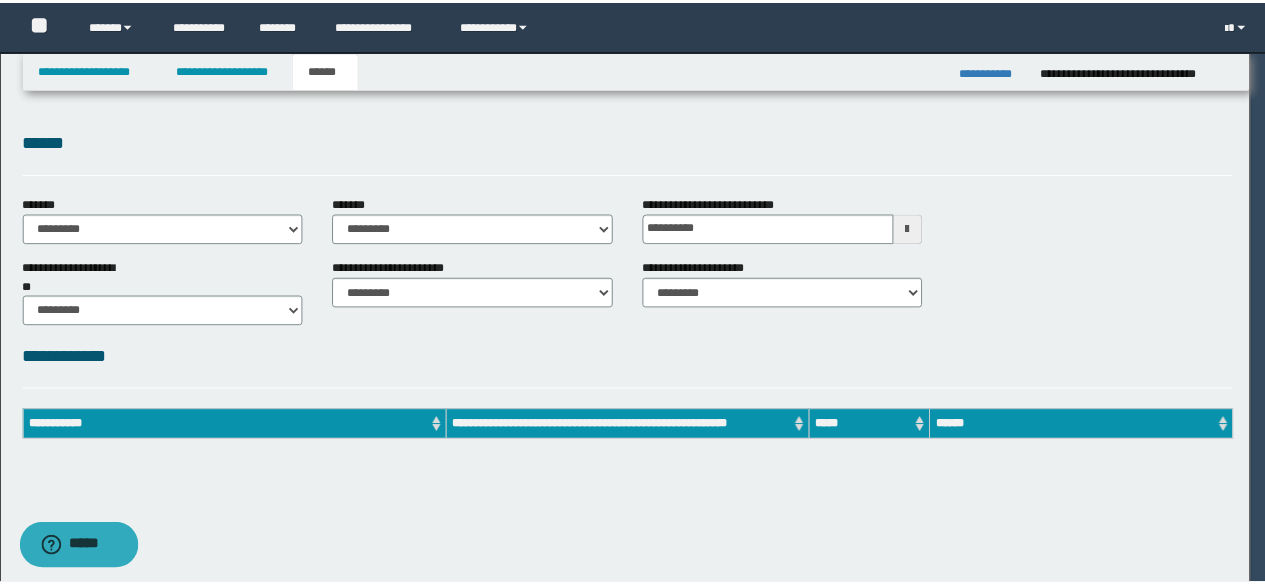 scroll, scrollTop: 0, scrollLeft: 0, axis: both 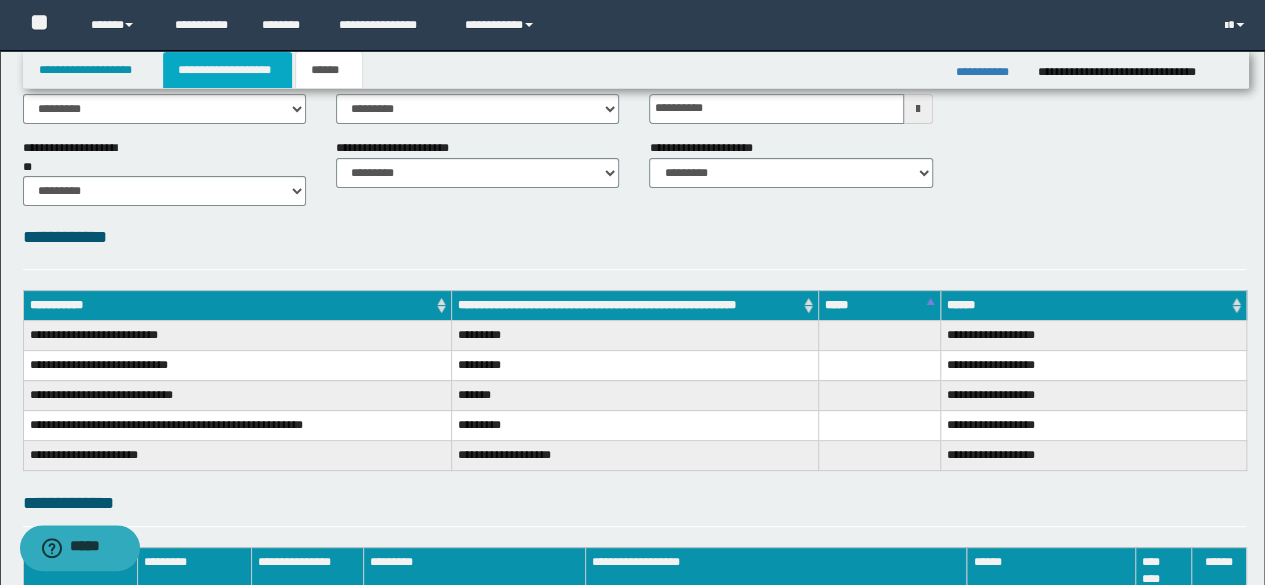 click on "**********" at bounding box center (227, 70) 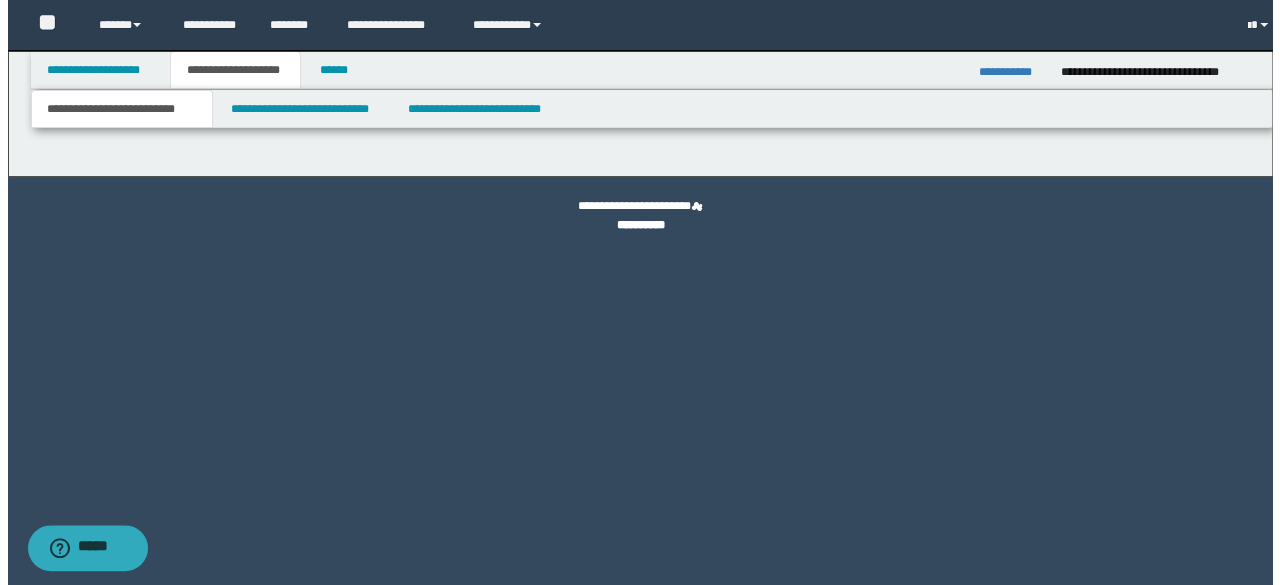 scroll, scrollTop: 0, scrollLeft: 0, axis: both 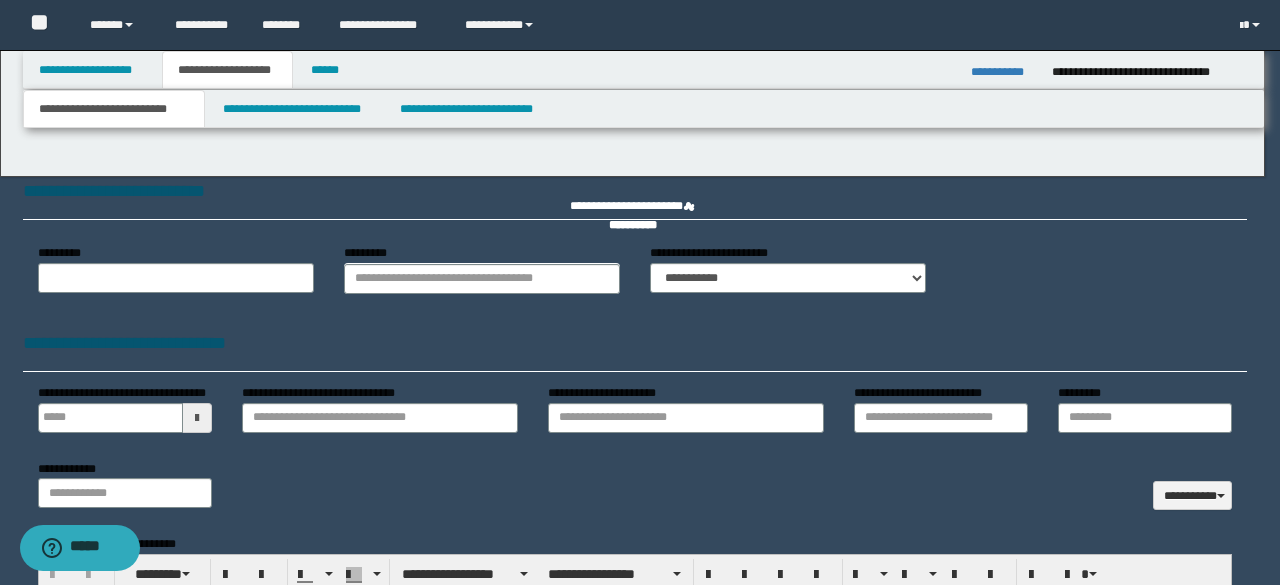 type 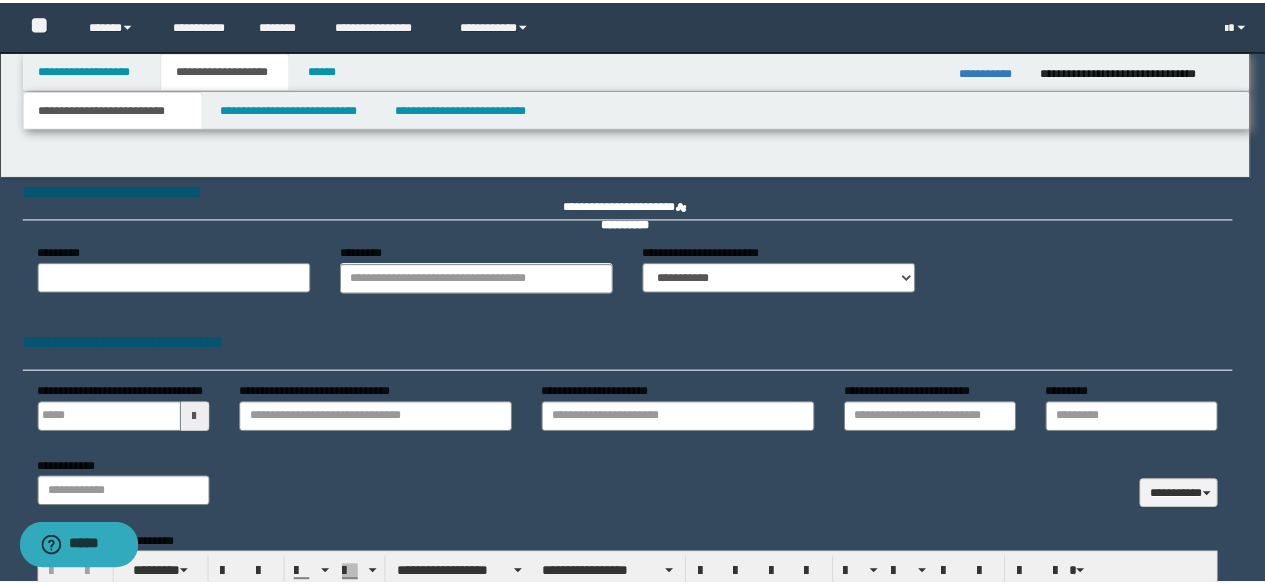 scroll, scrollTop: 0, scrollLeft: 0, axis: both 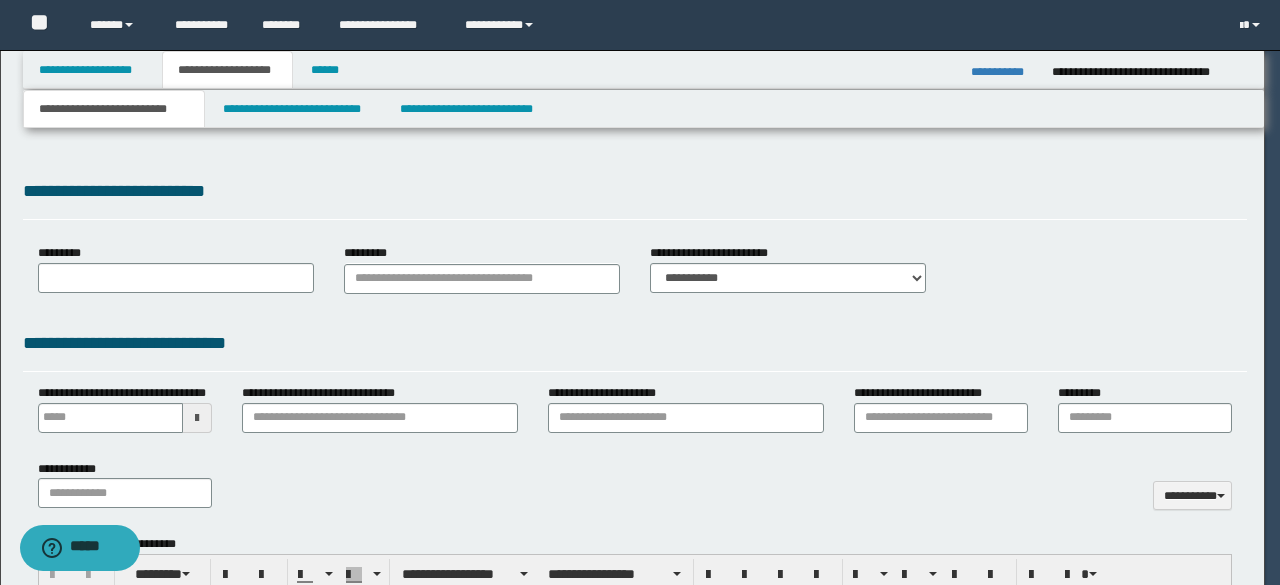 select on "*" 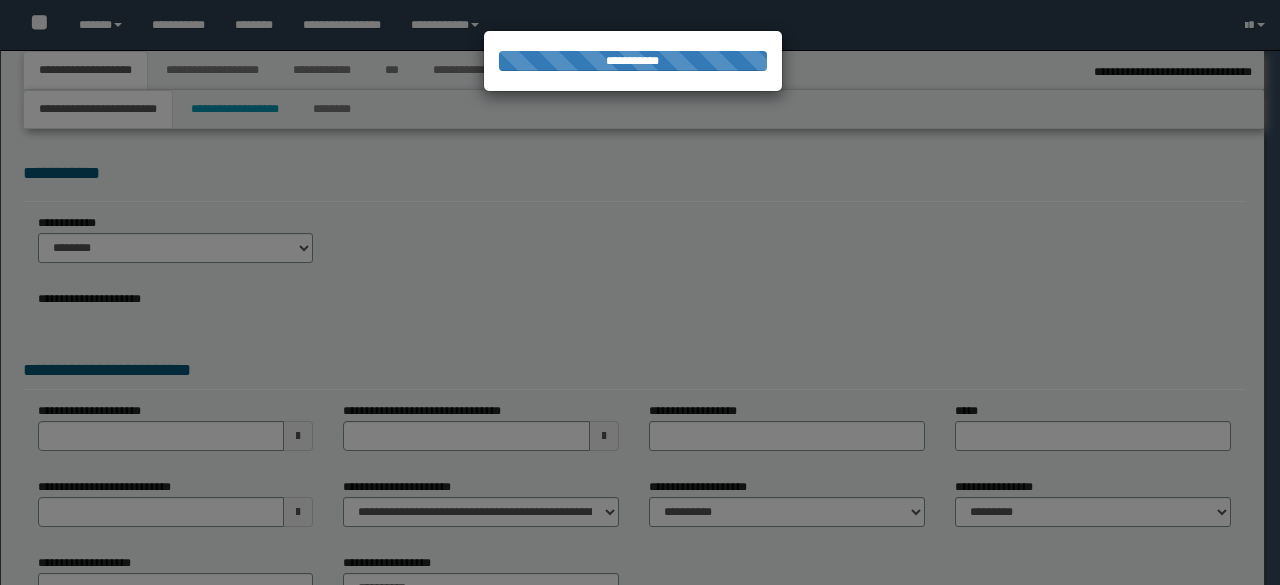 select on "*" 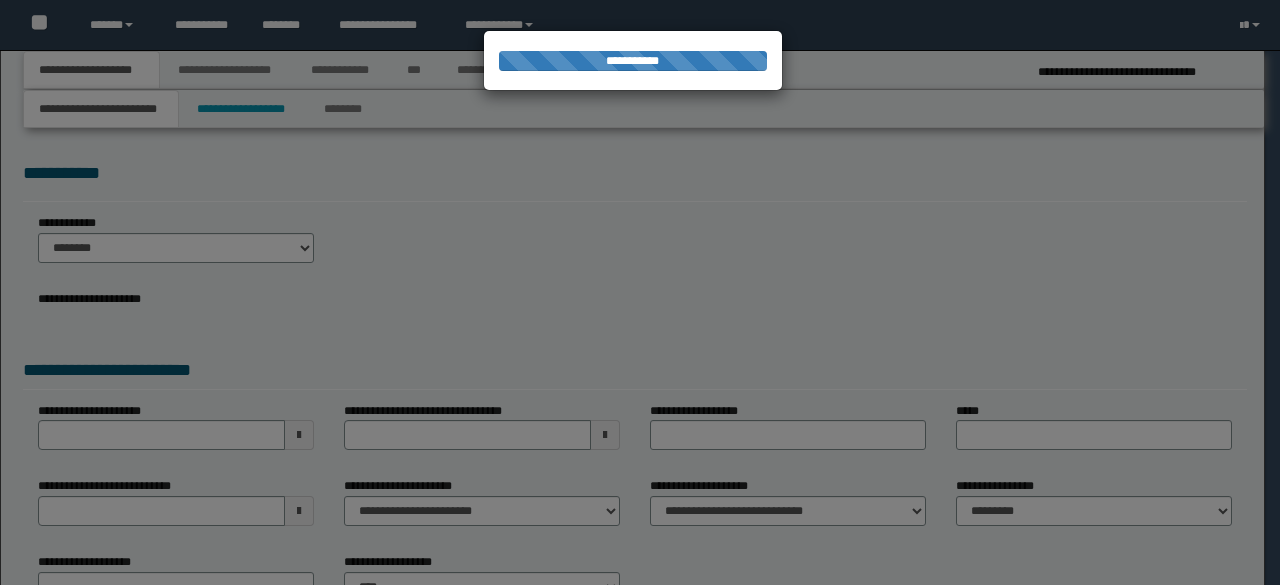 scroll, scrollTop: 0, scrollLeft: 0, axis: both 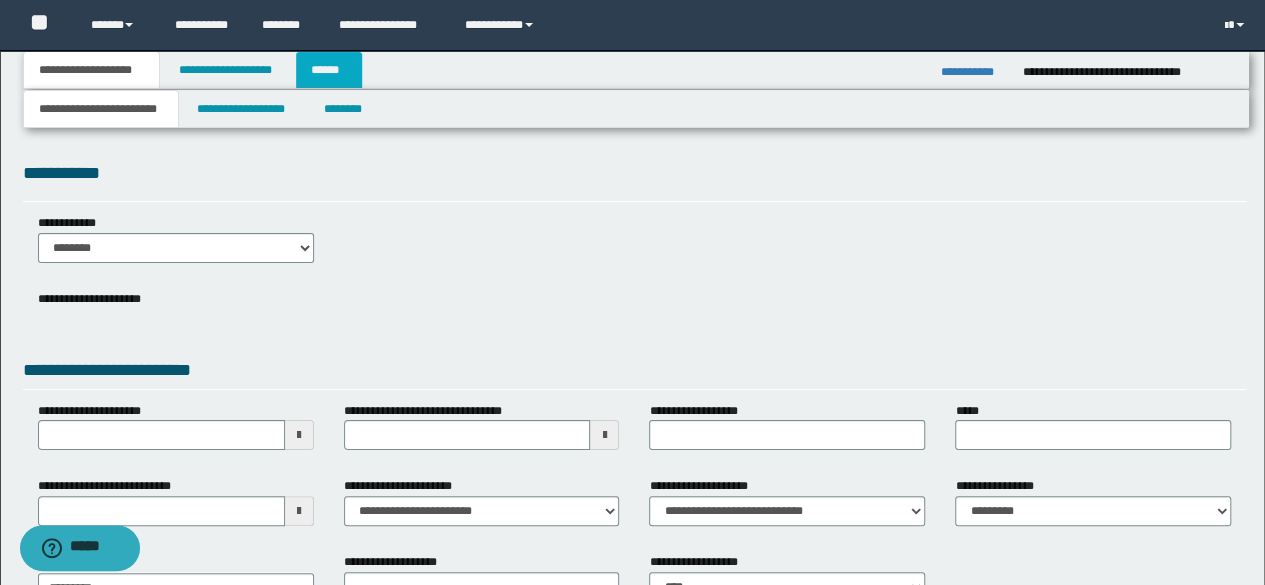 click on "******" at bounding box center [329, 70] 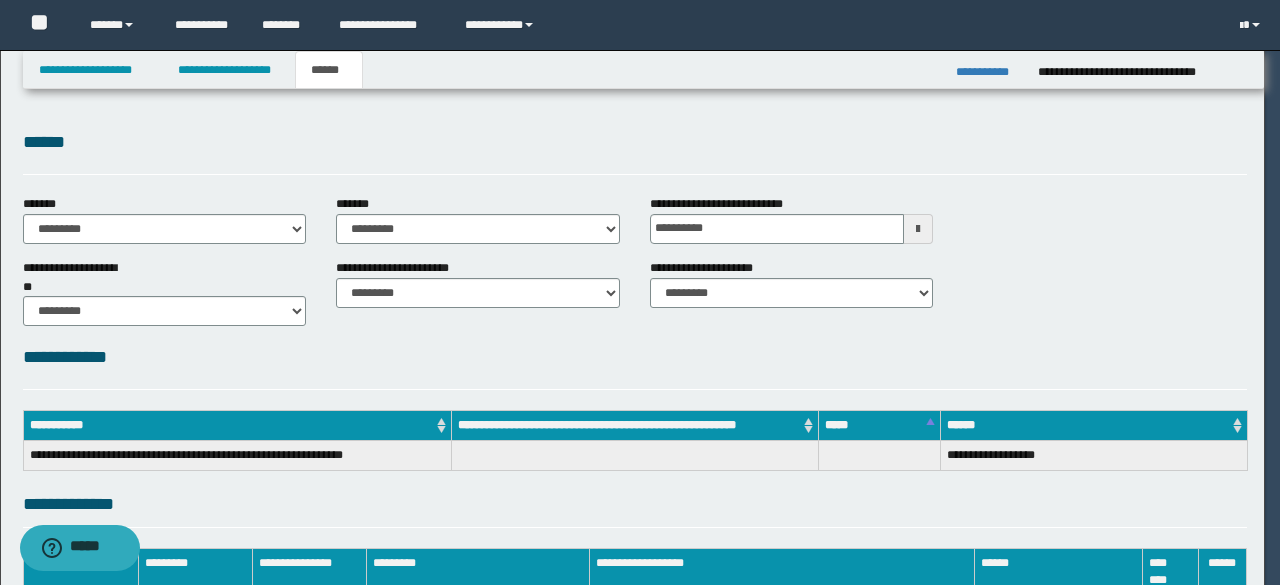 scroll, scrollTop: 0, scrollLeft: 0, axis: both 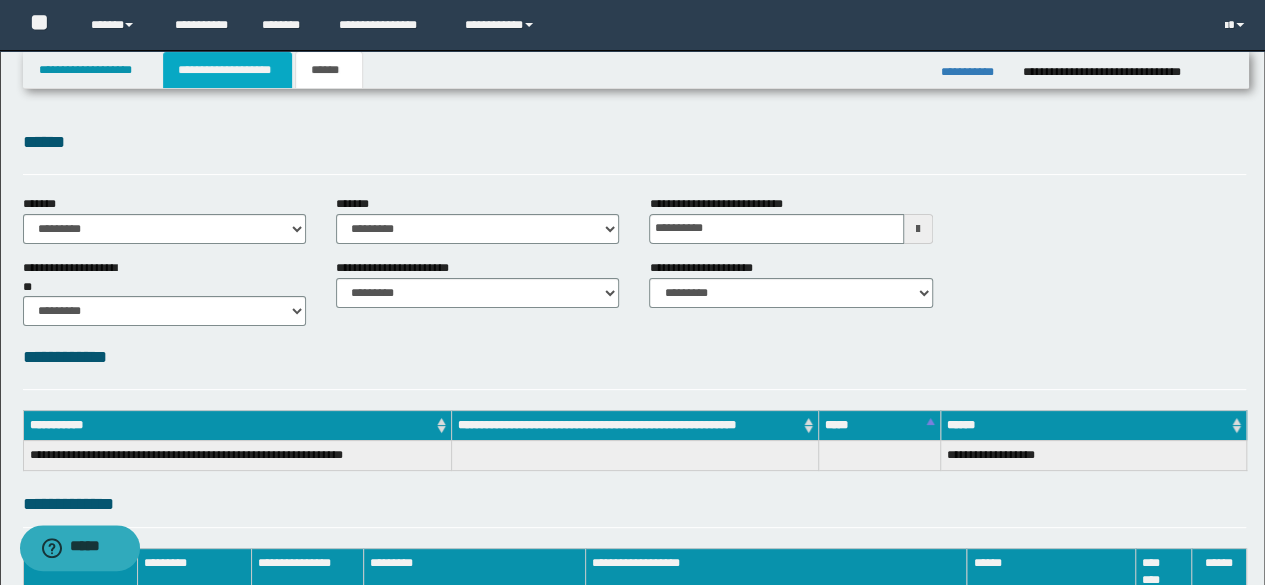 click on "**********" at bounding box center (227, 70) 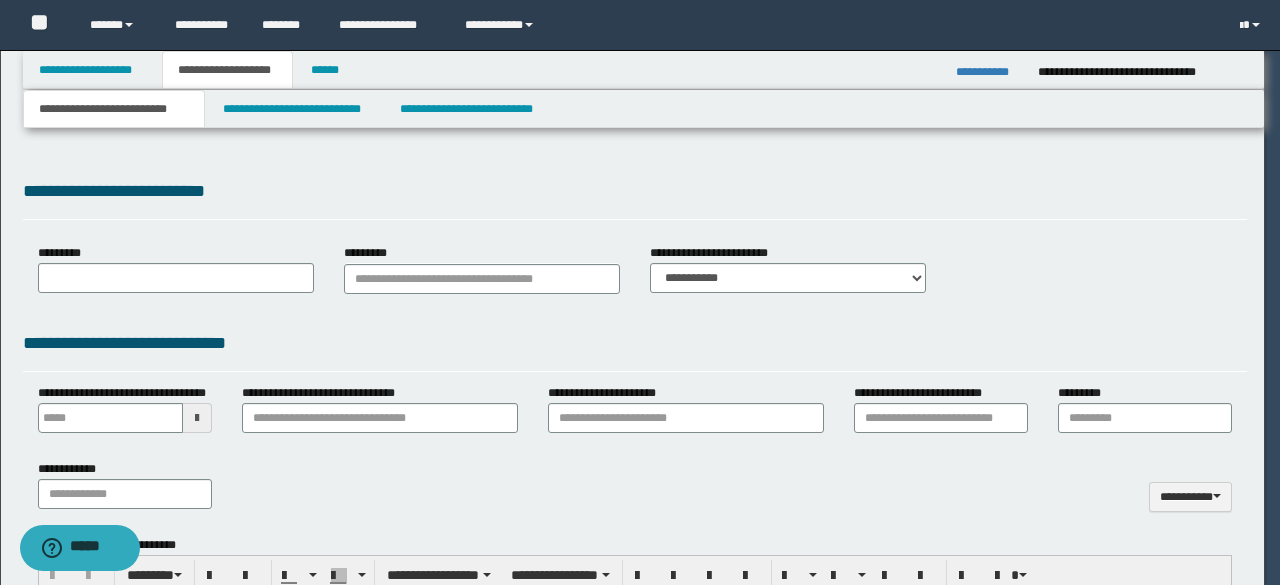 type 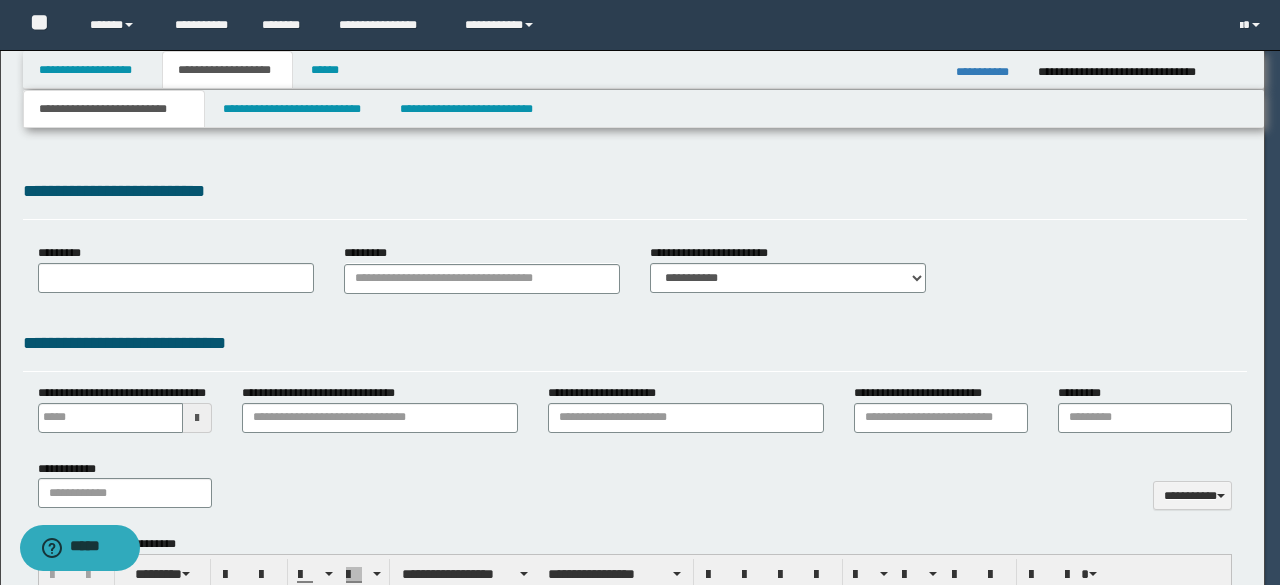 scroll, scrollTop: 0, scrollLeft: 0, axis: both 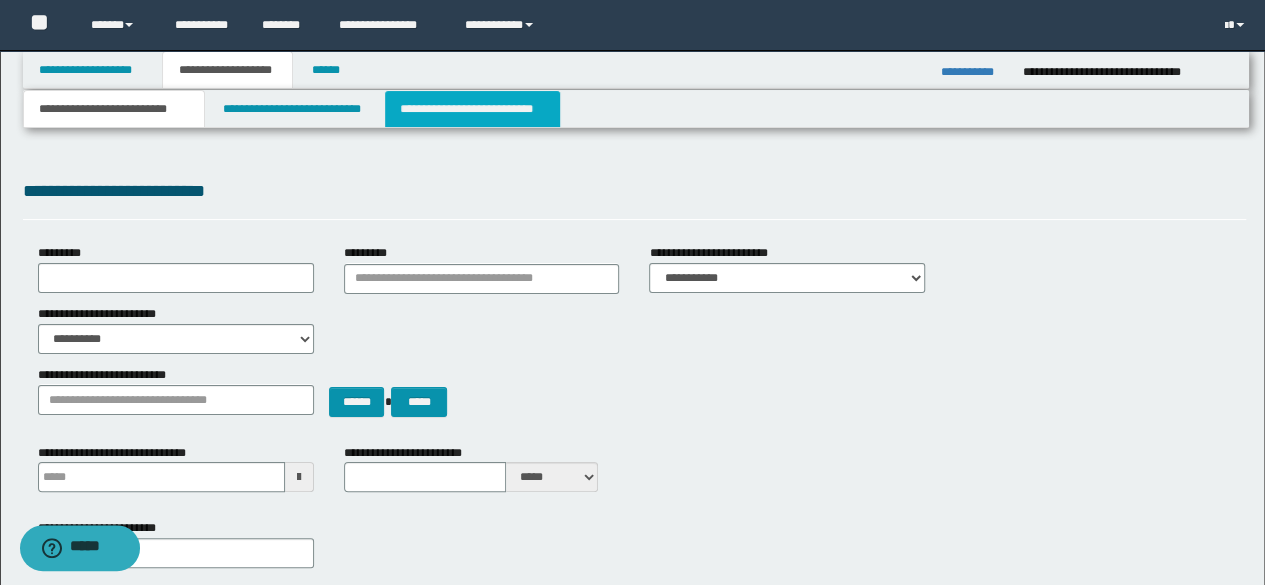 click on "**********" at bounding box center (472, 109) 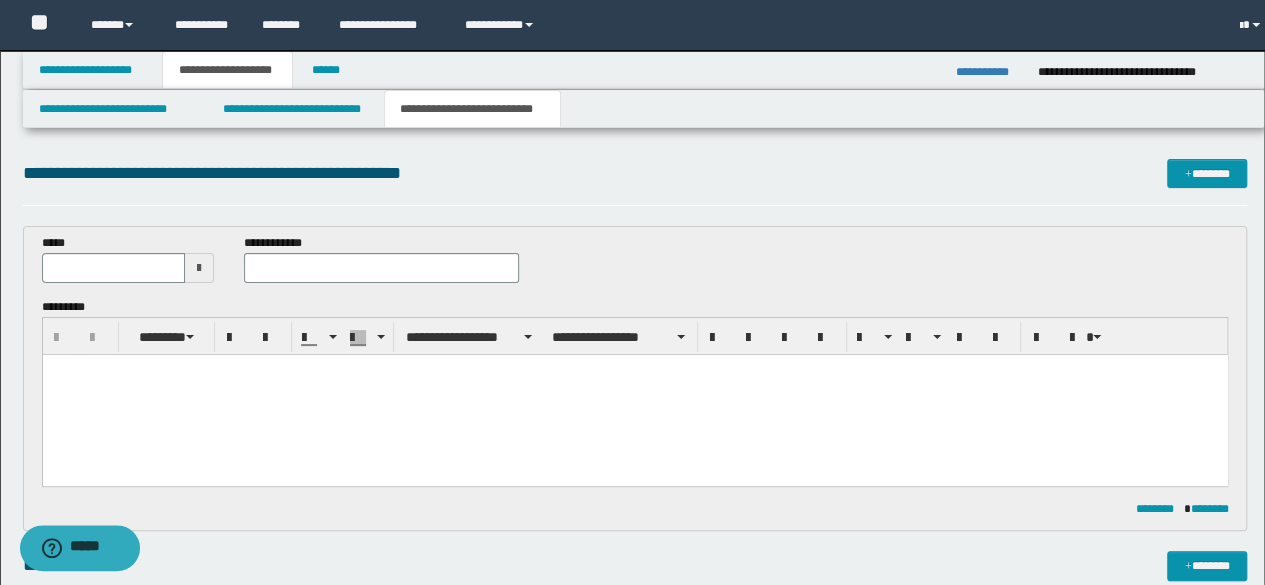scroll, scrollTop: 0, scrollLeft: 0, axis: both 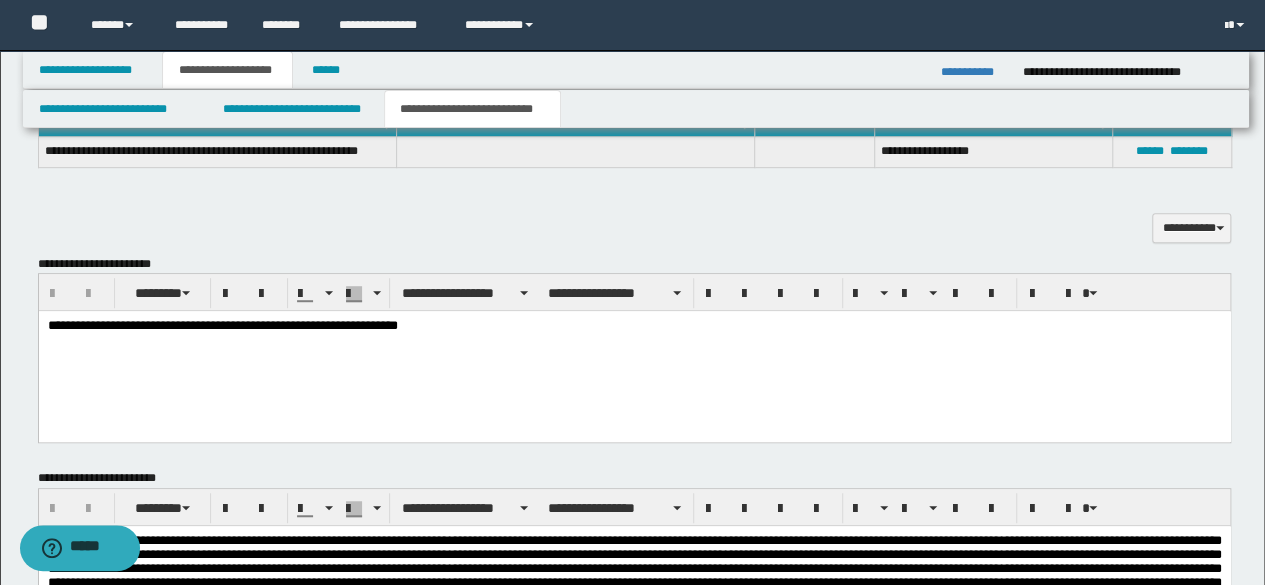 click on "******    ********" at bounding box center [1171, 152] 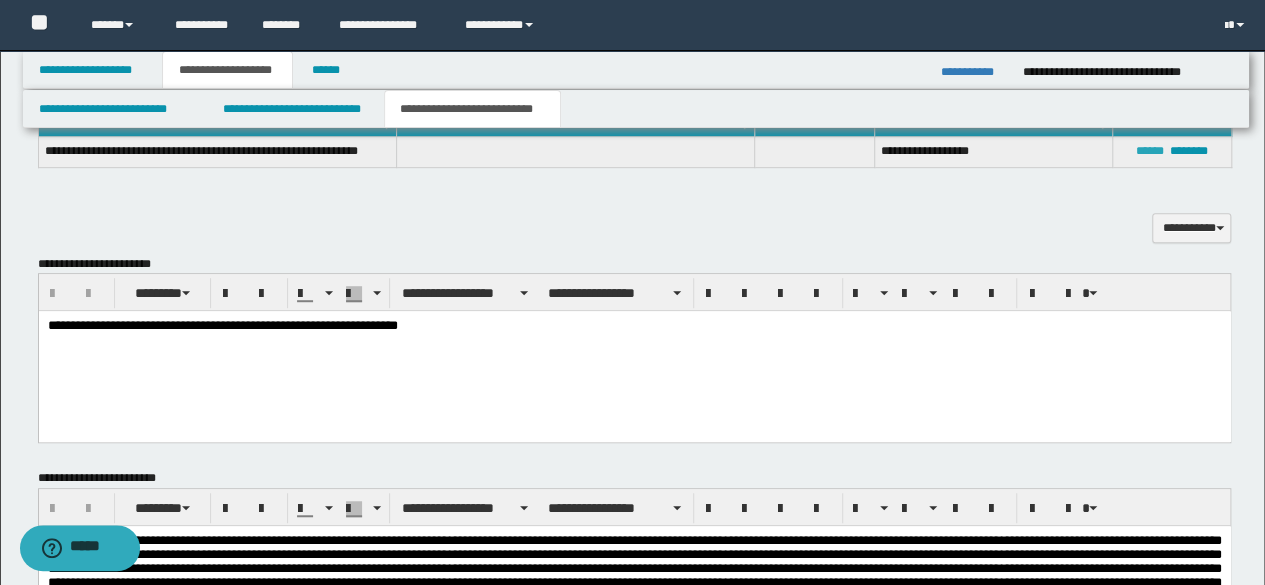 click on "******" at bounding box center [1150, 151] 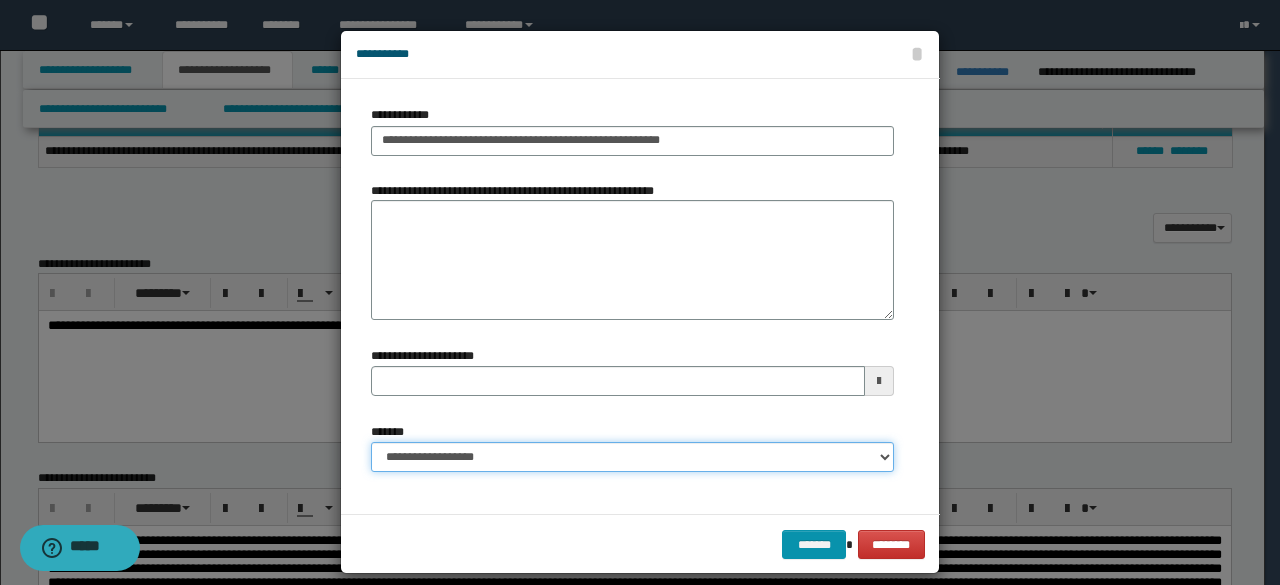 click on "**********" at bounding box center (632, 457) 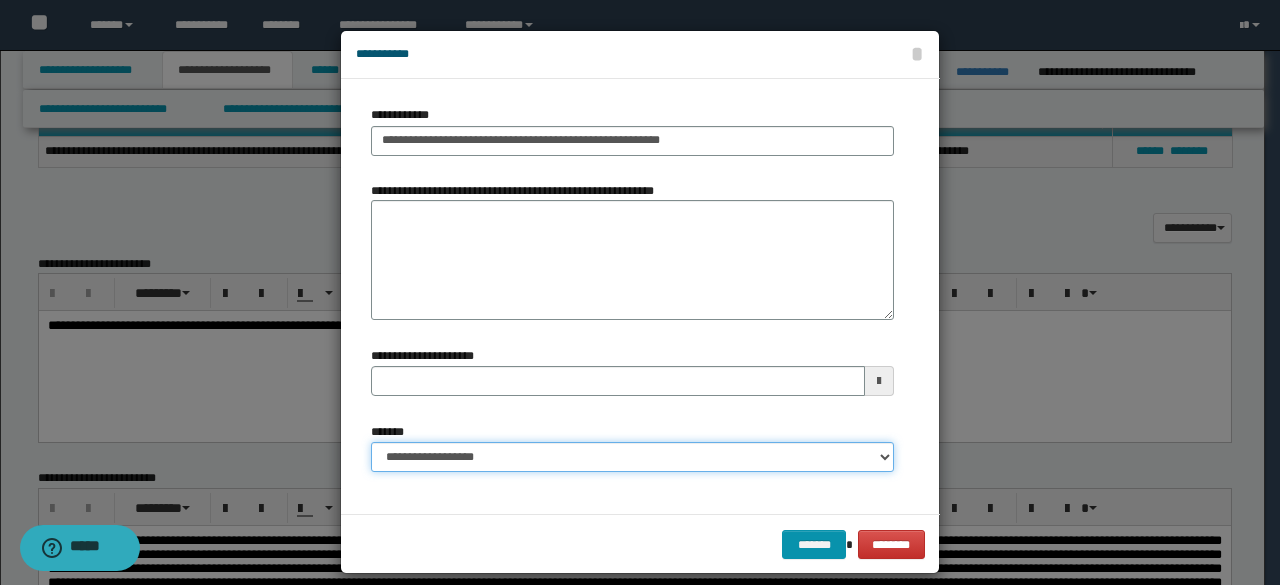 click on "**********" at bounding box center [632, 457] 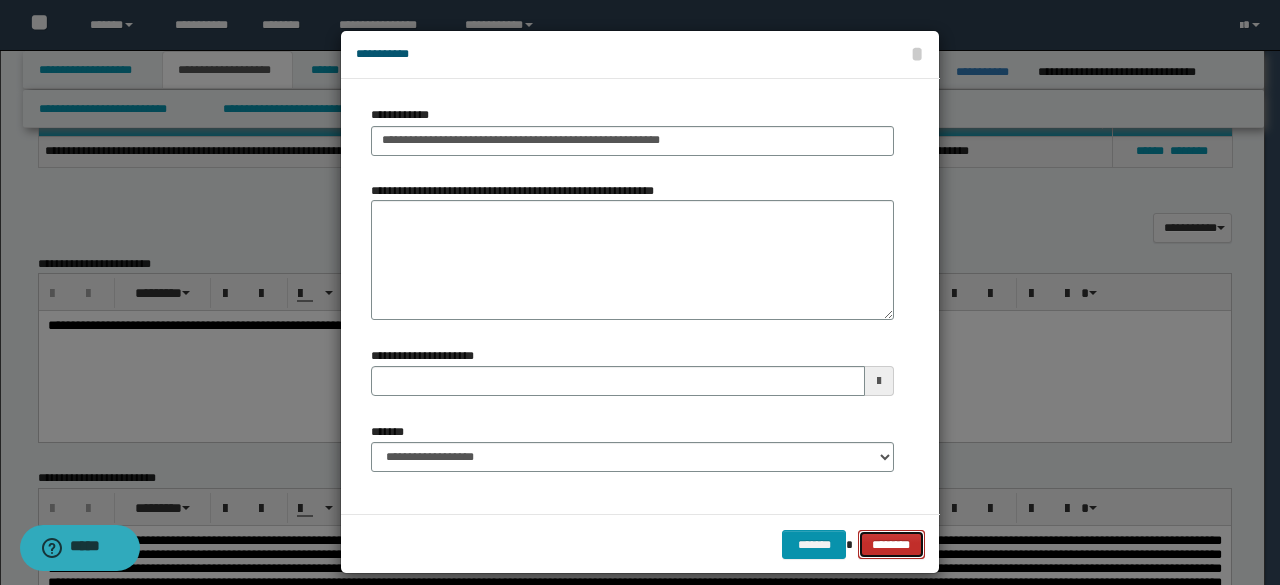 click on "********" at bounding box center (891, 544) 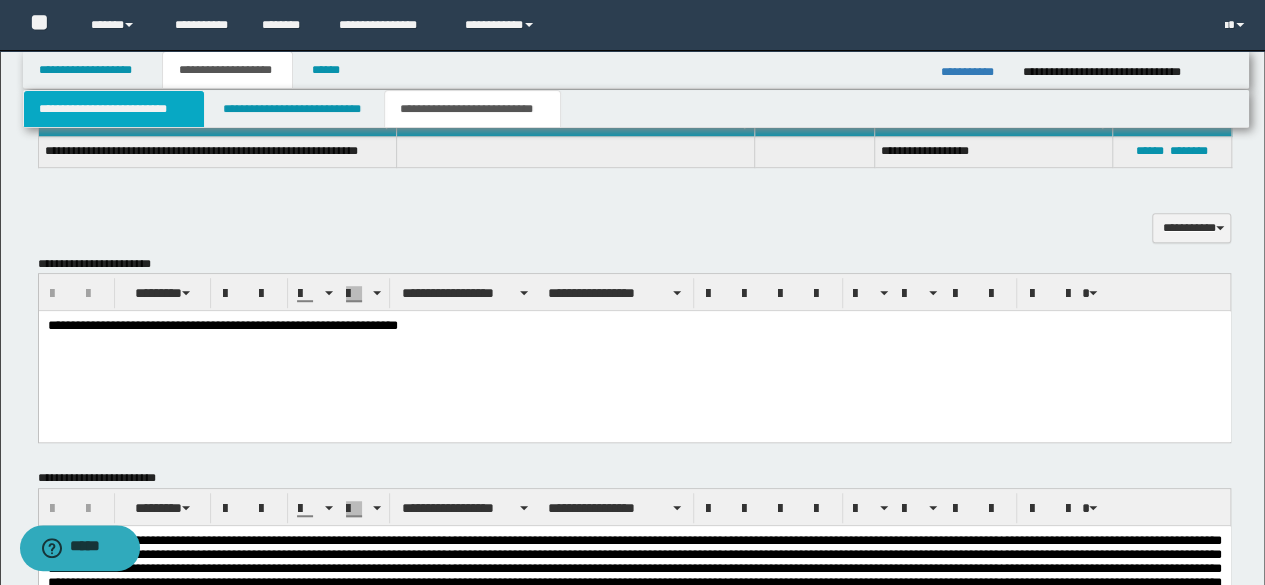 click on "**********" at bounding box center [114, 109] 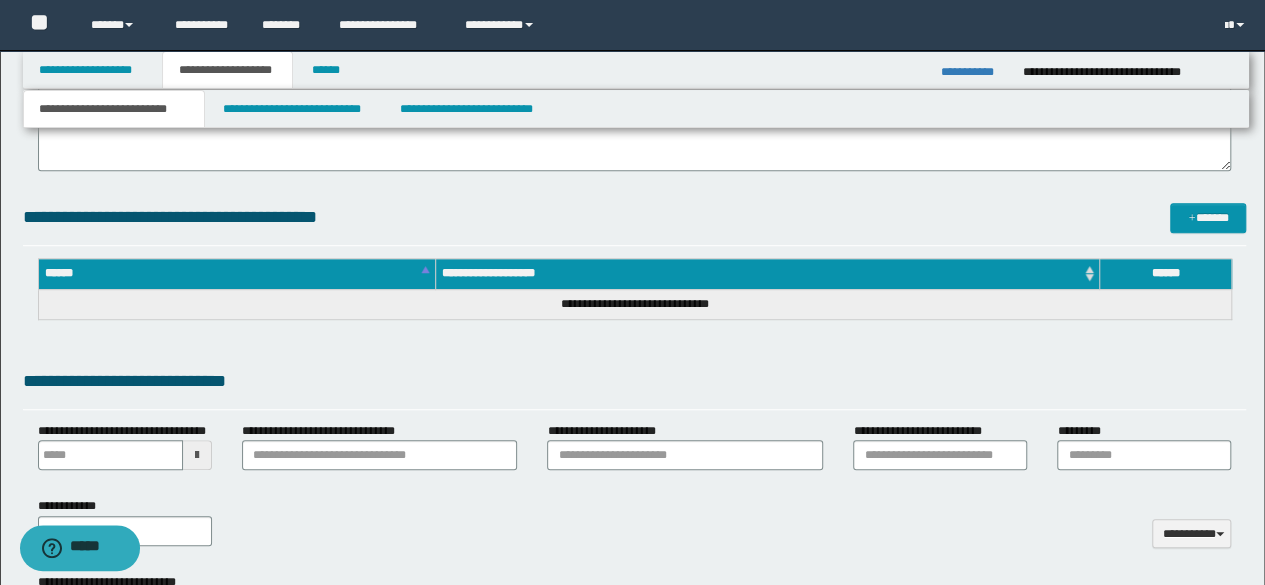 scroll, scrollTop: 0, scrollLeft: 0, axis: both 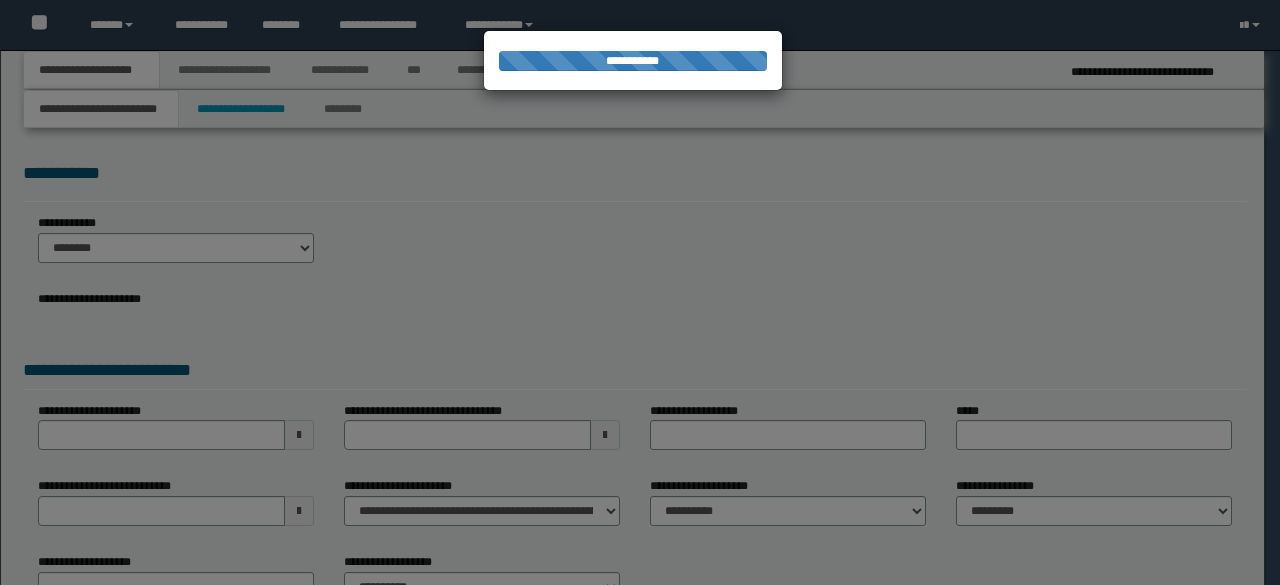 select on "*" 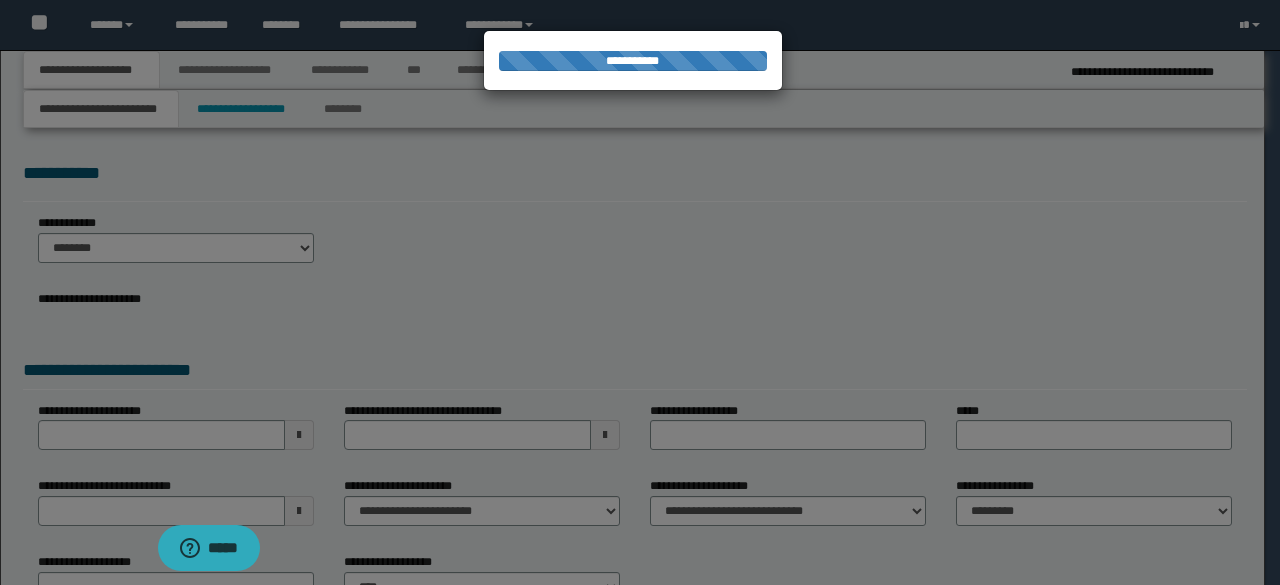 scroll, scrollTop: 0, scrollLeft: 0, axis: both 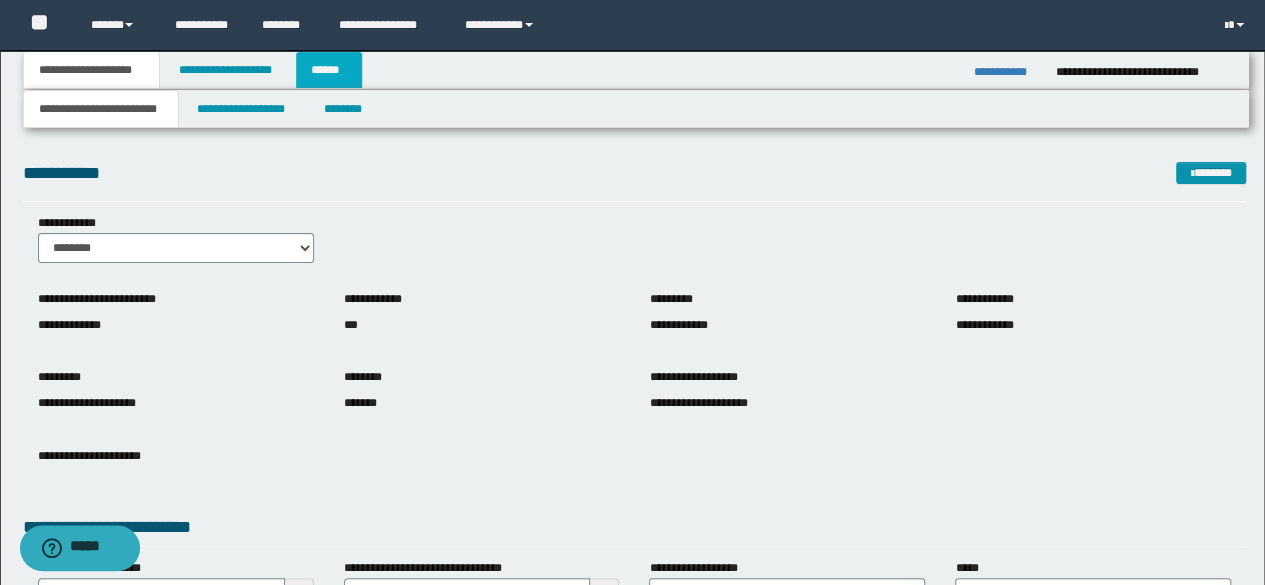 click on "******" at bounding box center (329, 70) 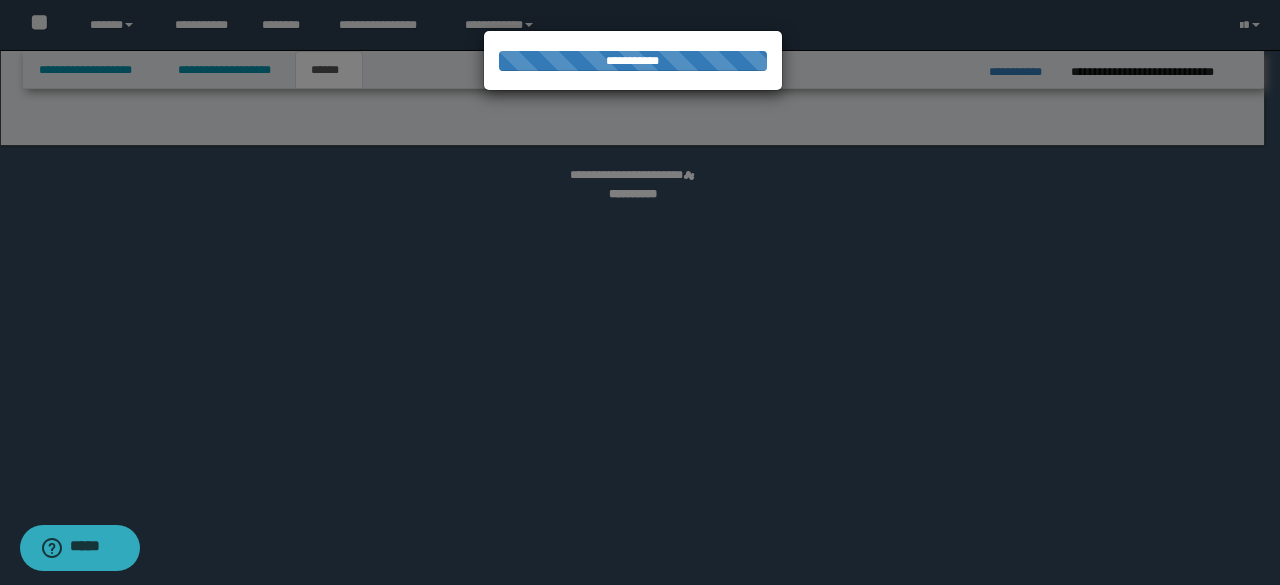 select on "*" 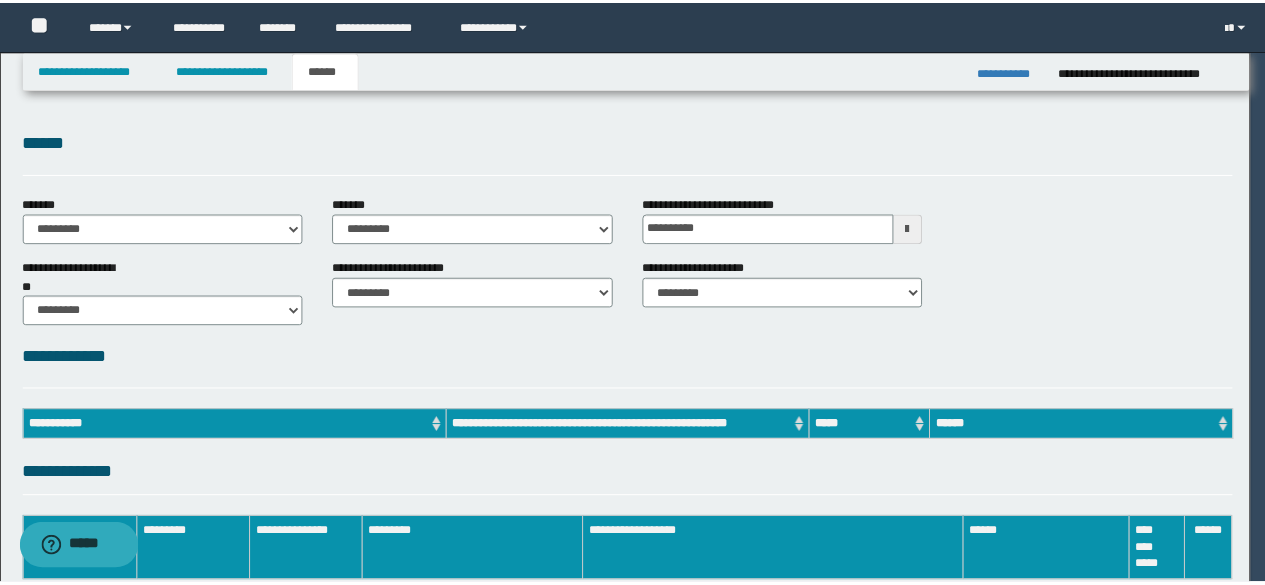 scroll, scrollTop: 0, scrollLeft: 0, axis: both 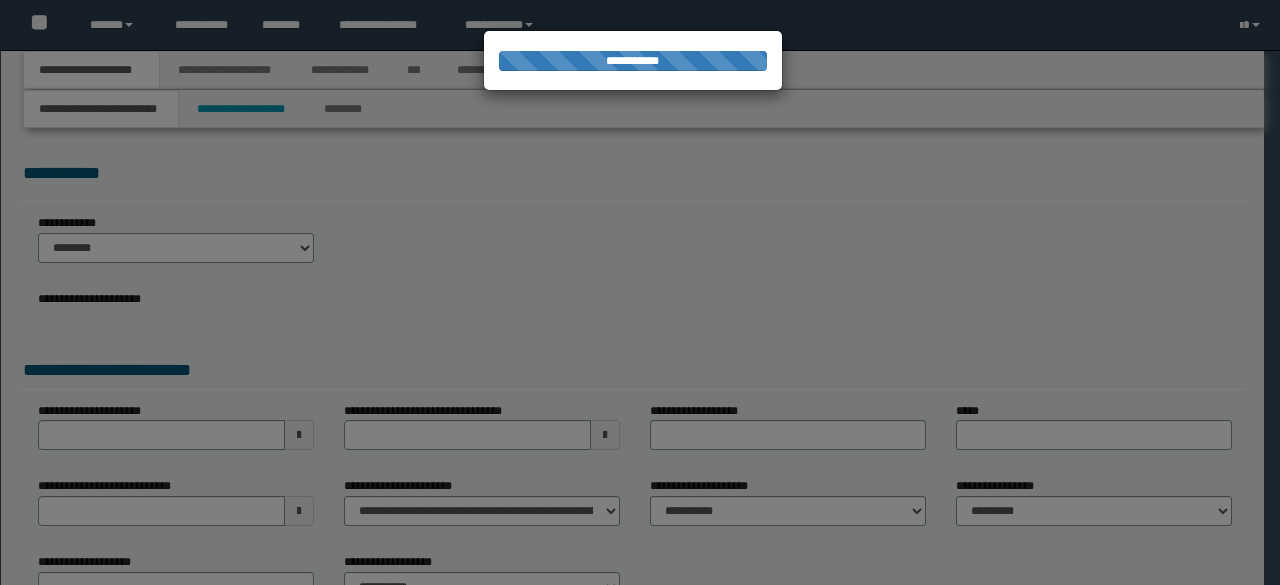 select on "*" 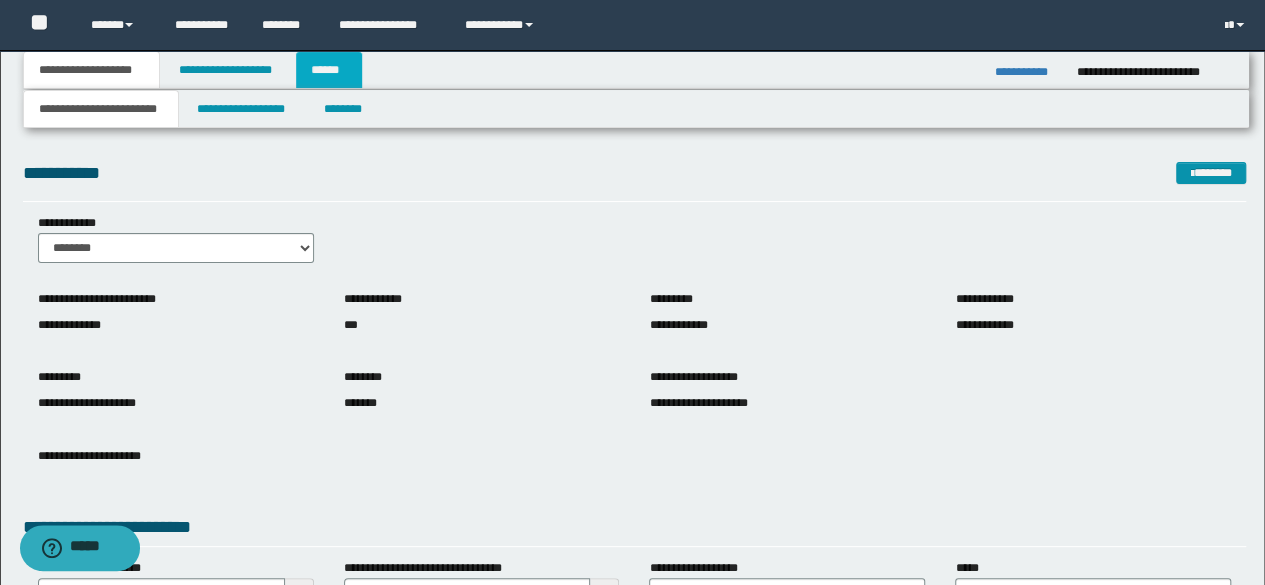 click on "******" at bounding box center (329, 70) 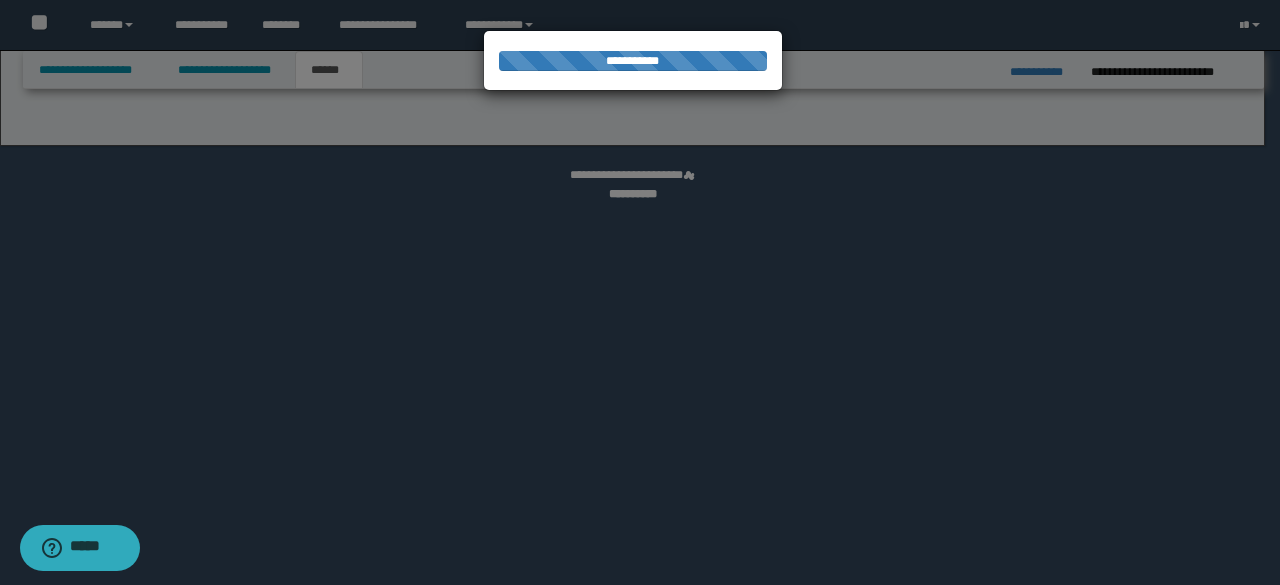 select on "*" 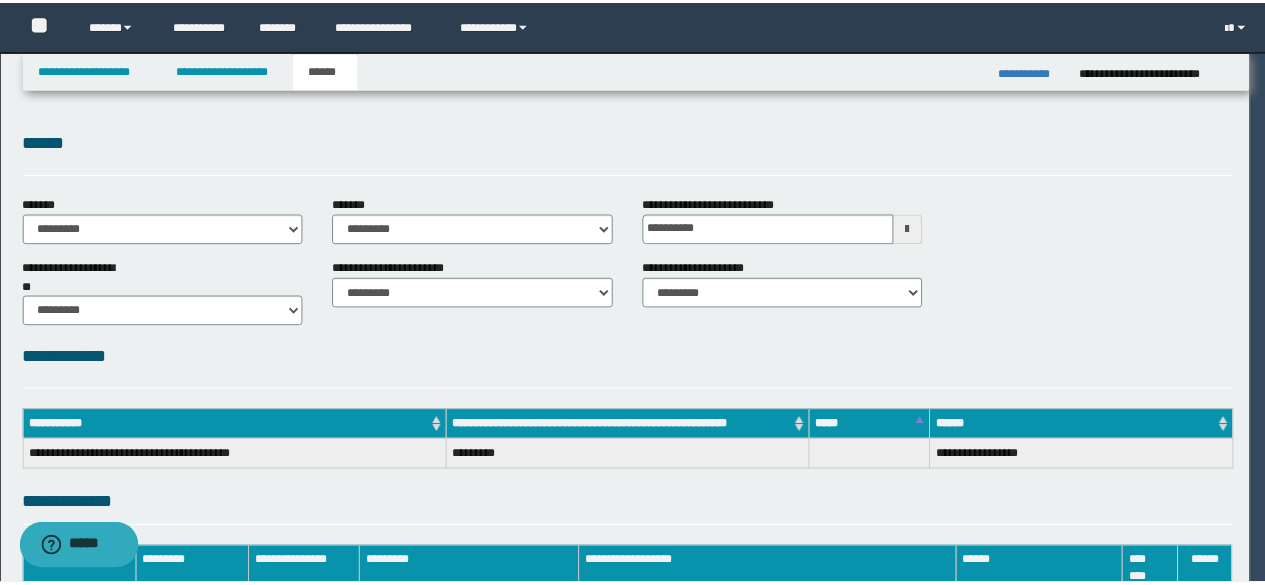 scroll, scrollTop: 0, scrollLeft: 0, axis: both 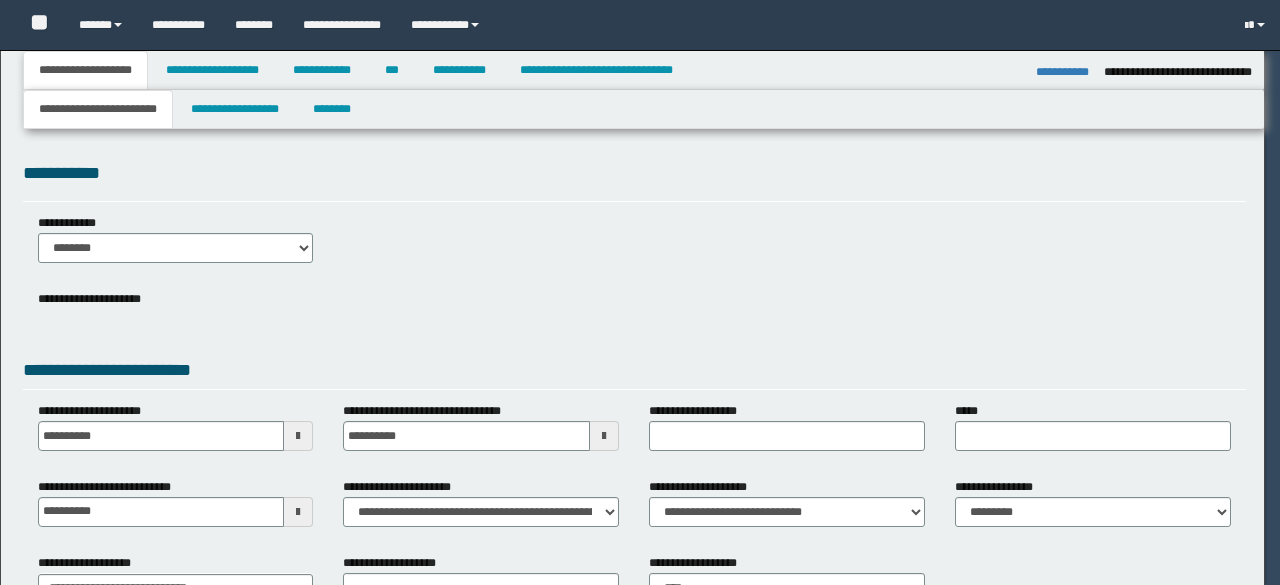 select on "**" 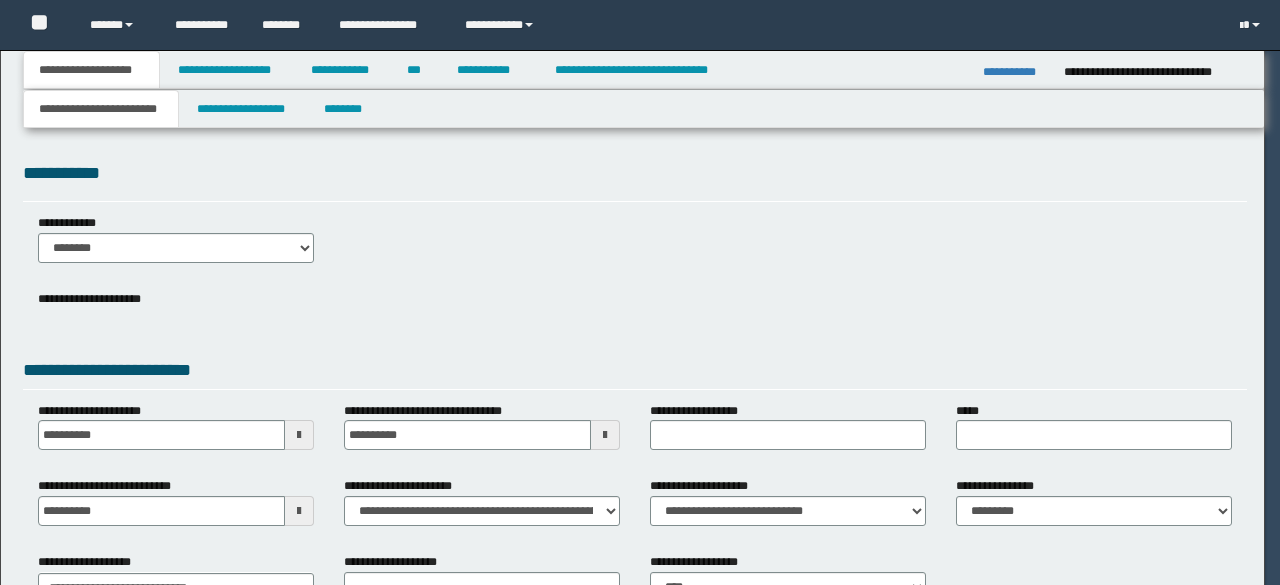 scroll, scrollTop: 0, scrollLeft: 0, axis: both 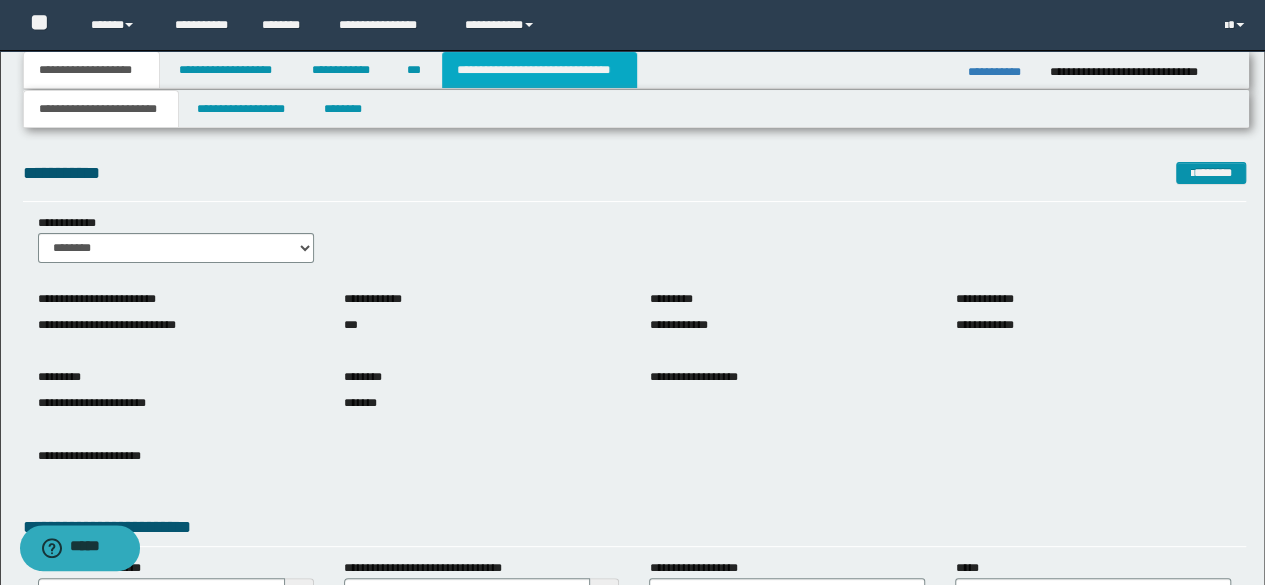 click on "**********" at bounding box center (539, 70) 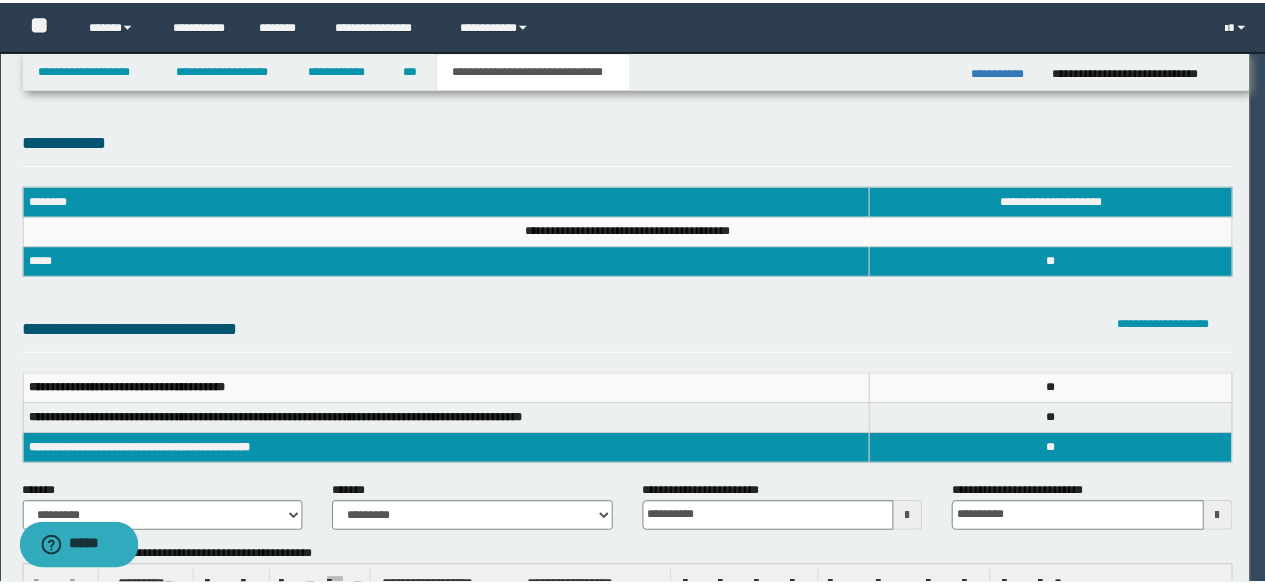 scroll, scrollTop: 0, scrollLeft: 0, axis: both 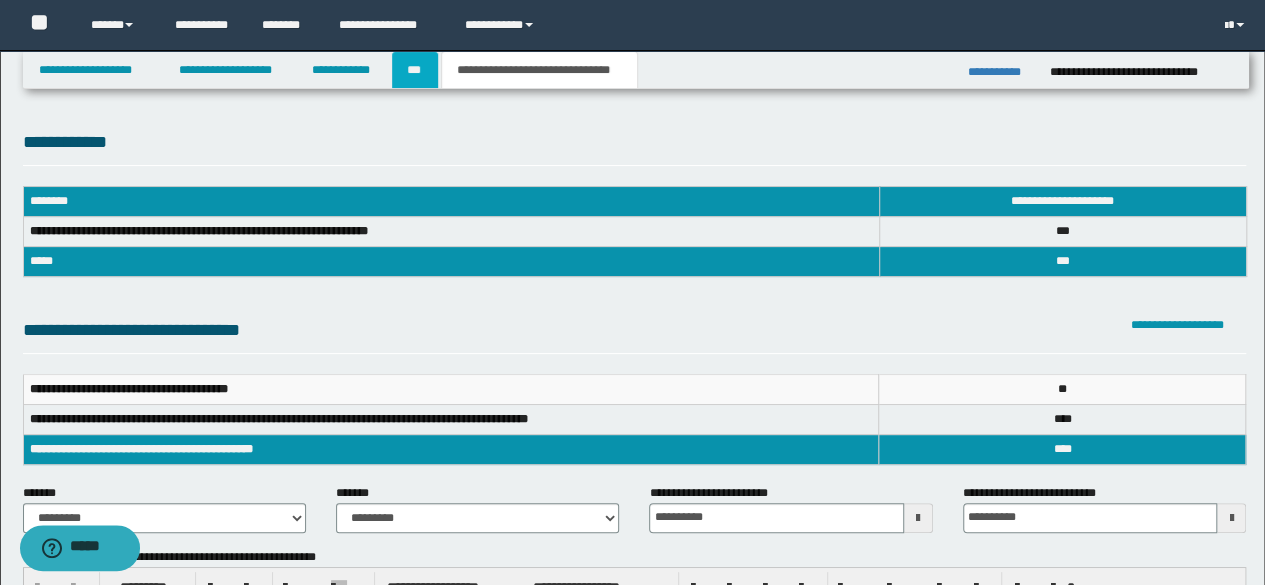 click on "***" at bounding box center [415, 70] 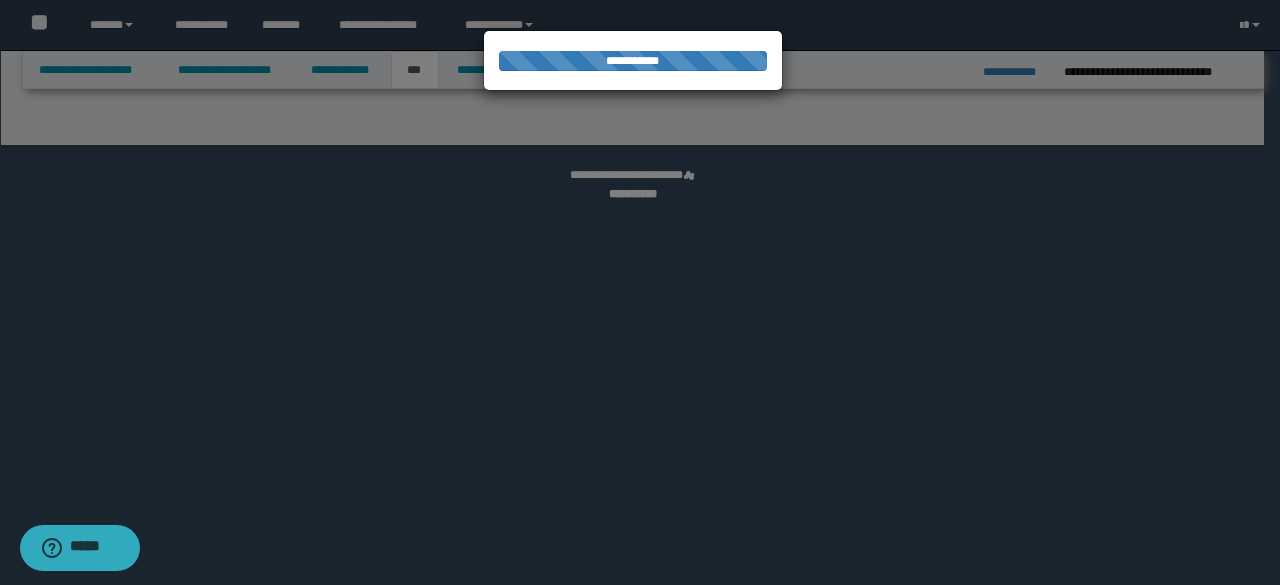 select on "*" 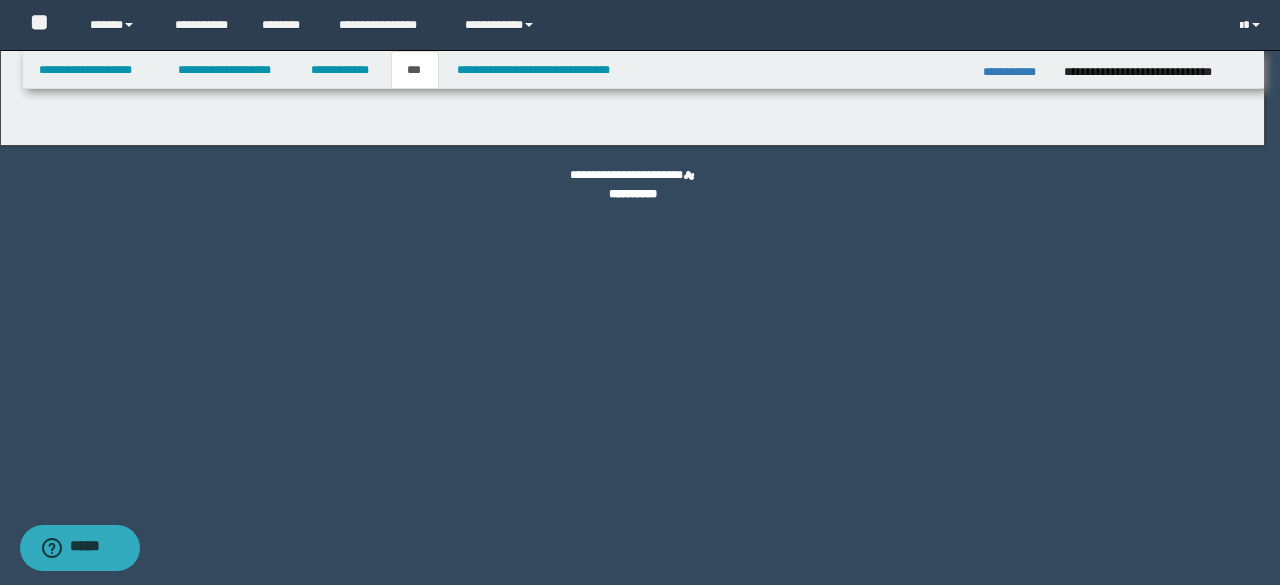 select on "***" 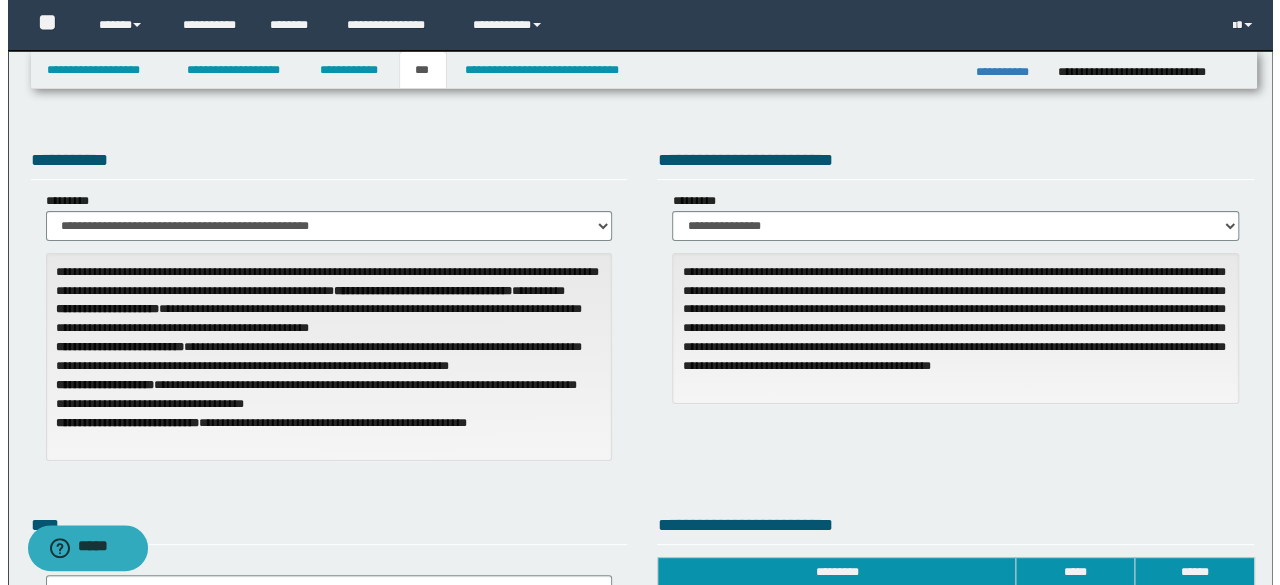 scroll, scrollTop: 512, scrollLeft: 0, axis: vertical 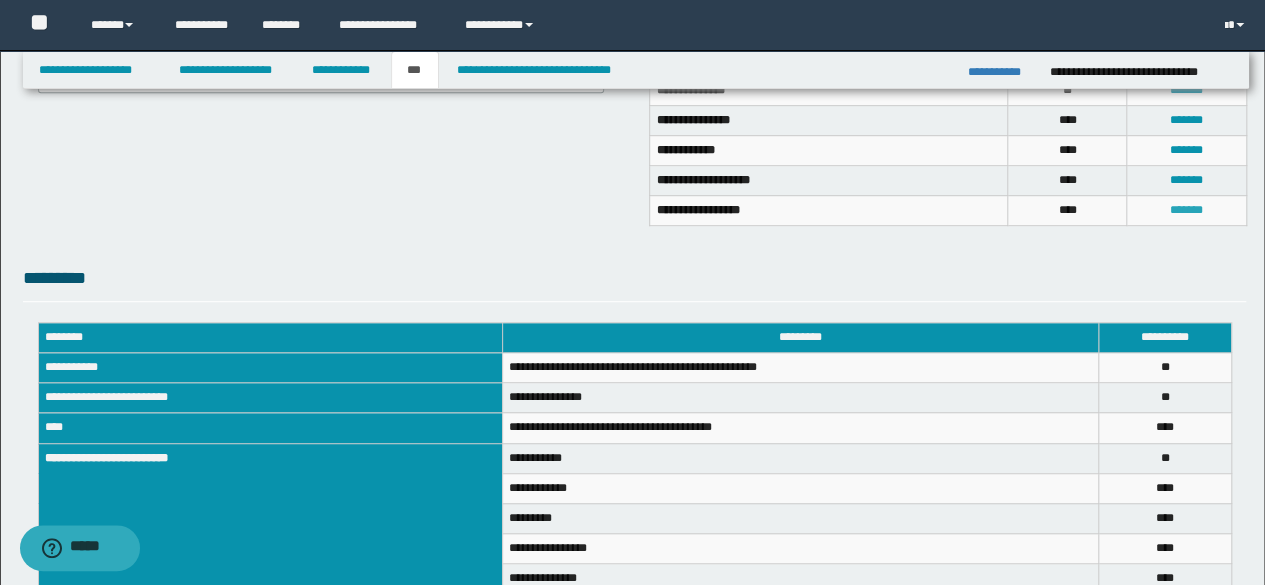 click on "*******" at bounding box center [1186, 210] 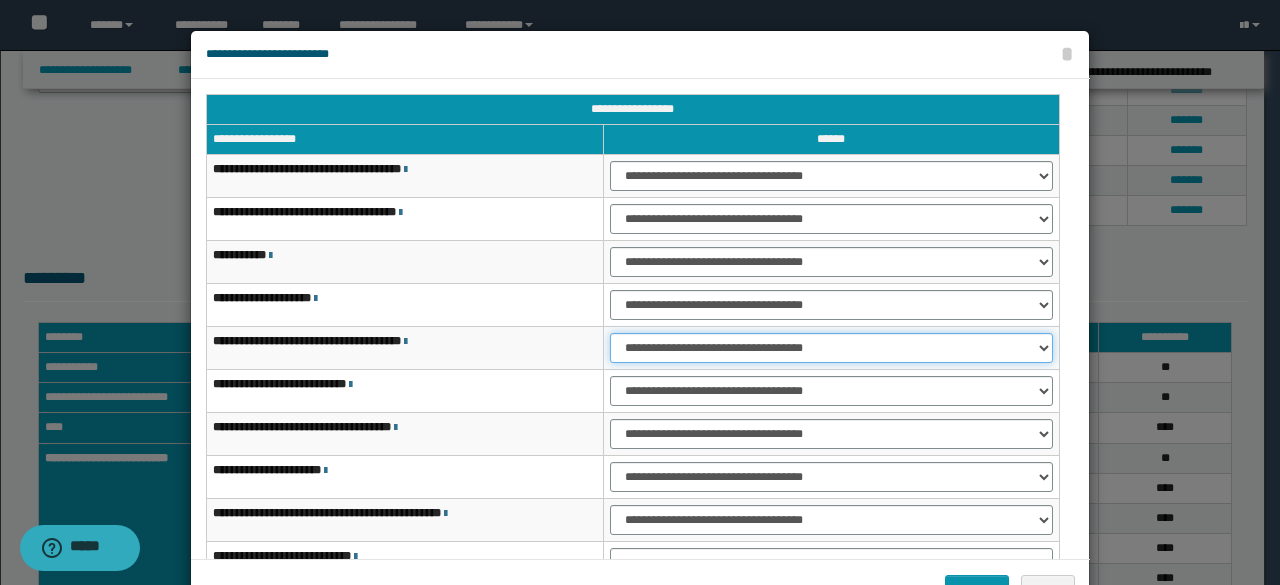 click on "**********" at bounding box center [831, 348] 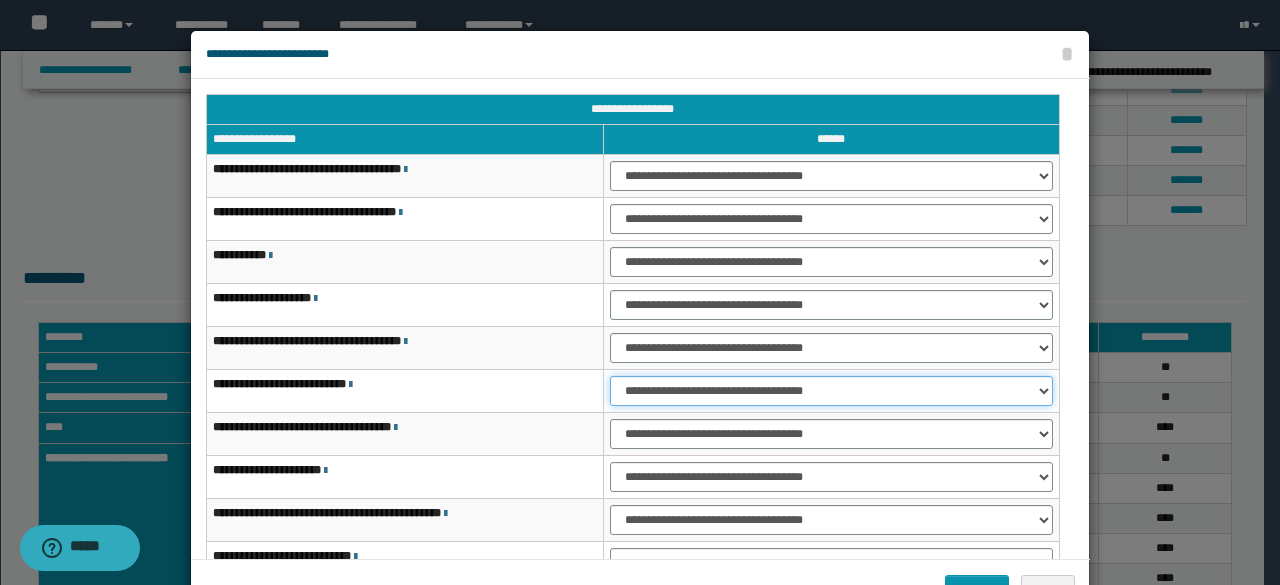 click on "**********" at bounding box center (831, 391) 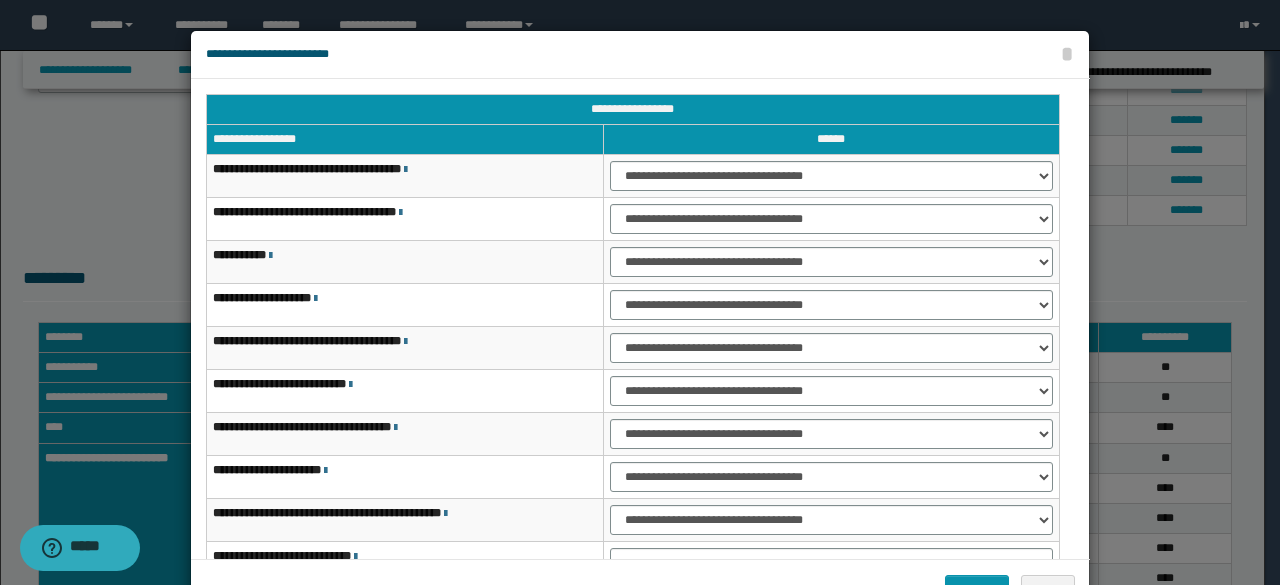 click on "**********" at bounding box center [831, 434] 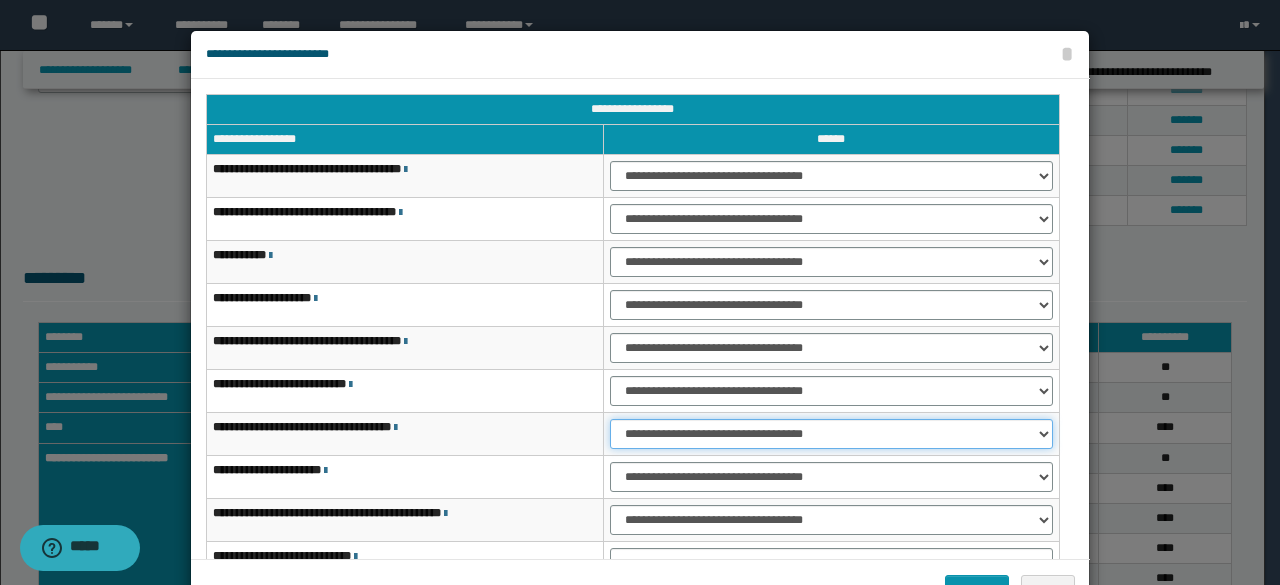 click on "**********" at bounding box center (831, 434) 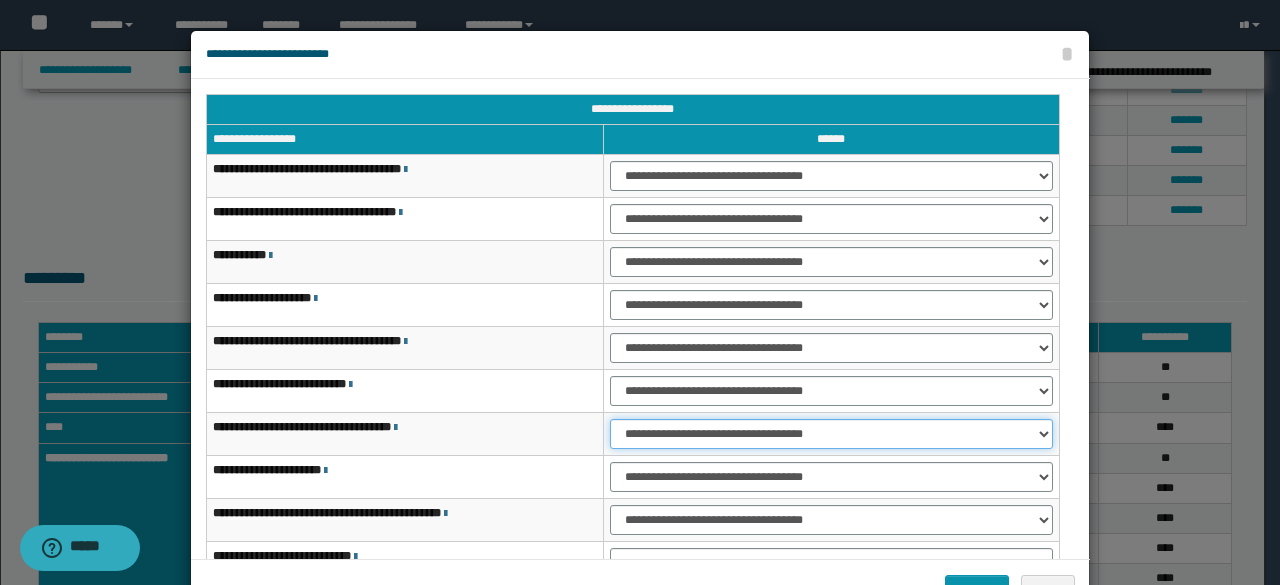 select on "***" 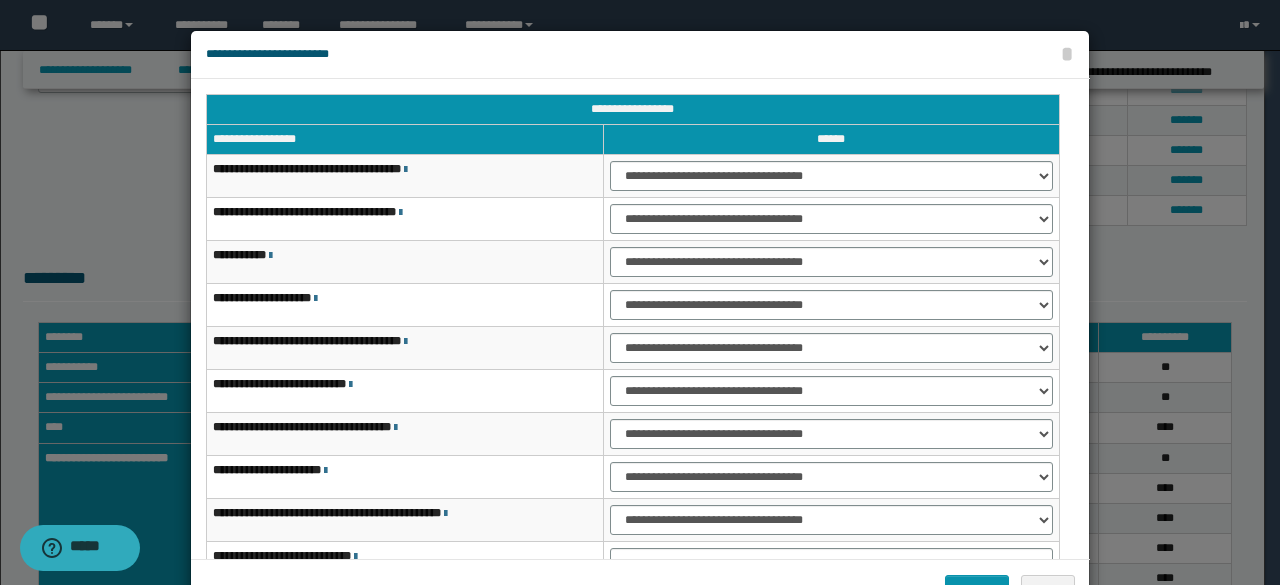 scroll, scrollTop: 116, scrollLeft: 0, axis: vertical 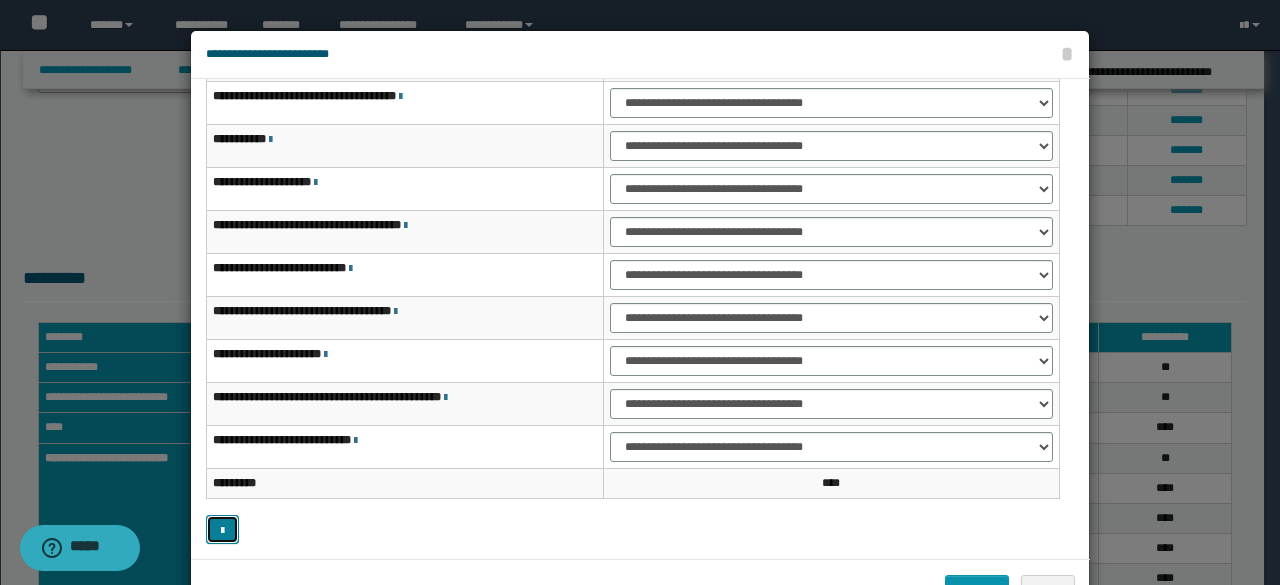 click at bounding box center (222, 531) 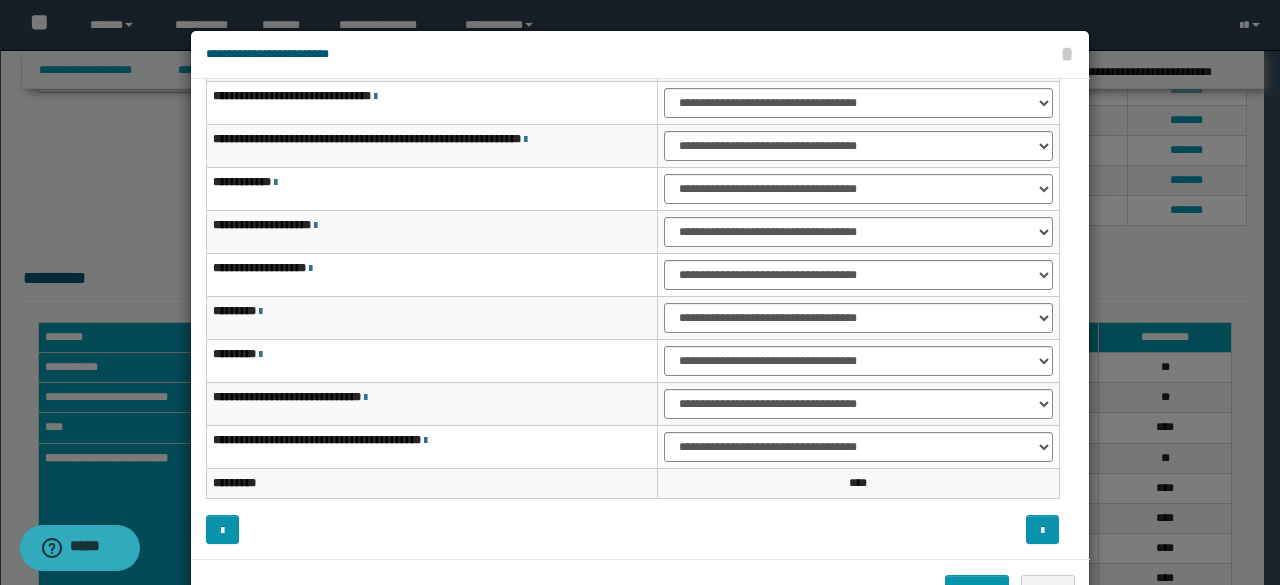 scroll, scrollTop: 0, scrollLeft: 0, axis: both 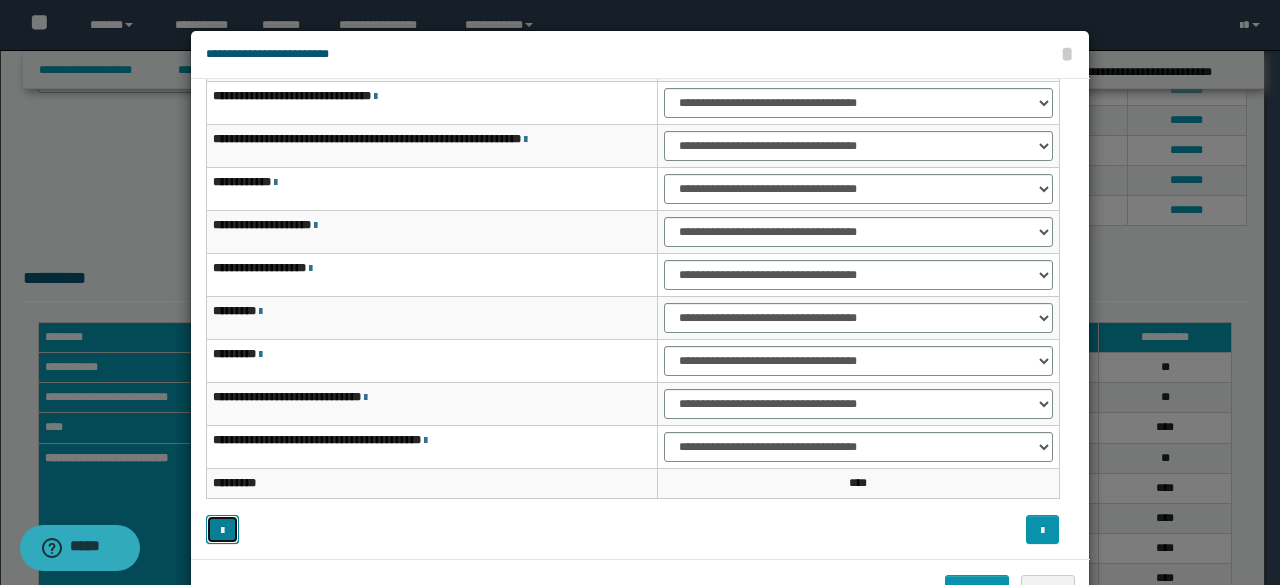 click at bounding box center [222, 531] 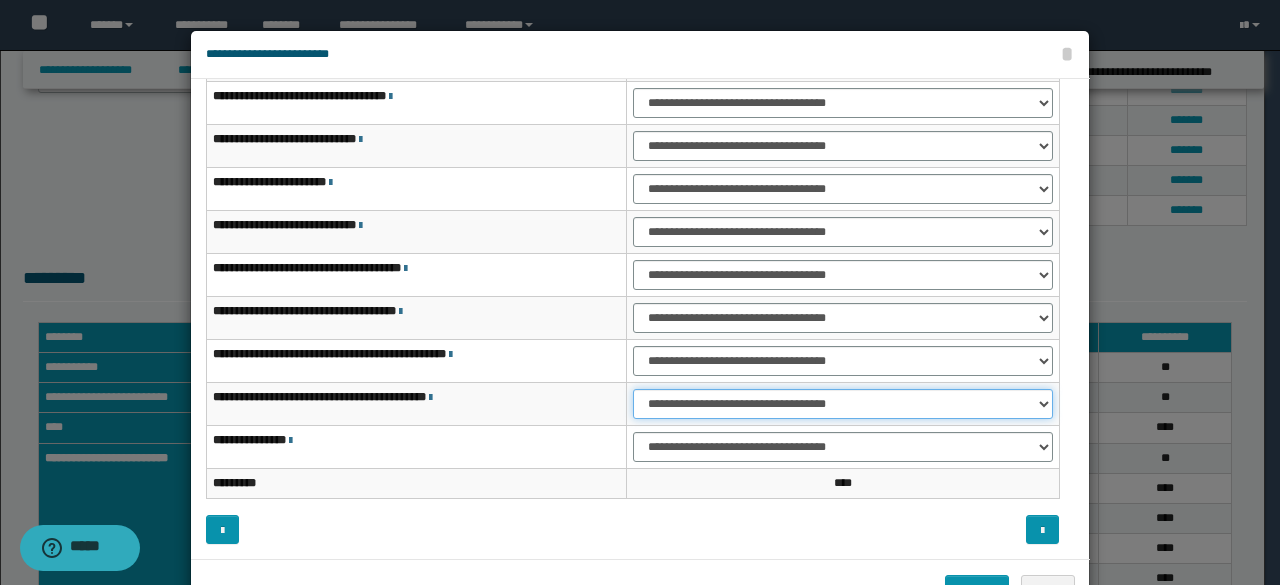 click on "**********" at bounding box center (843, 404) 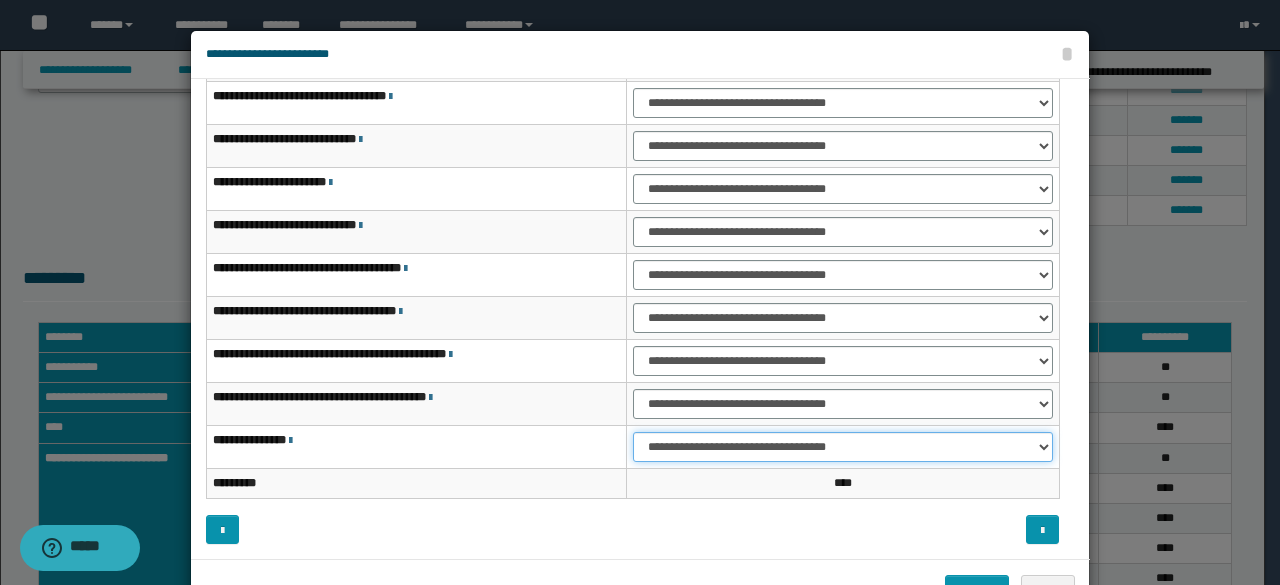 click on "**********" at bounding box center [843, 447] 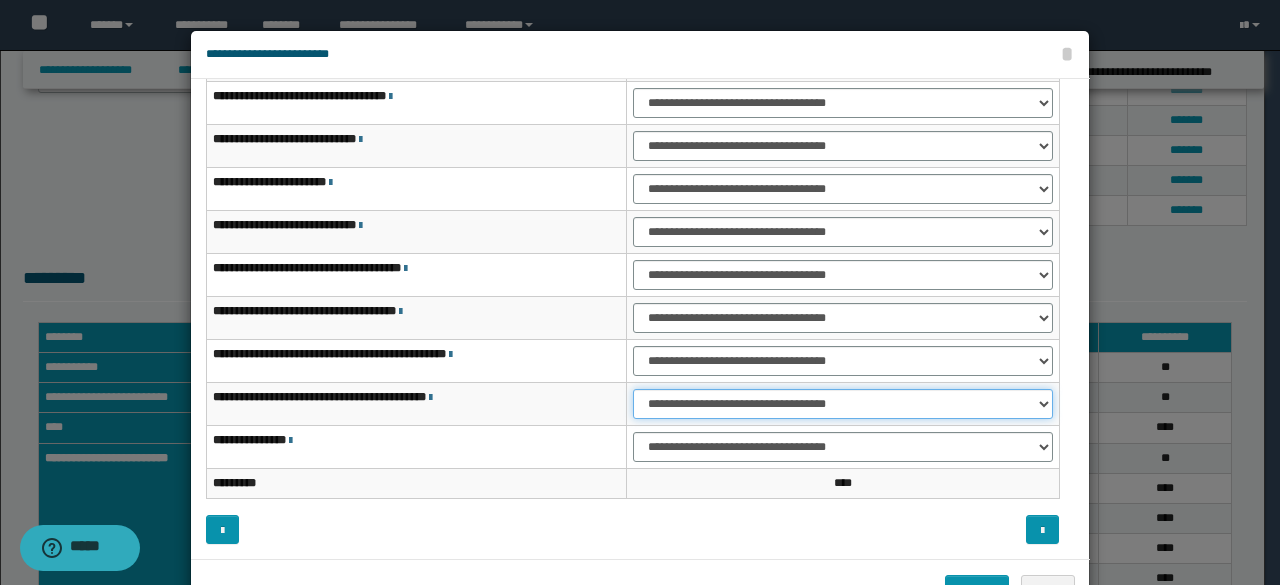 click on "**********" at bounding box center [843, 404] 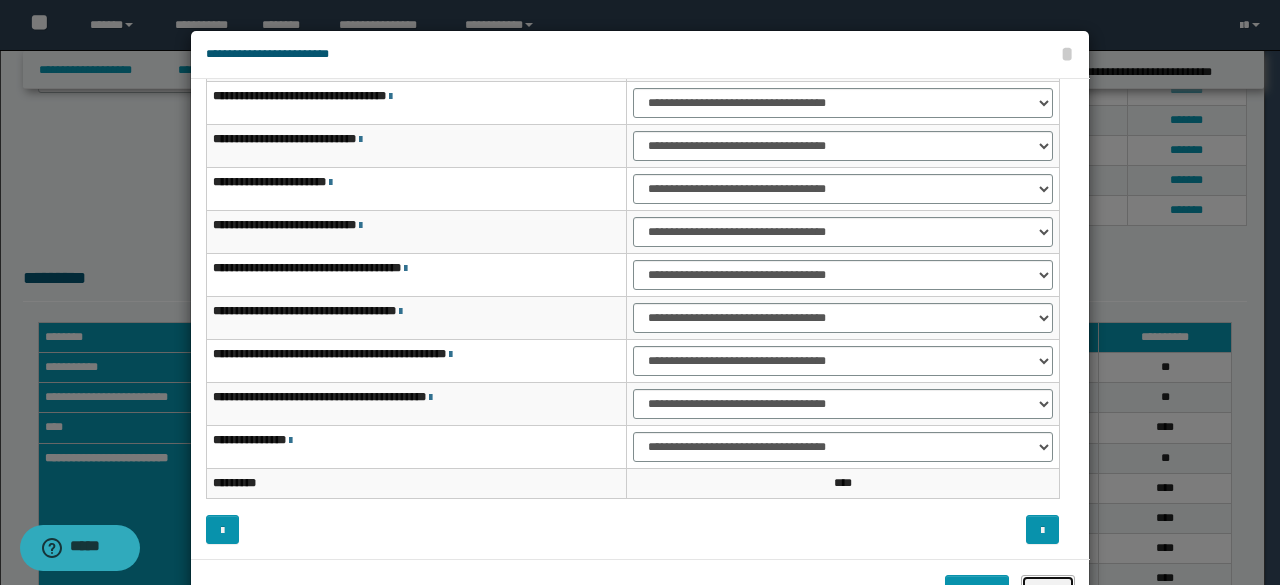 click on "******" at bounding box center (1048, 589) 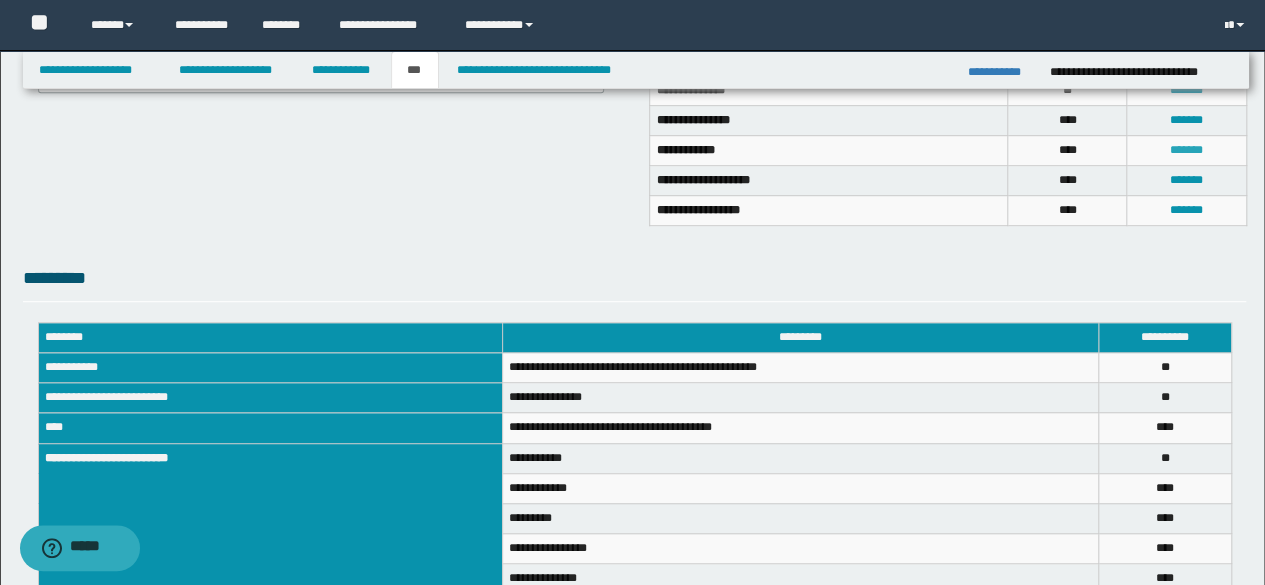 click on "*******" at bounding box center [1186, 150] 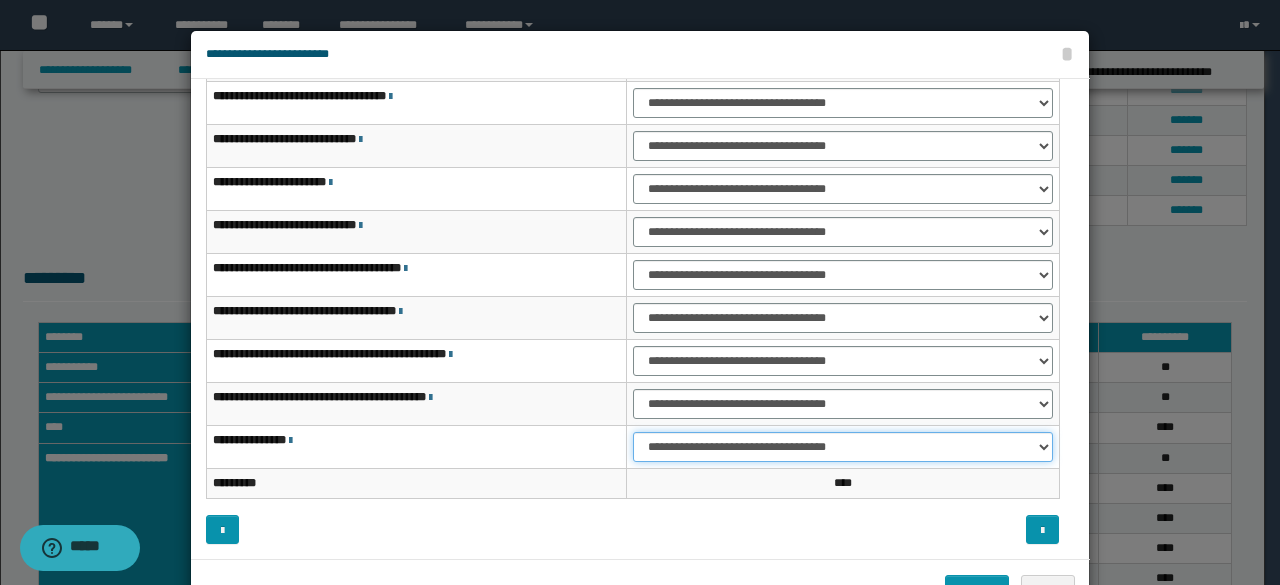click on "**********" at bounding box center (843, 447) 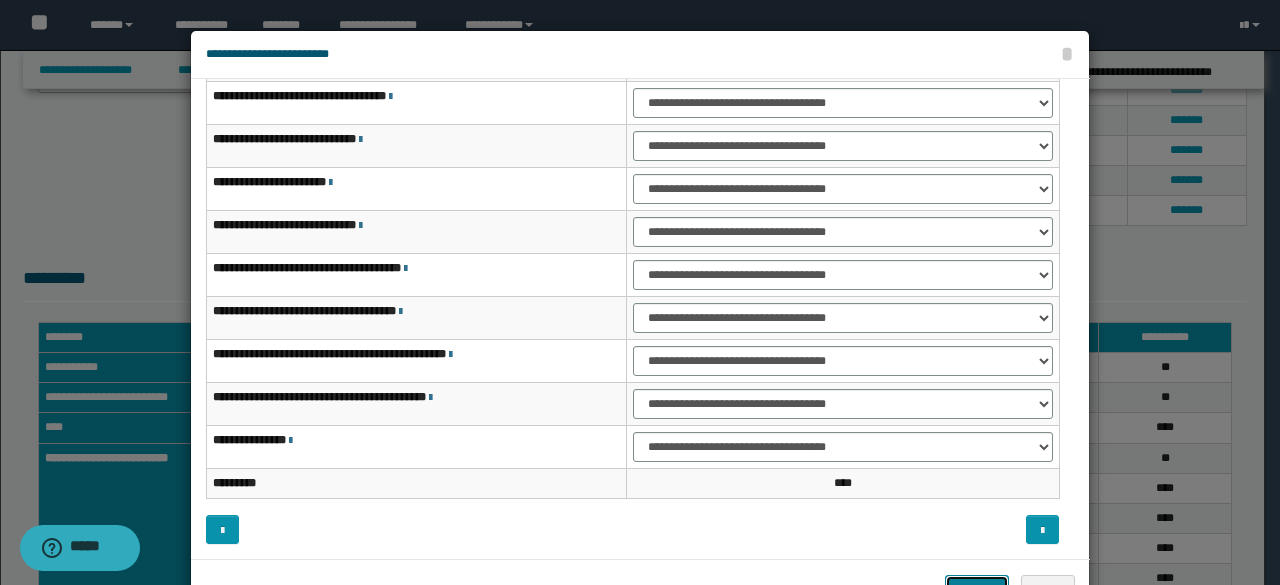 click on "*******" at bounding box center (977, 589) 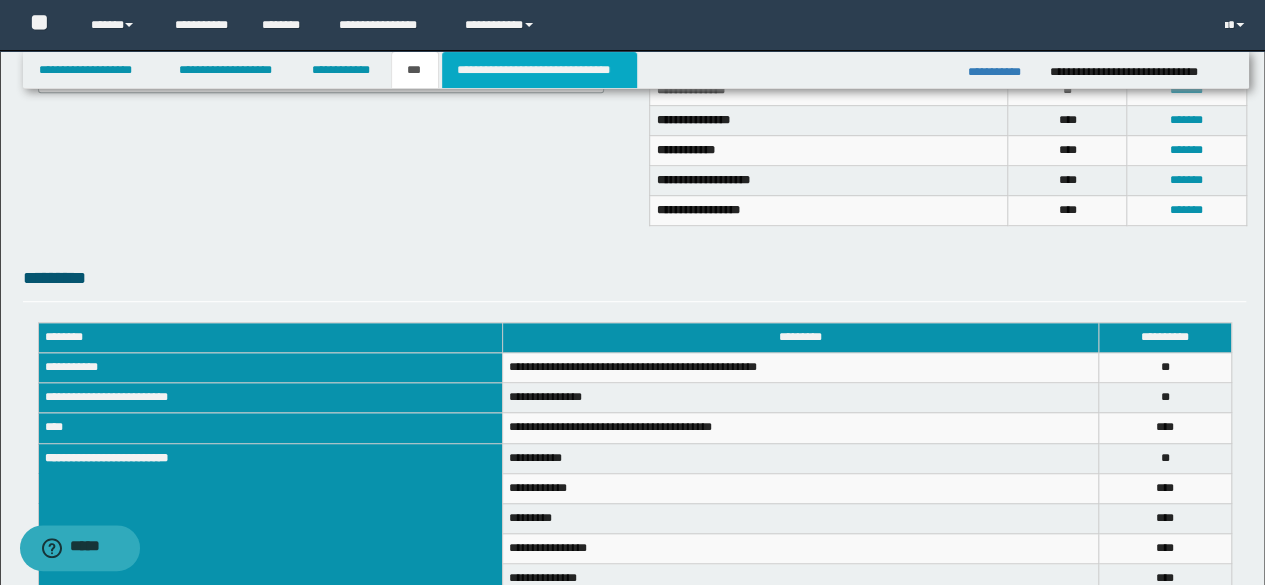 click on "**********" at bounding box center [539, 70] 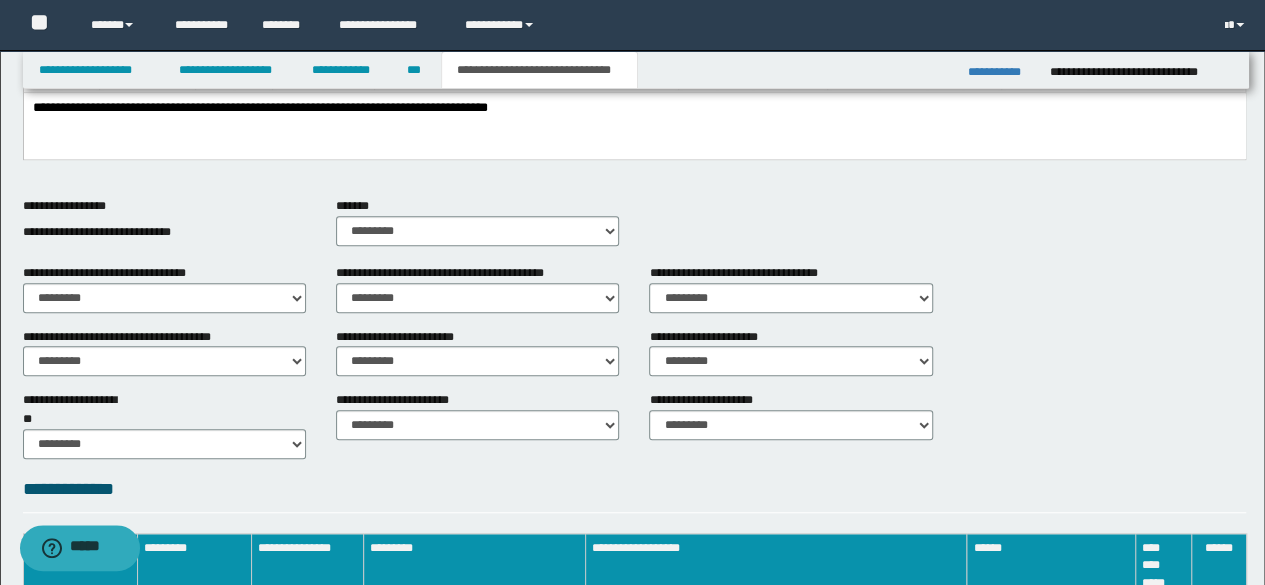 scroll, scrollTop: 0, scrollLeft: 0, axis: both 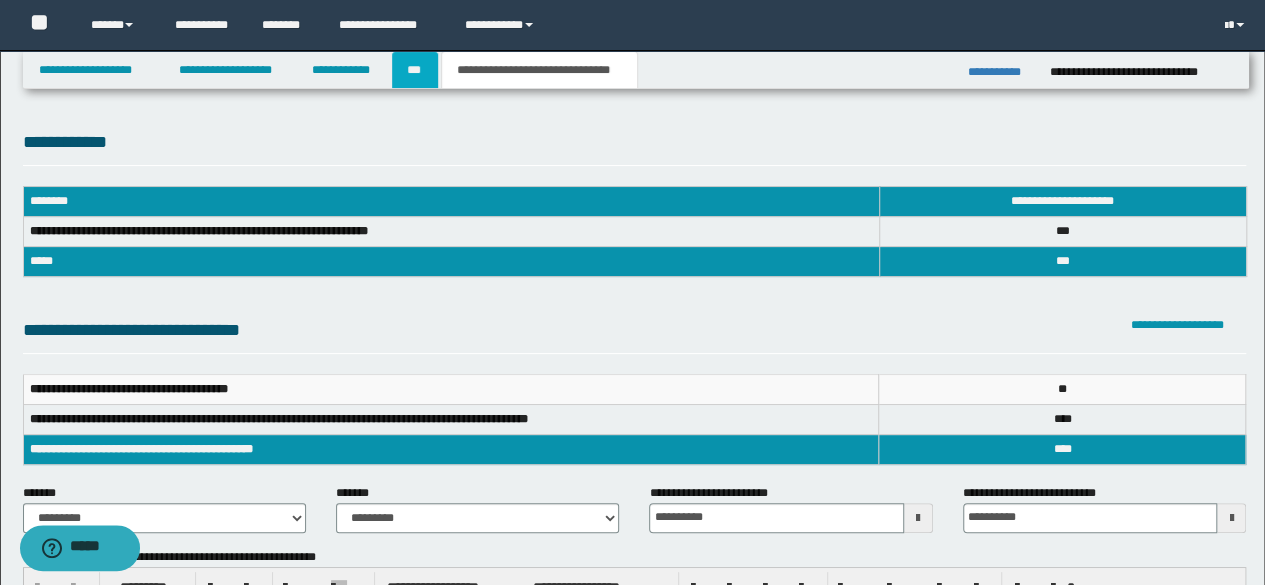 click on "***" at bounding box center (415, 70) 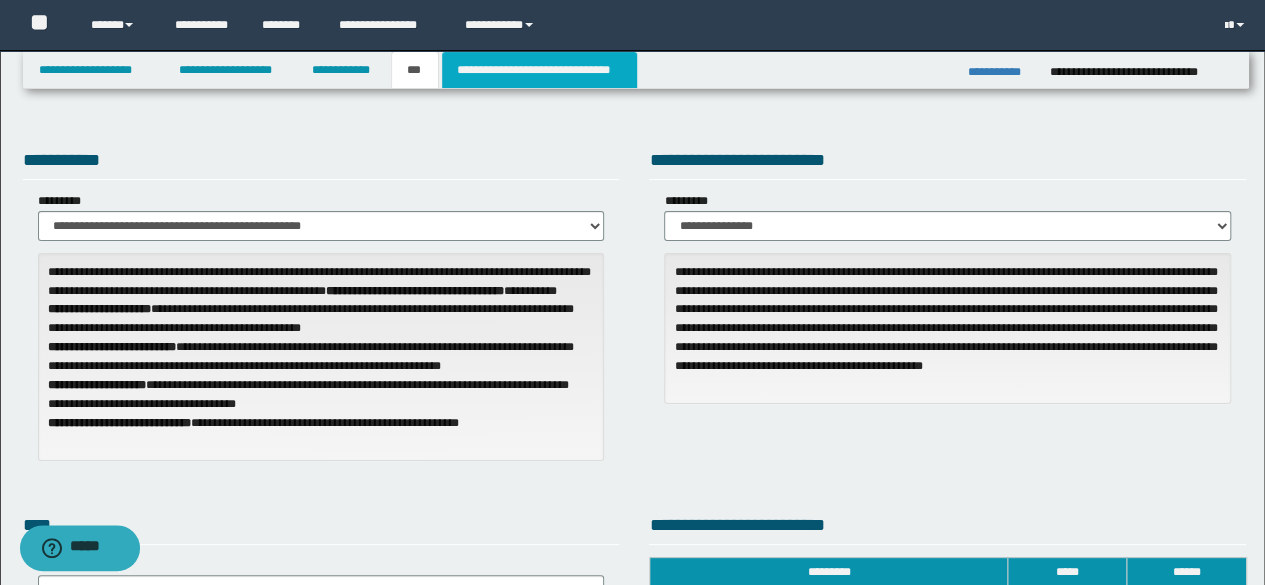 click on "**********" at bounding box center [539, 70] 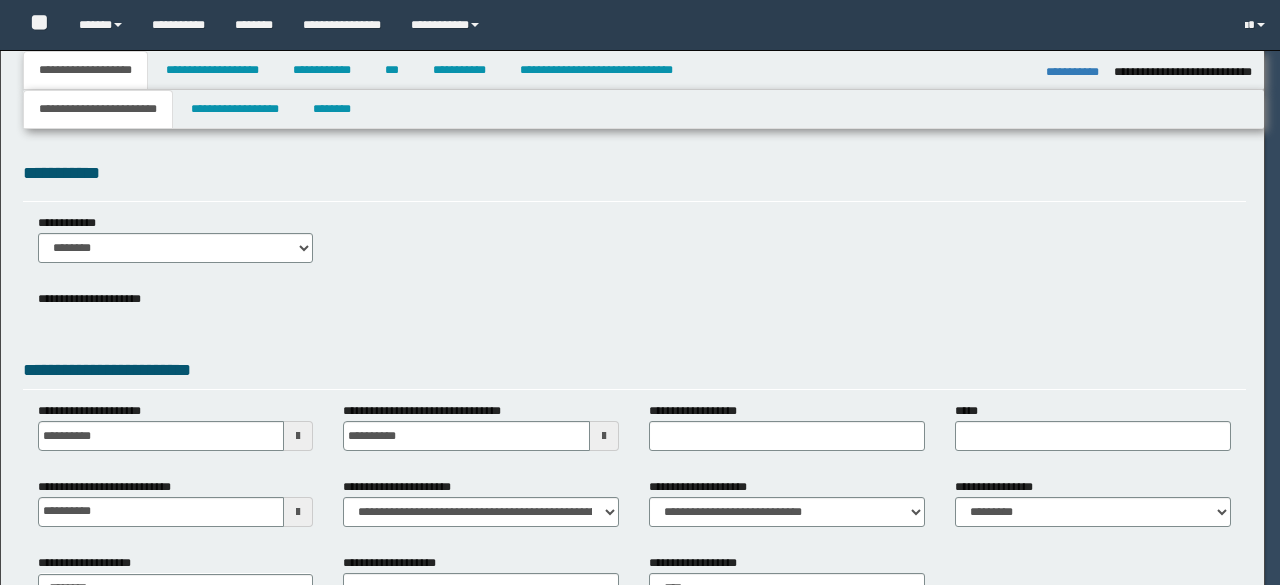 select on "**" 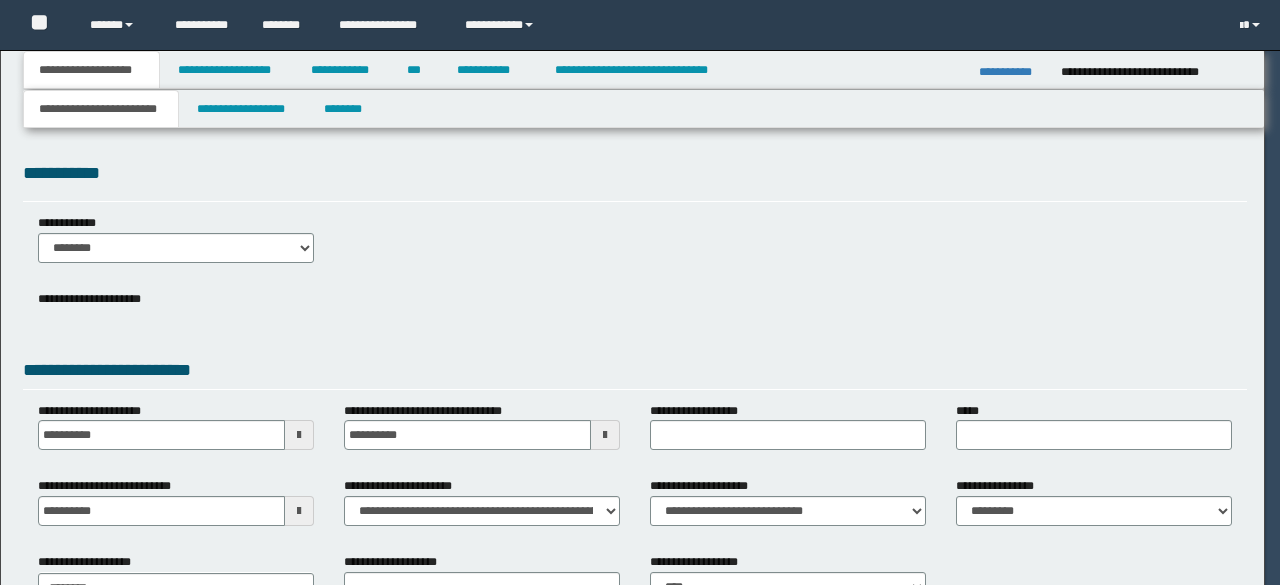 scroll, scrollTop: 0, scrollLeft: 0, axis: both 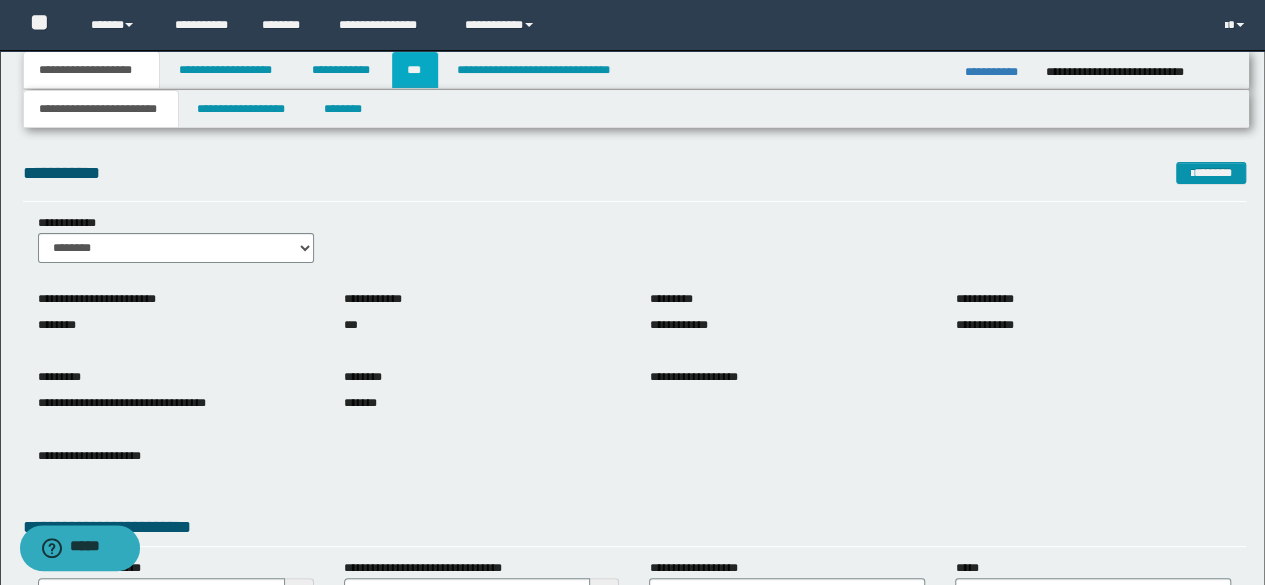 click on "***" at bounding box center (415, 70) 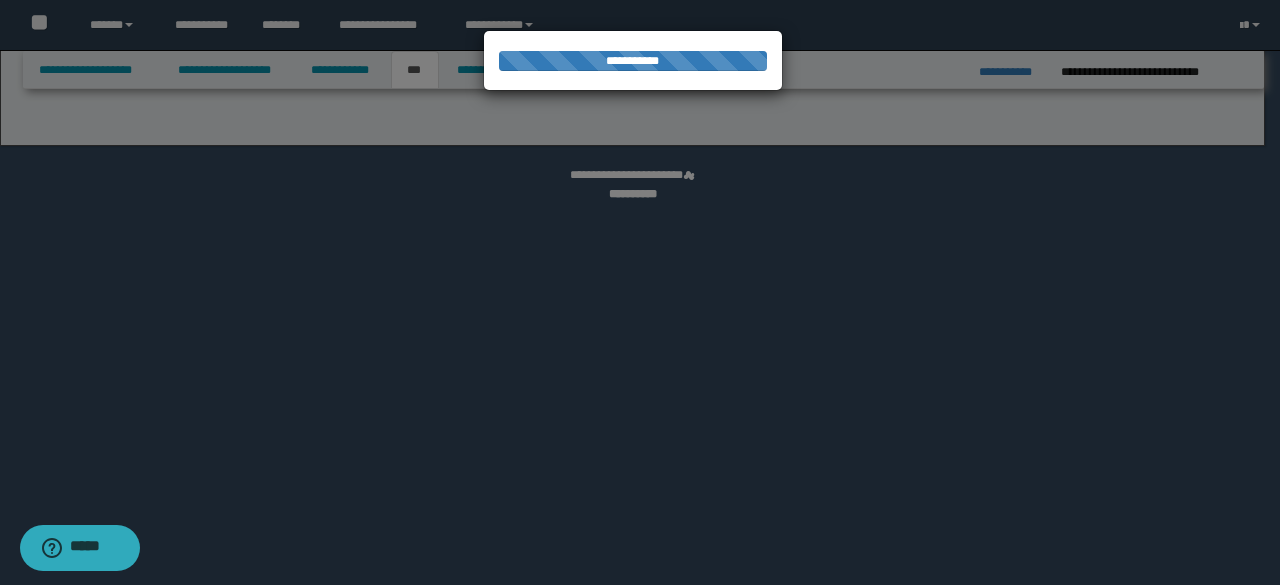 select on "*" 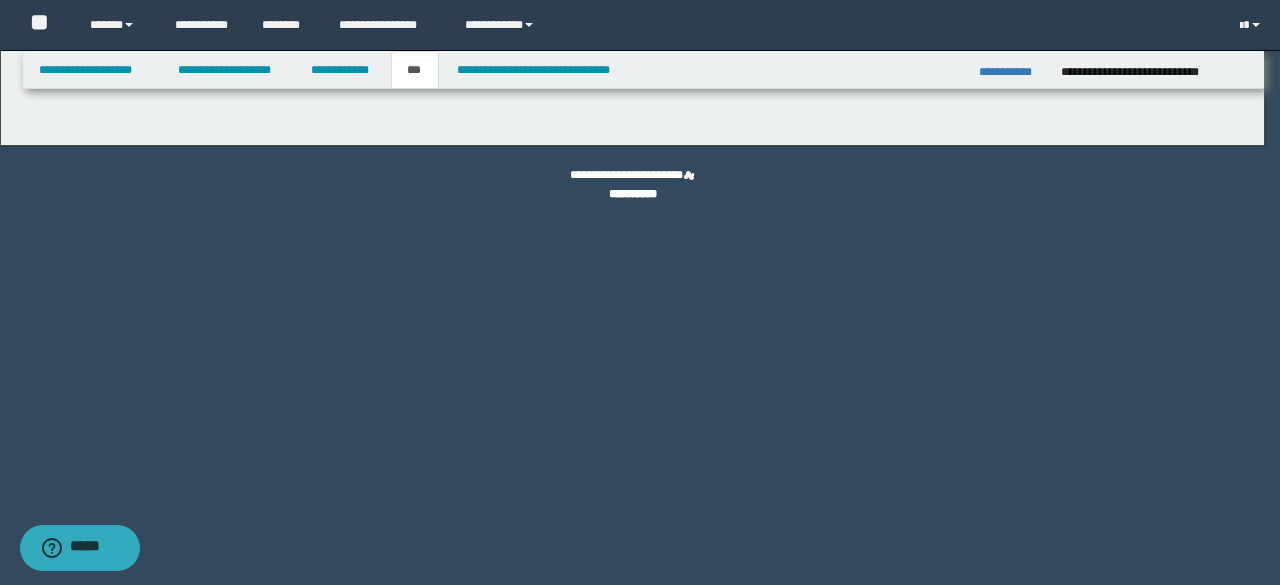 select on "*" 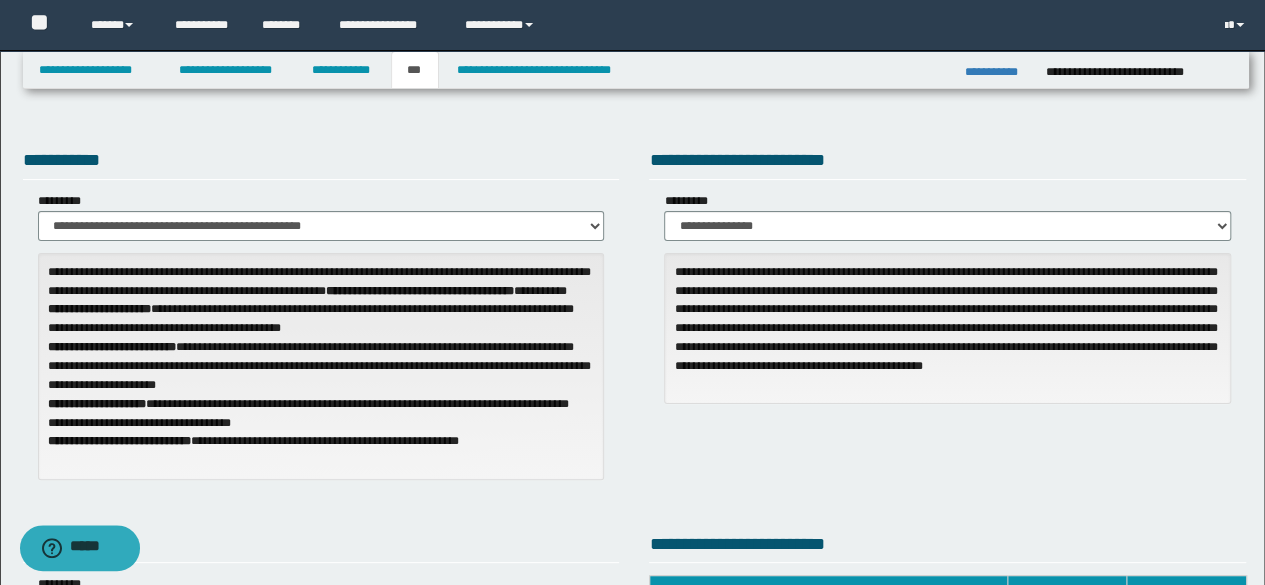 scroll, scrollTop: 512, scrollLeft: 0, axis: vertical 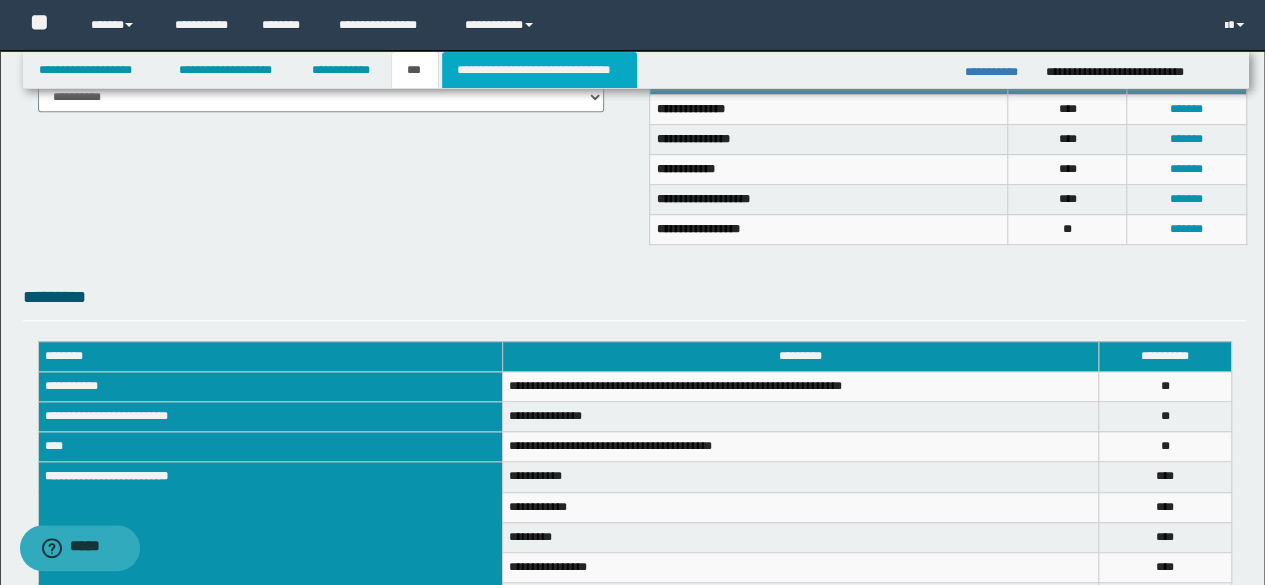 click on "**********" at bounding box center [539, 70] 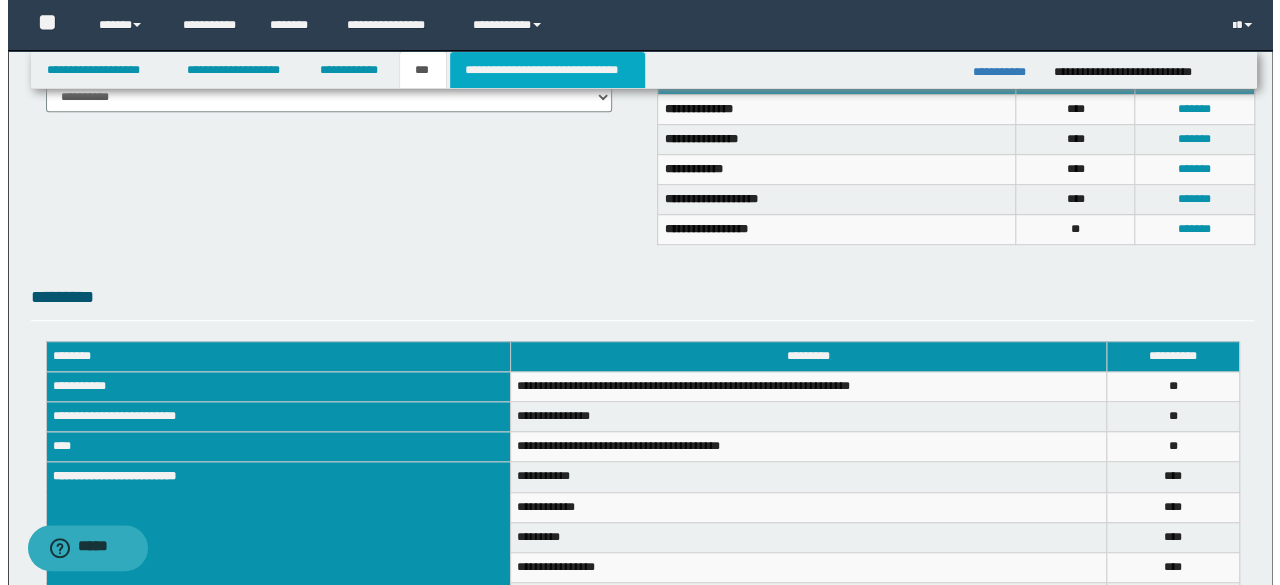 scroll, scrollTop: 0, scrollLeft: 0, axis: both 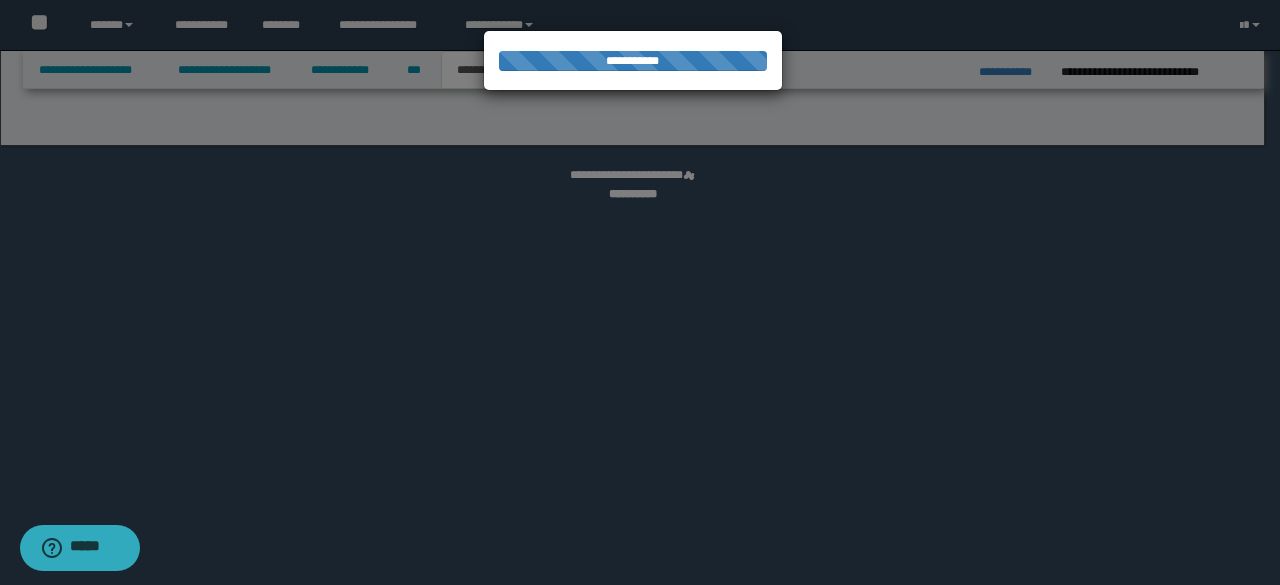 select on "*" 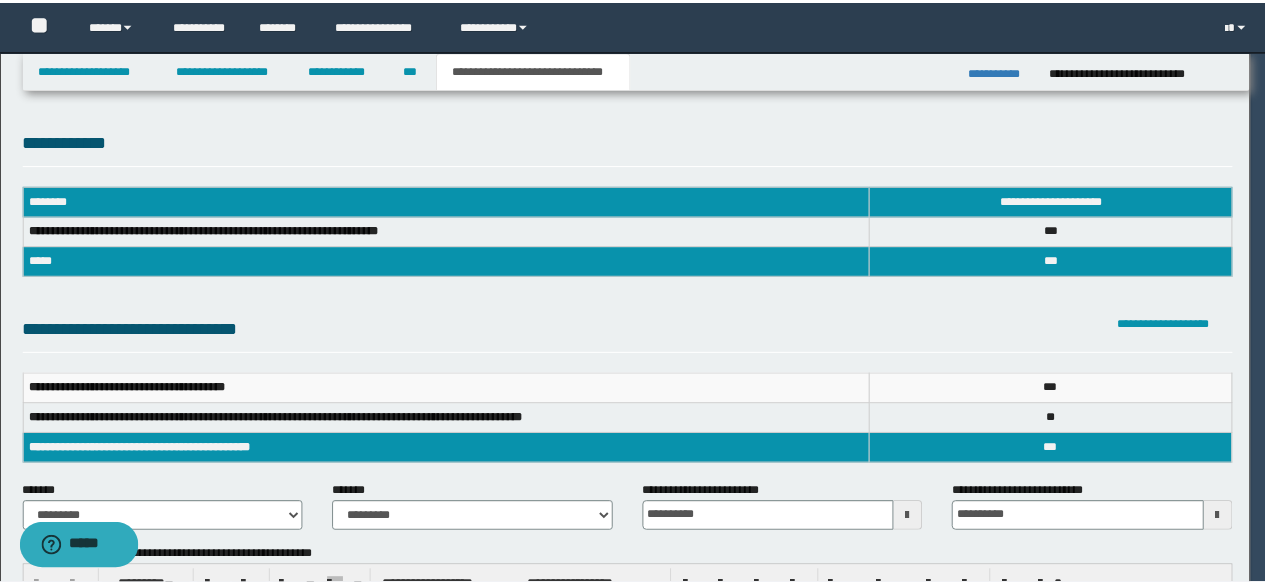 scroll, scrollTop: 0, scrollLeft: 0, axis: both 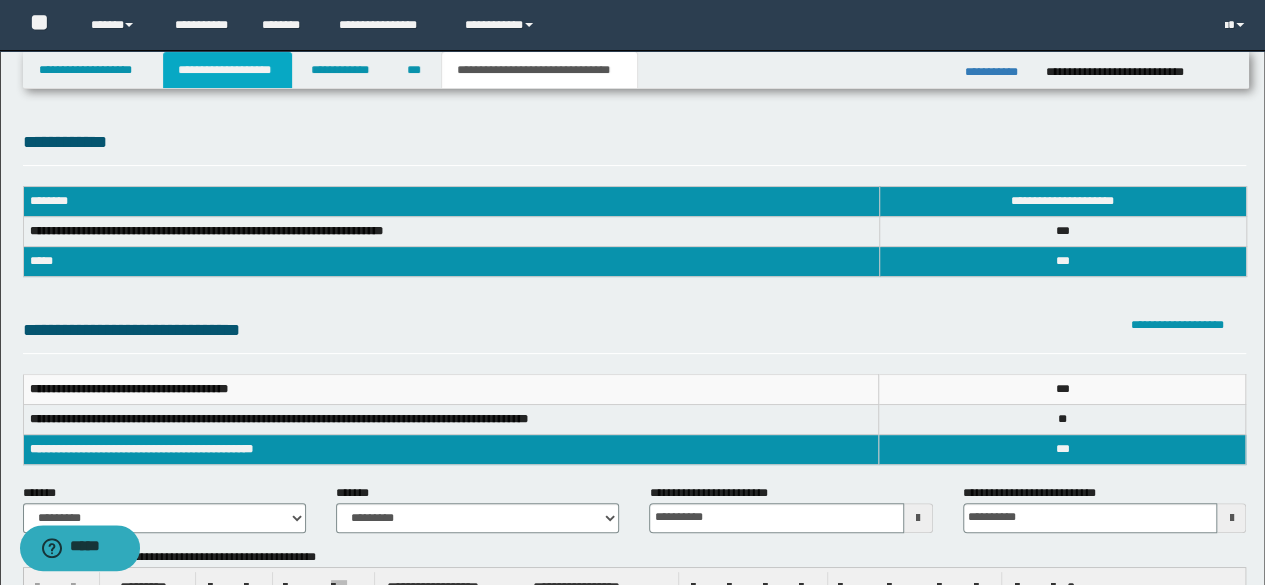 click on "**********" at bounding box center [227, 70] 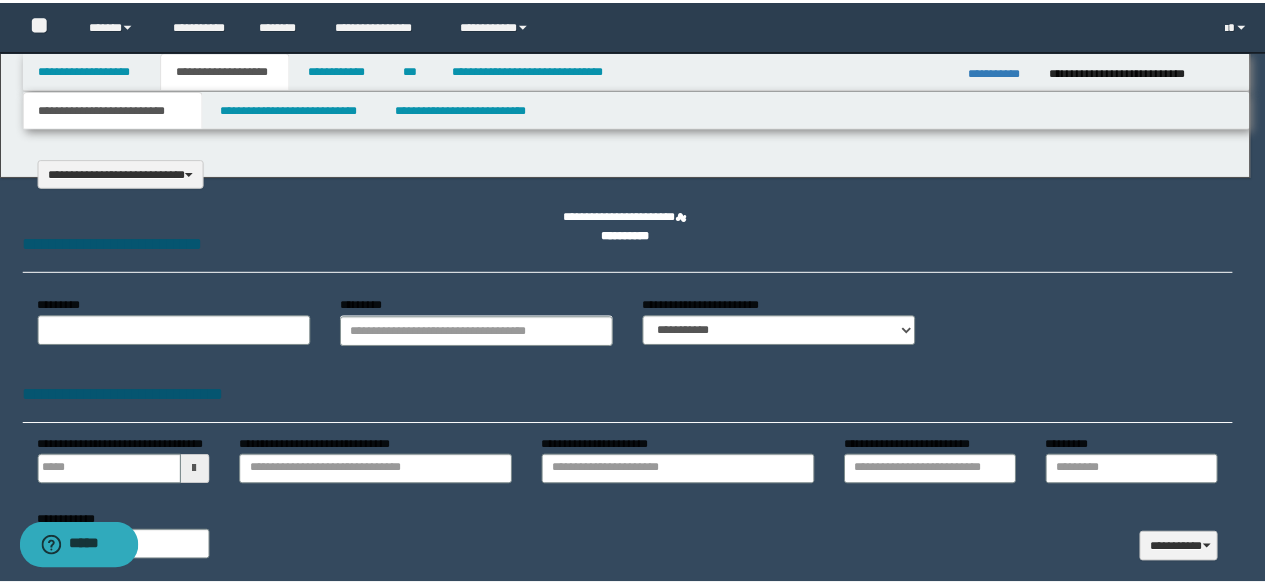 scroll, scrollTop: 0, scrollLeft: 0, axis: both 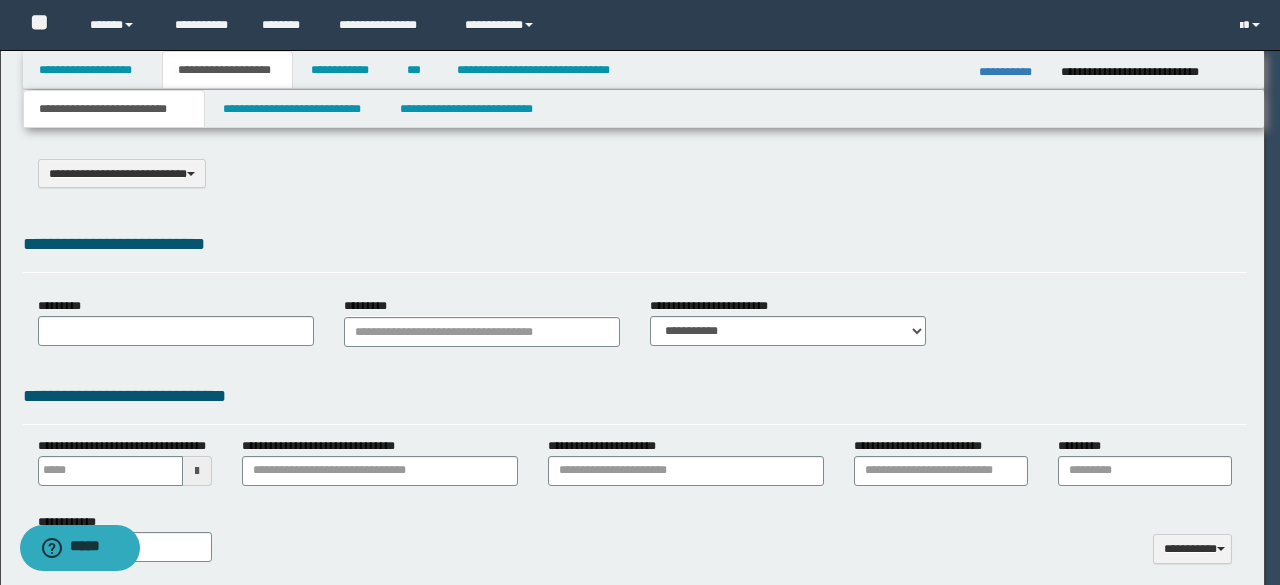 select on "*" 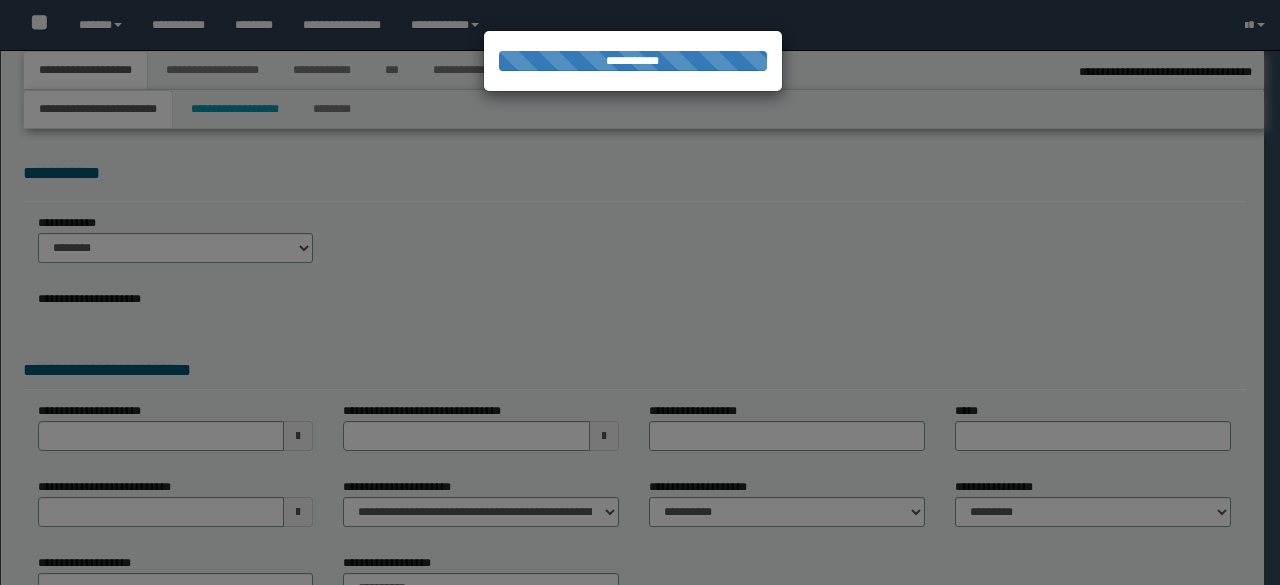 select on "**" 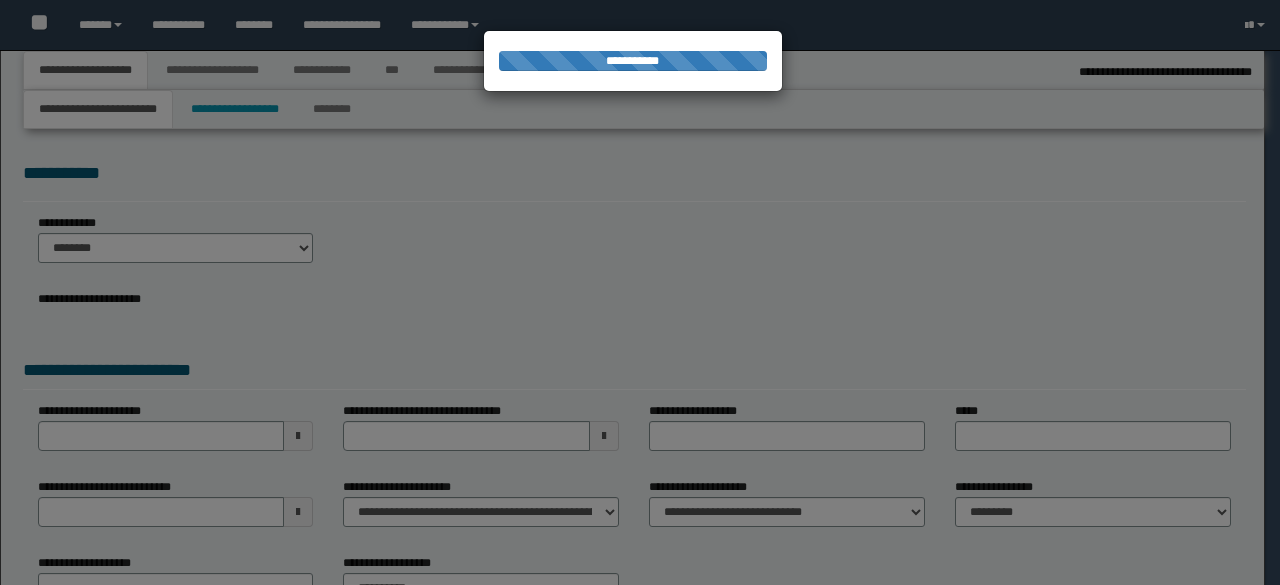 select on "*" 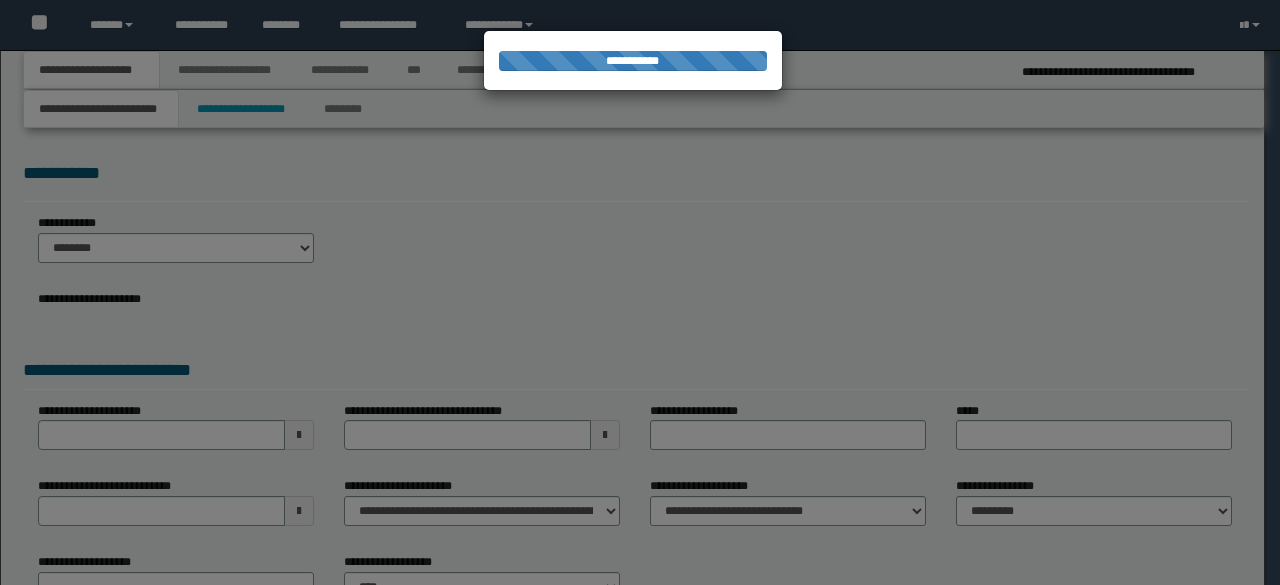 scroll, scrollTop: 0, scrollLeft: 0, axis: both 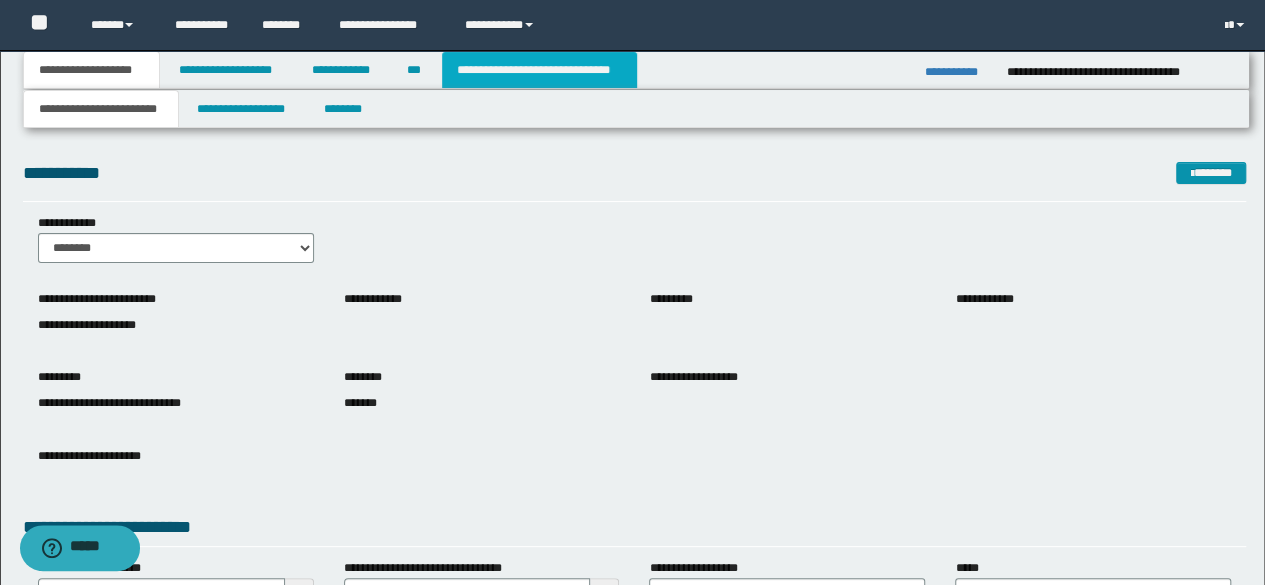 click on "**********" at bounding box center (539, 70) 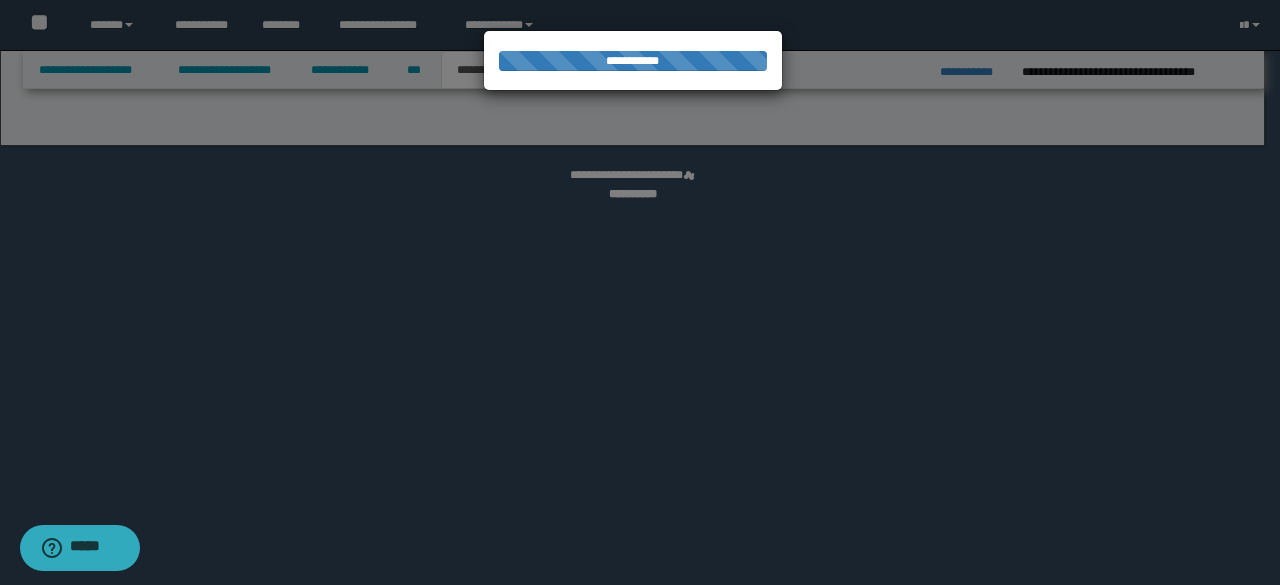 select on "*" 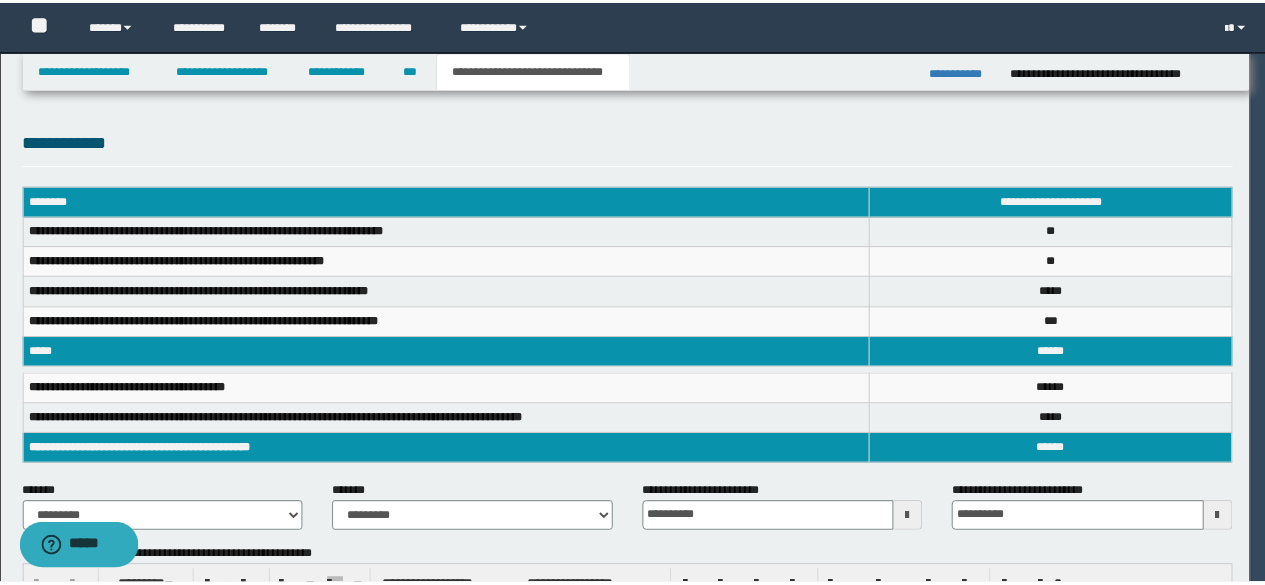 scroll, scrollTop: 0, scrollLeft: 0, axis: both 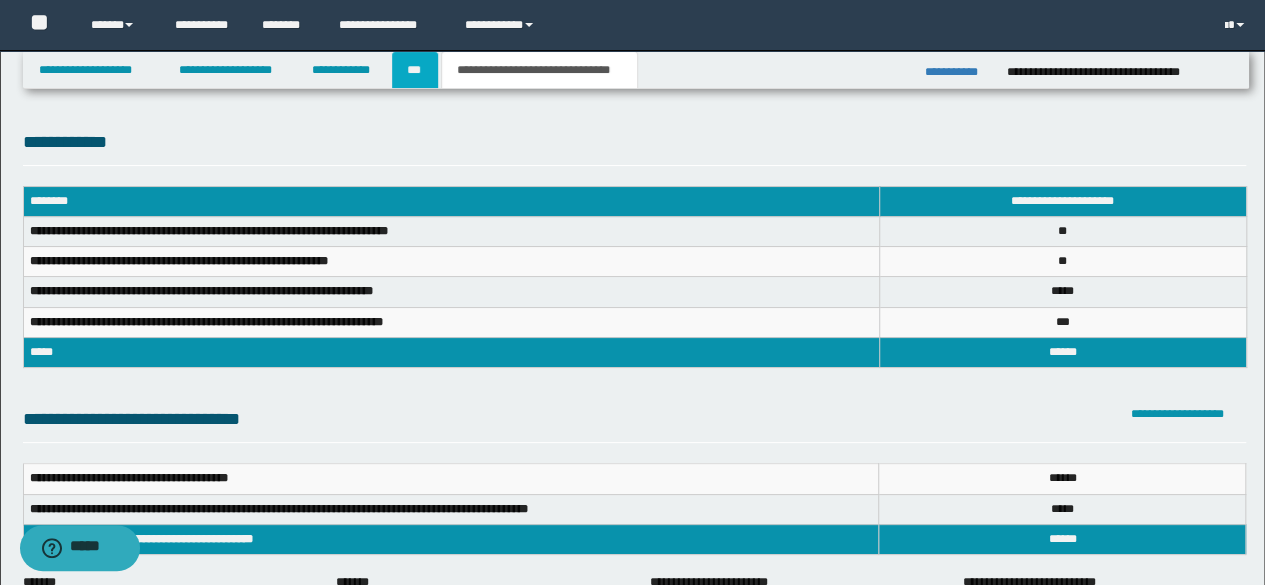 click on "***" at bounding box center (415, 70) 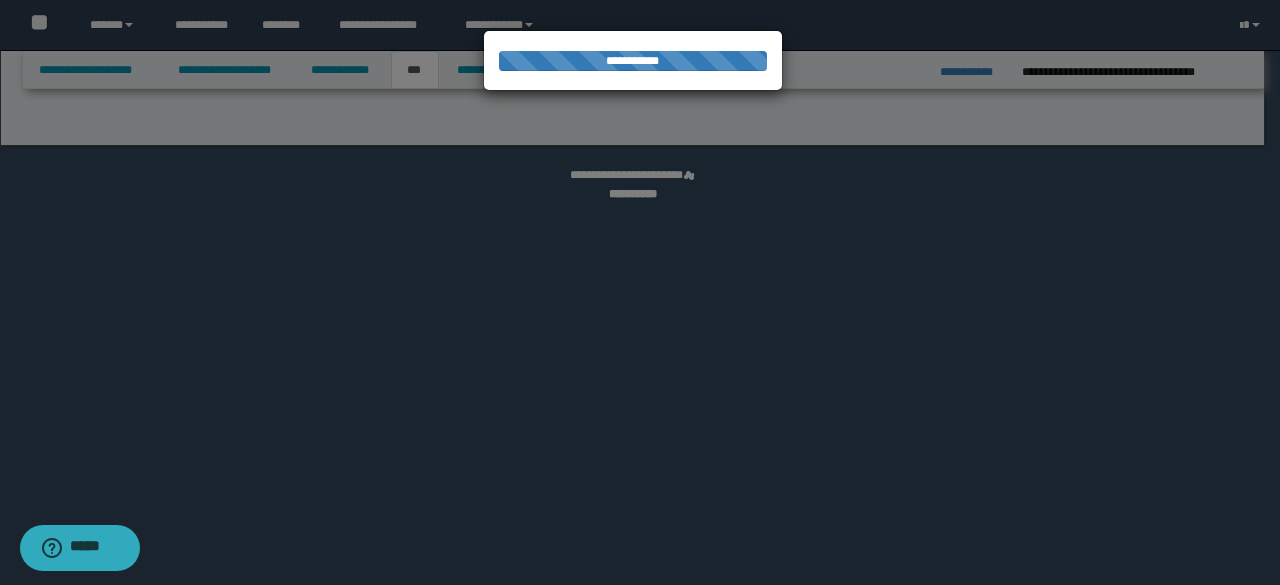 select on "**" 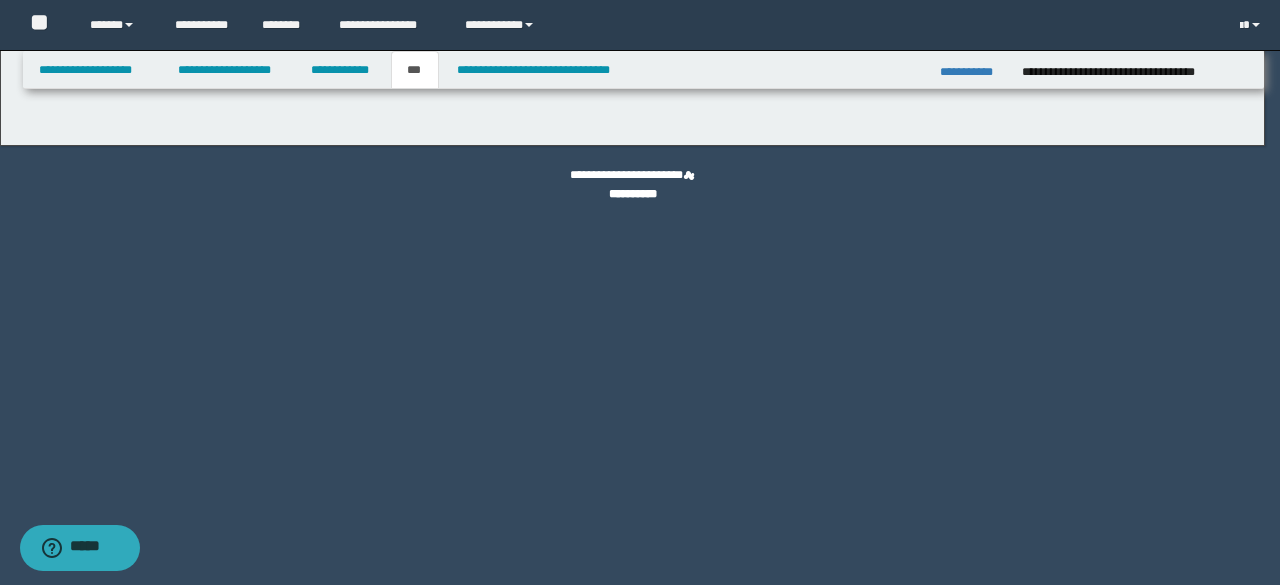 select on "*" 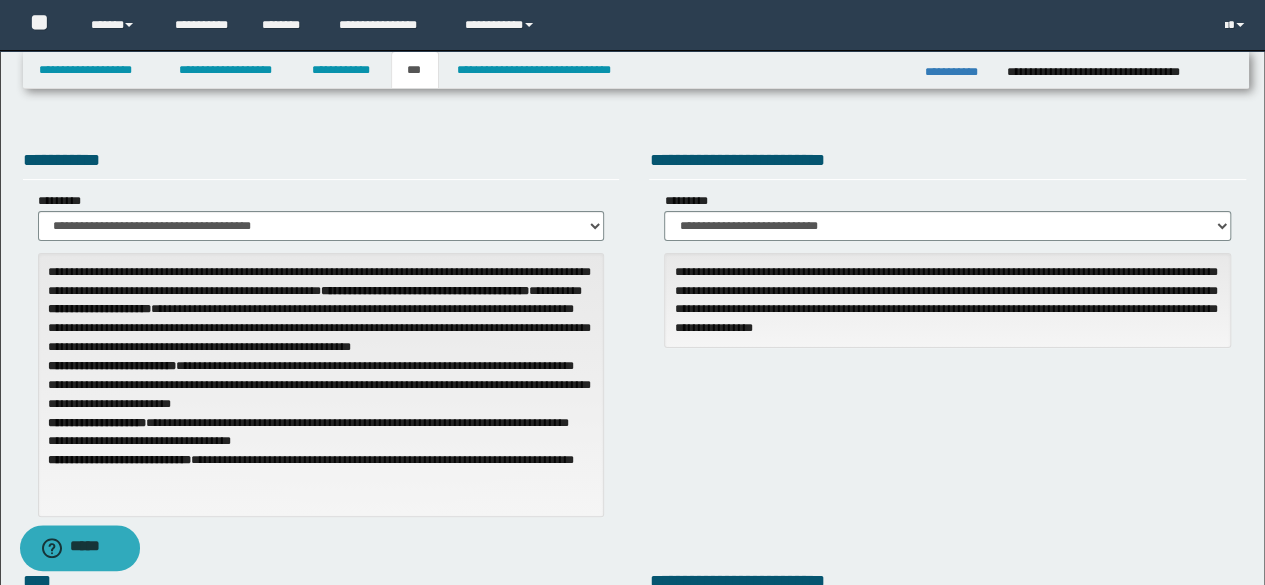 scroll, scrollTop: 512, scrollLeft: 0, axis: vertical 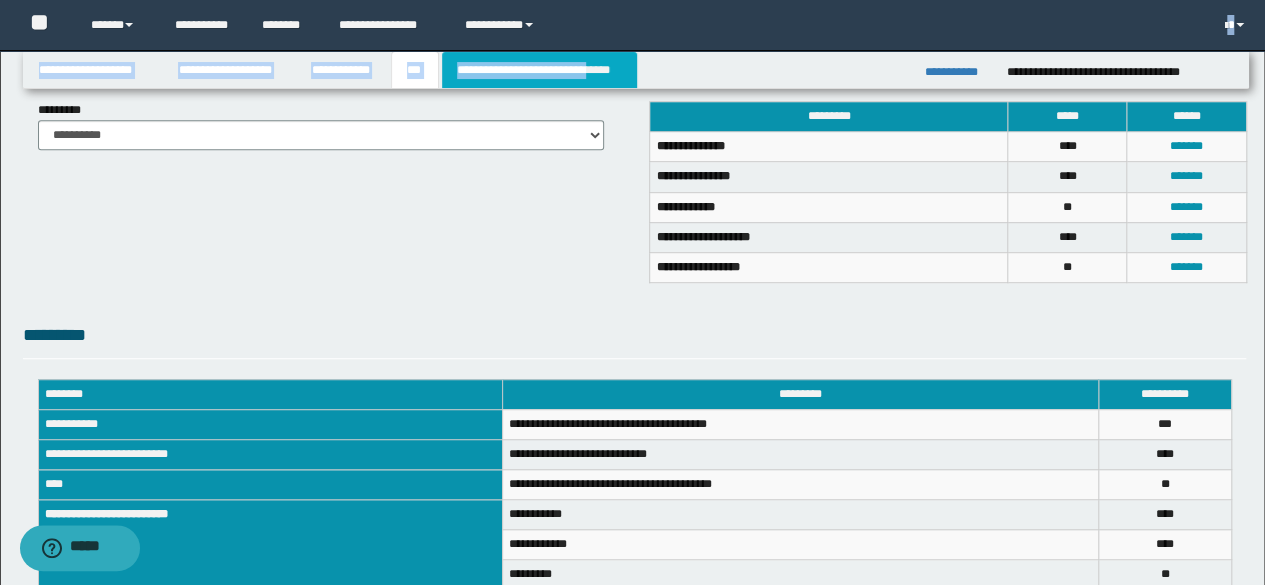 drag, startPoint x: 594, startPoint y: 43, endPoint x: 594, endPoint y: 65, distance: 22 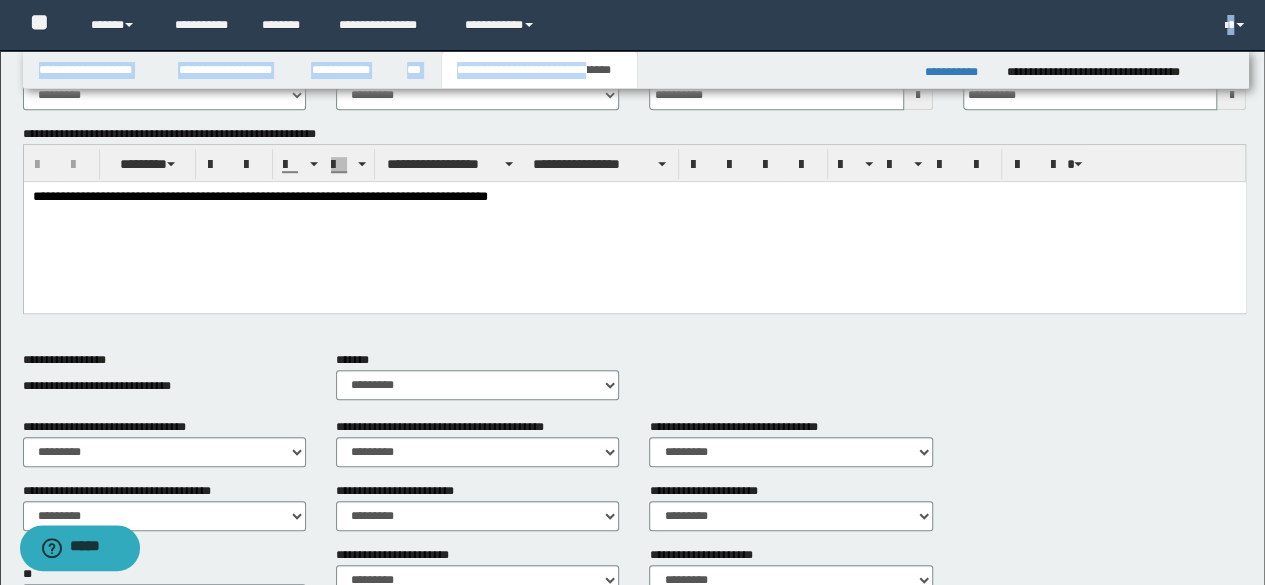 scroll, scrollTop: 0, scrollLeft: 0, axis: both 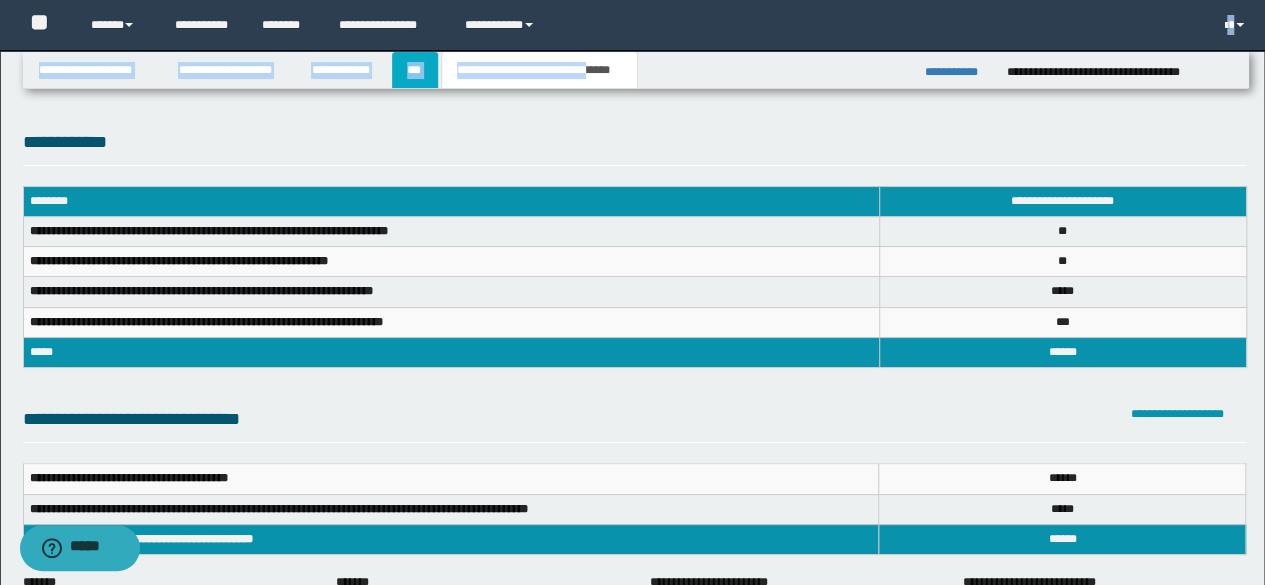 click on "***" at bounding box center [415, 70] 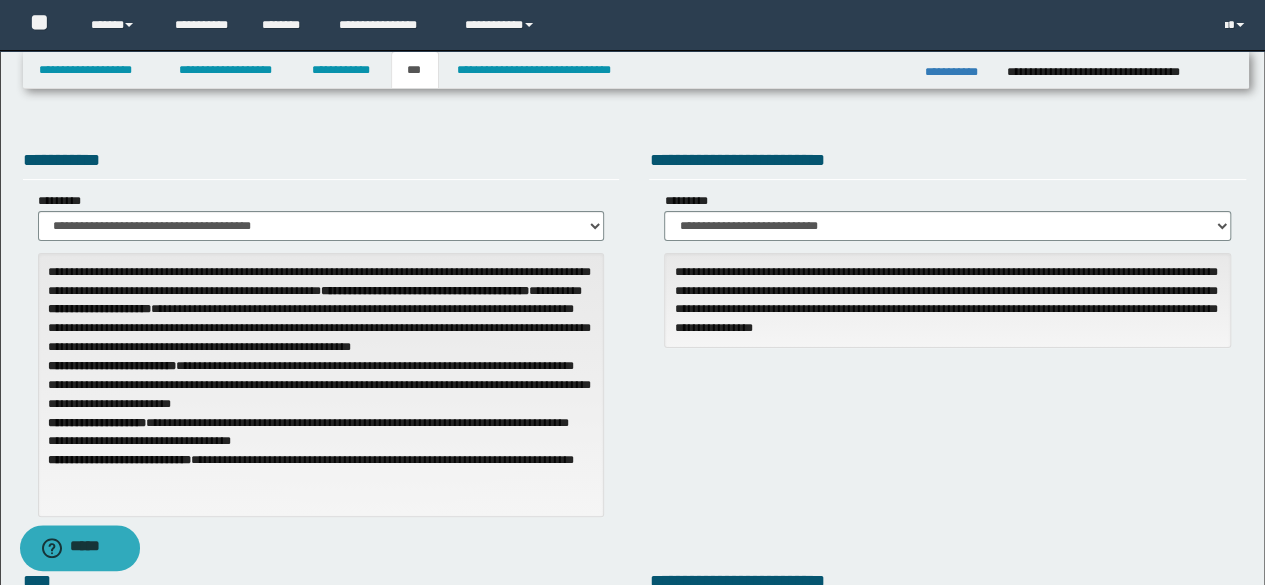 click on "**********" at bounding box center [947, 300] 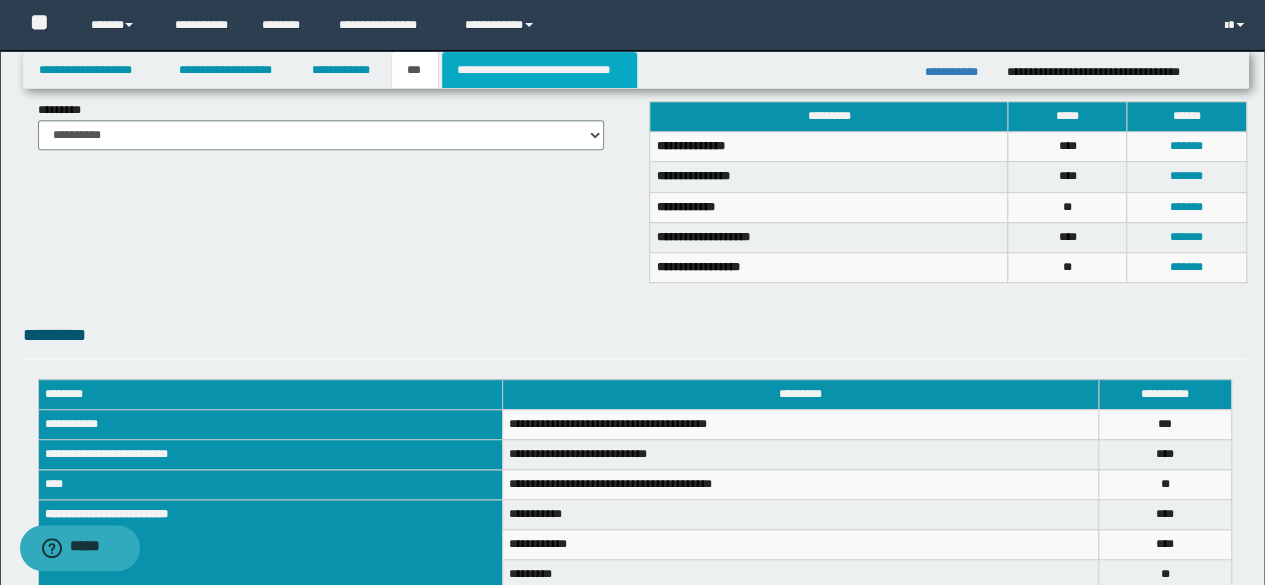 click on "**********" at bounding box center [539, 70] 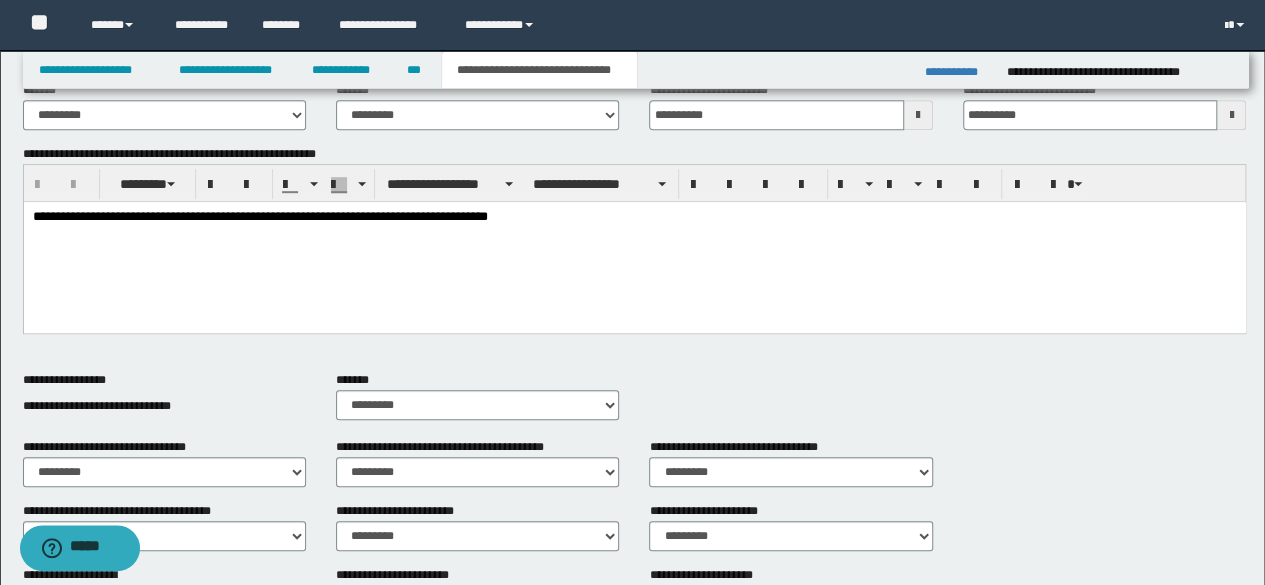 scroll, scrollTop: 472, scrollLeft: 0, axis: vertical 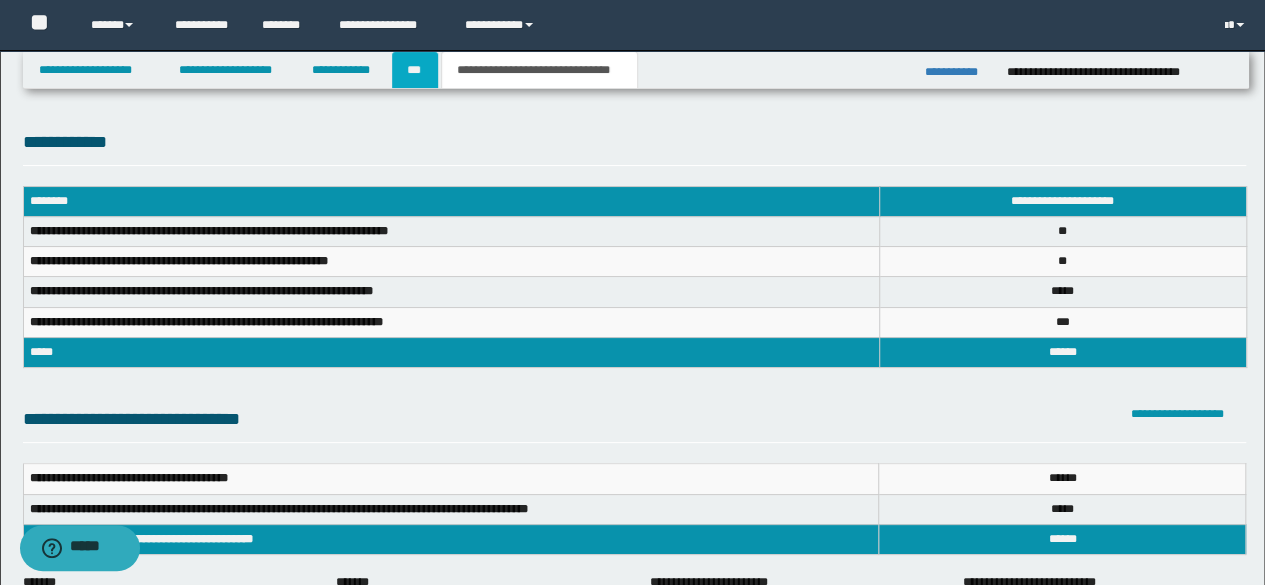 click on "***" at bounding box center [415, 70] 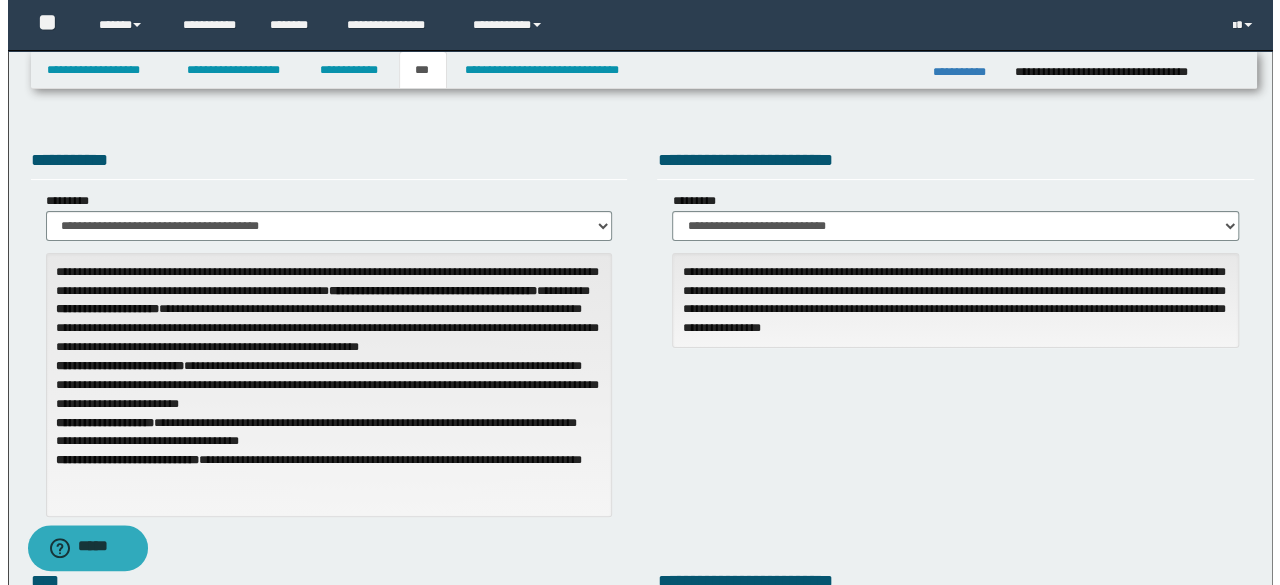 scroll, scrollTop: 512, scrollLeft: 0, axis: vertical 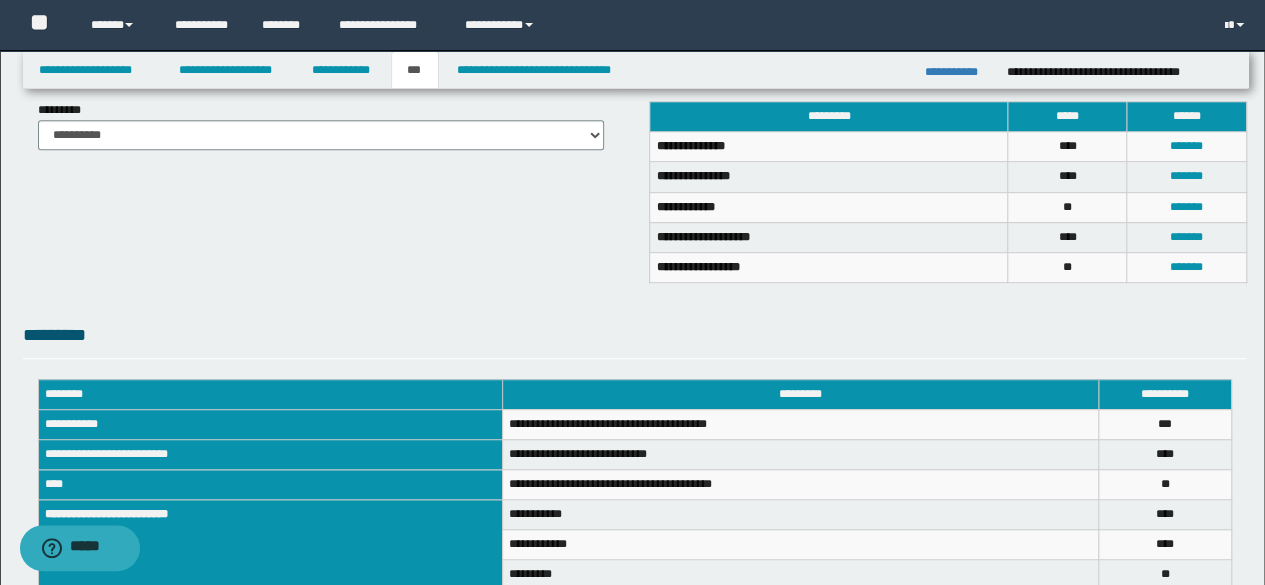 click on "*******" at bounding box center [1186, 207] 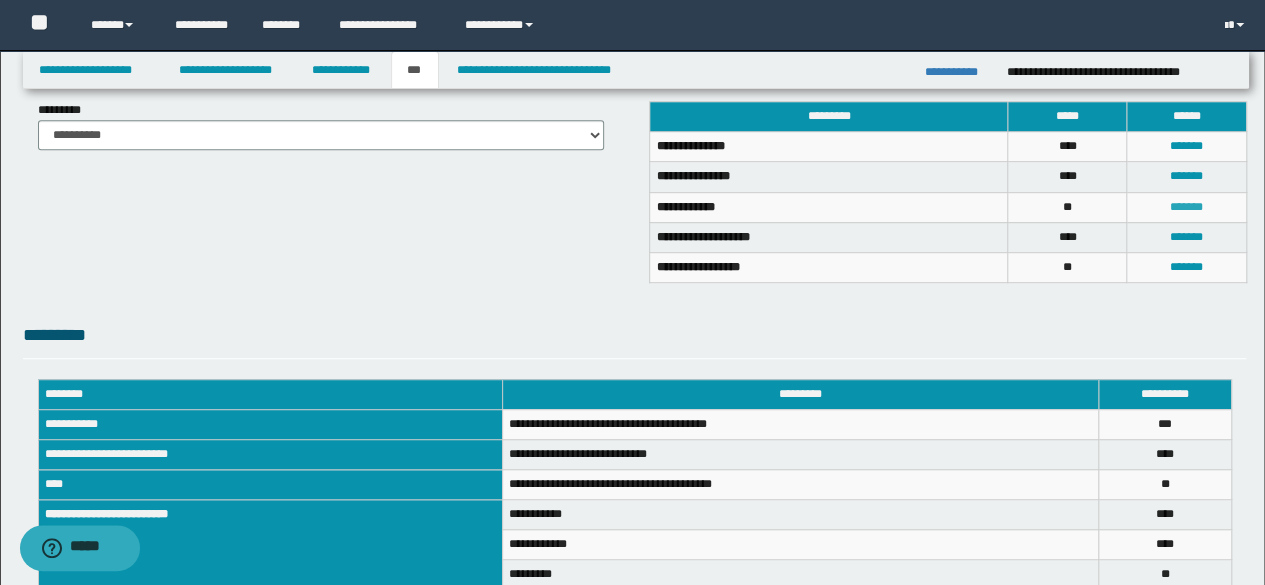 click on "*******" at bounding box center [1186, 207] 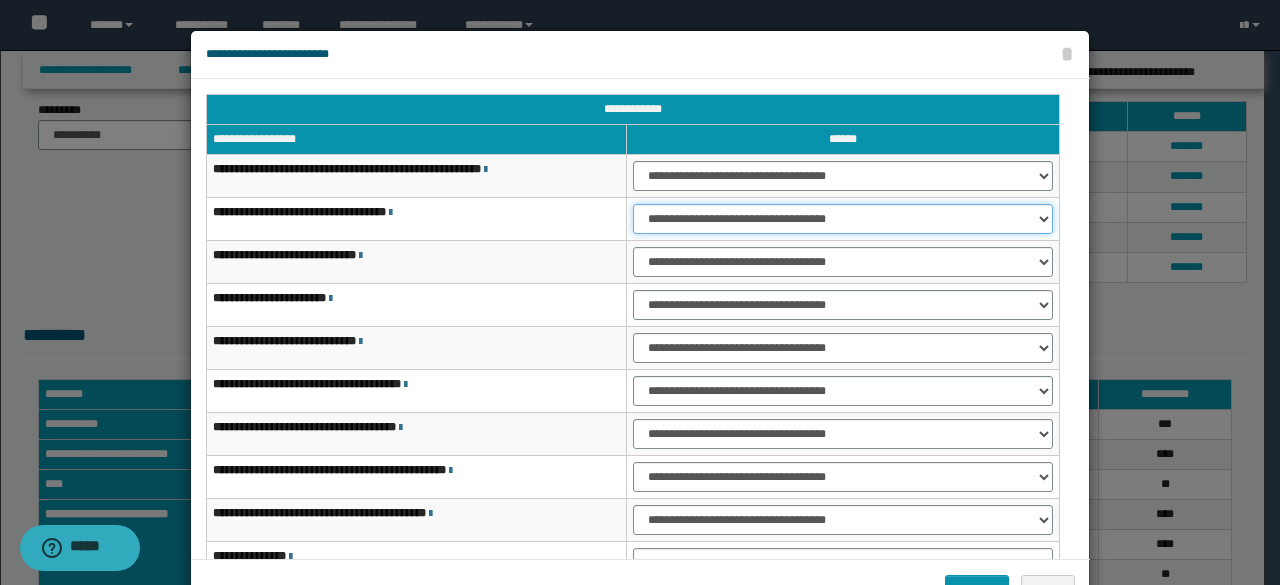 click on "**********" at bounding box center (843, 219) 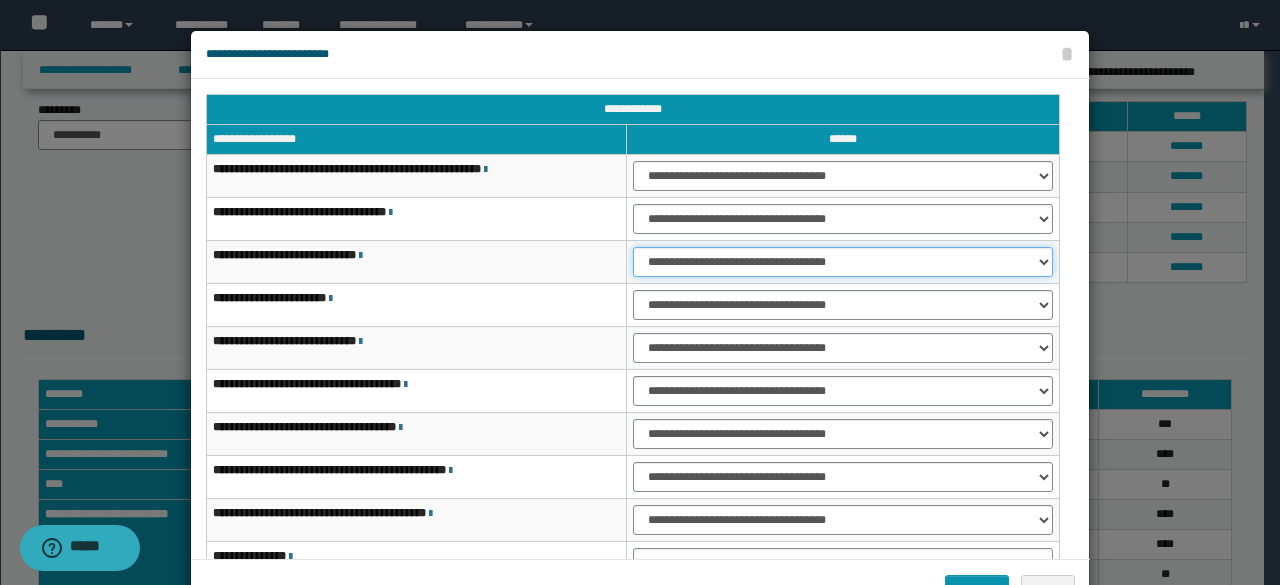 click on "**********" at bounding box center (843, 262) 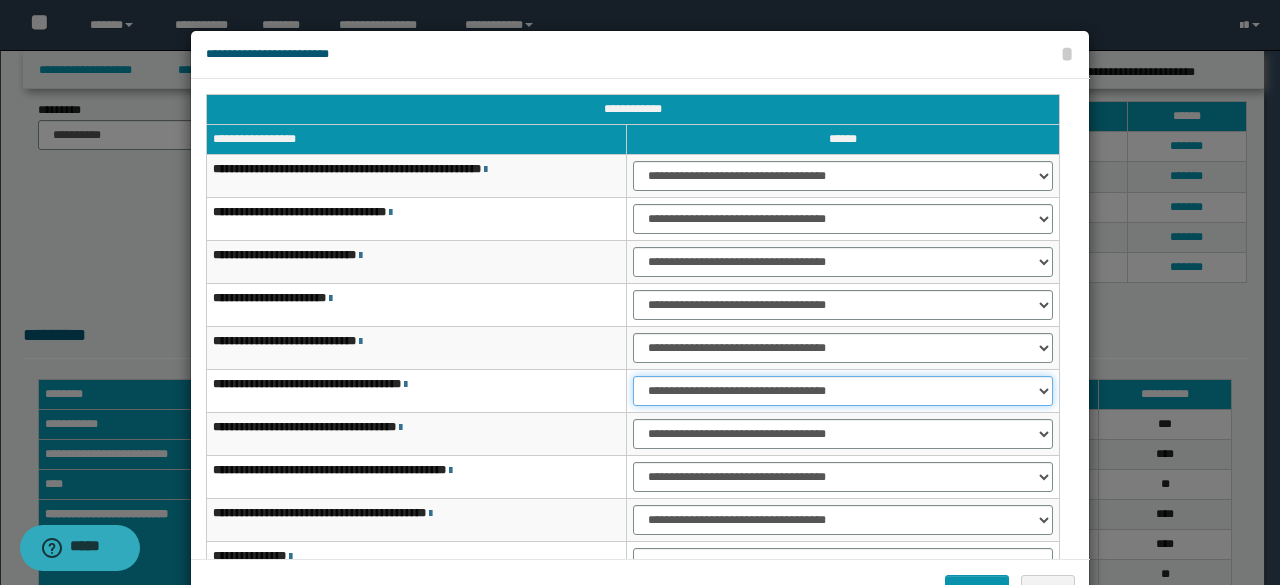 click on "**********" at bounding box center (843, 391) 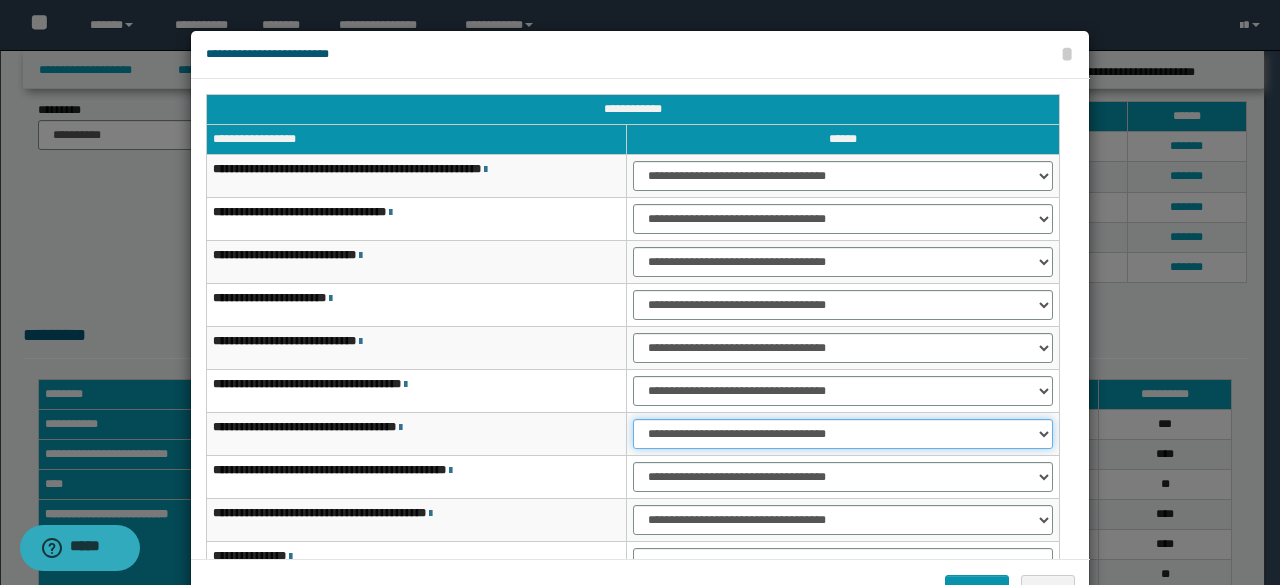 click on "**********" at bounding box center [843, 434] 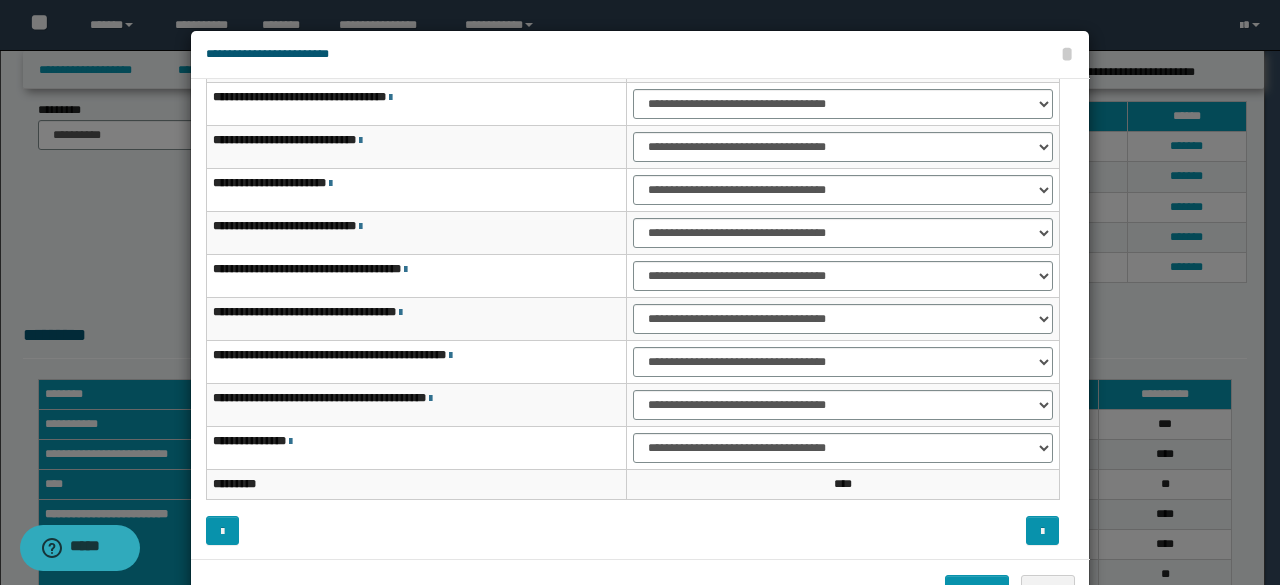 scroll, scrollTop: 116, scrollLeft: 0, axis: vertical 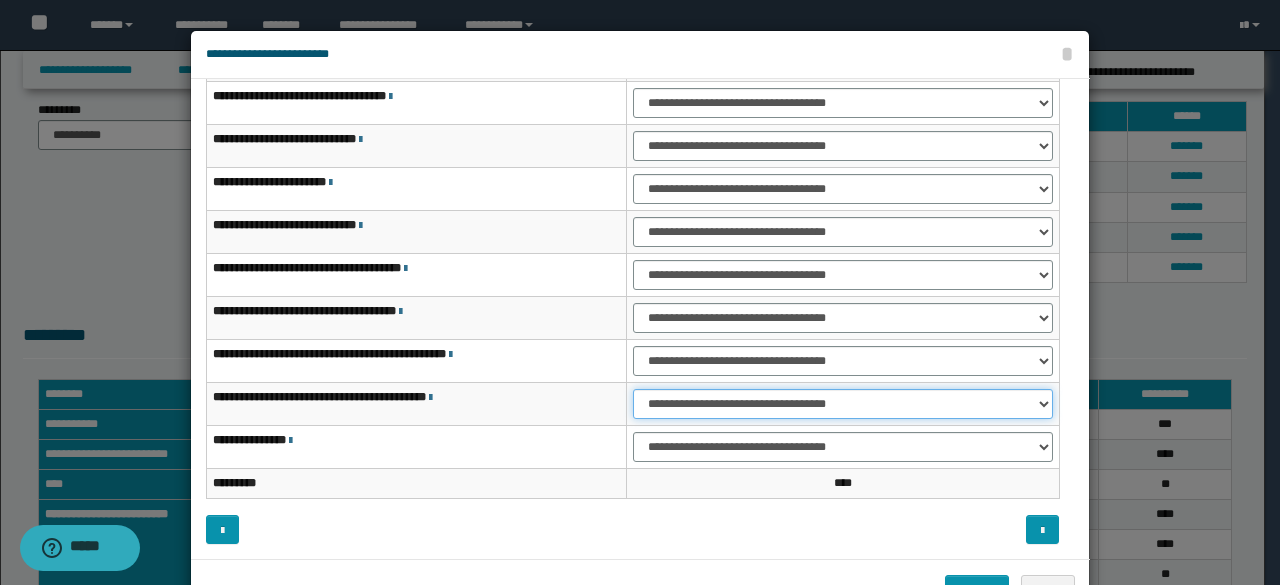 click on "**********" at bounding box center [843, 404] 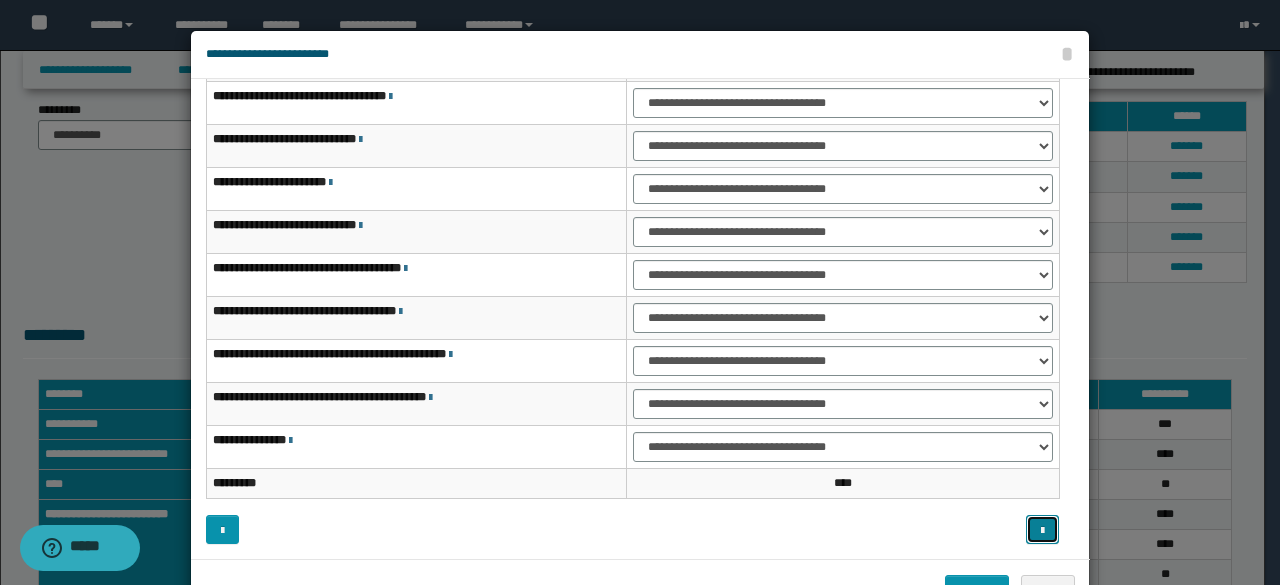 click at bounding box center (1042, 529) 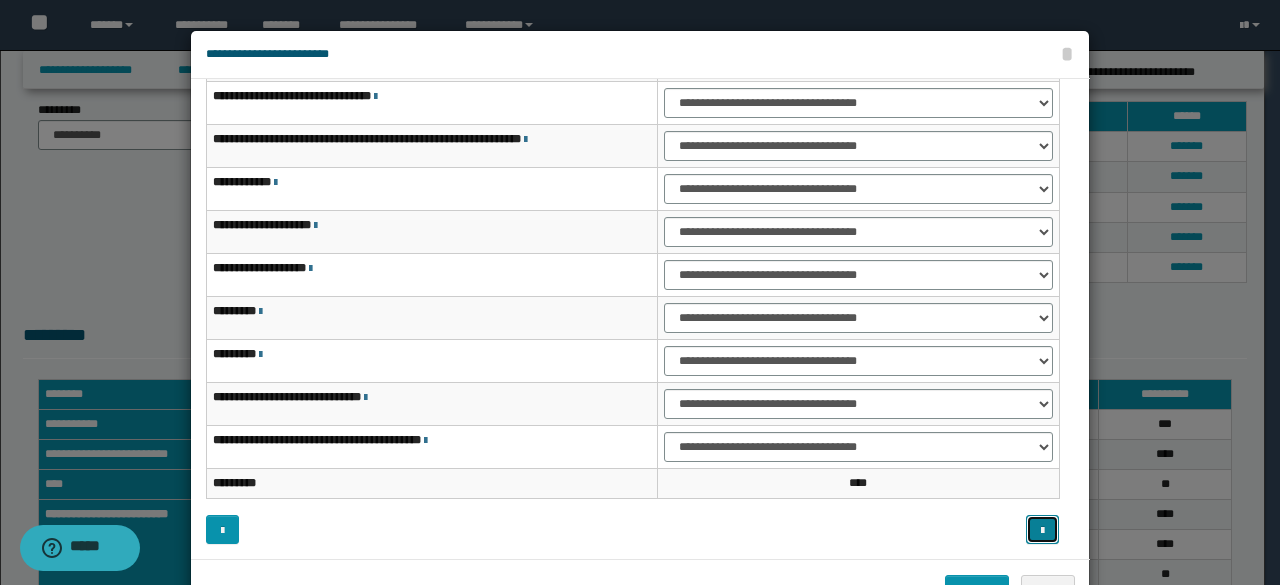 click at bounding box center (1042, 529) 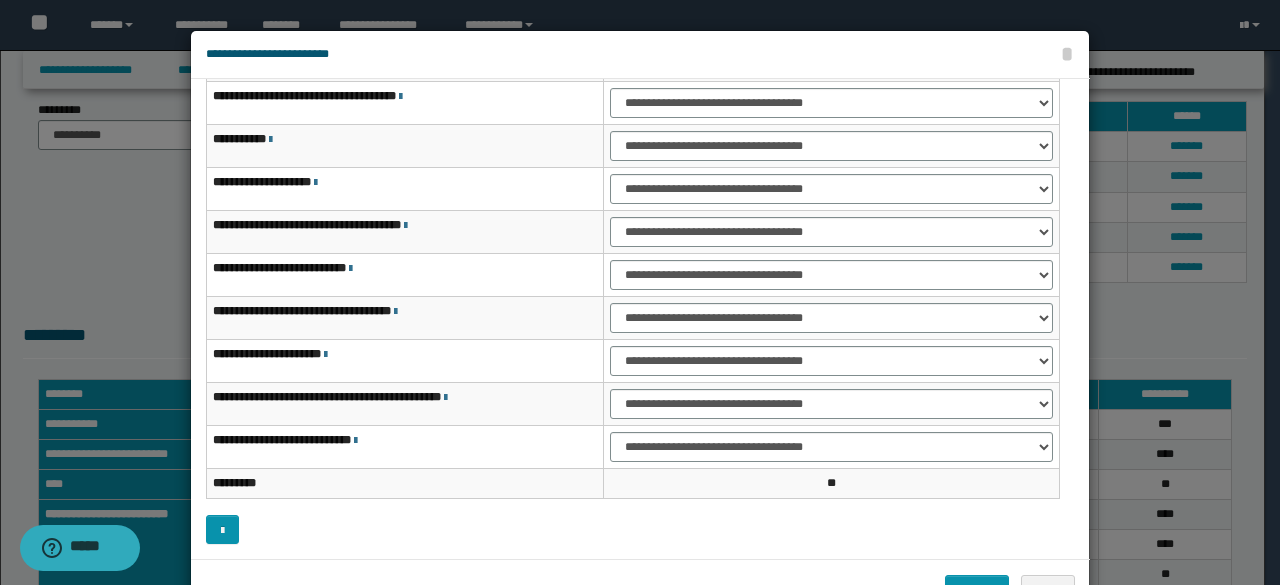 click at bounding box center (412, 529) 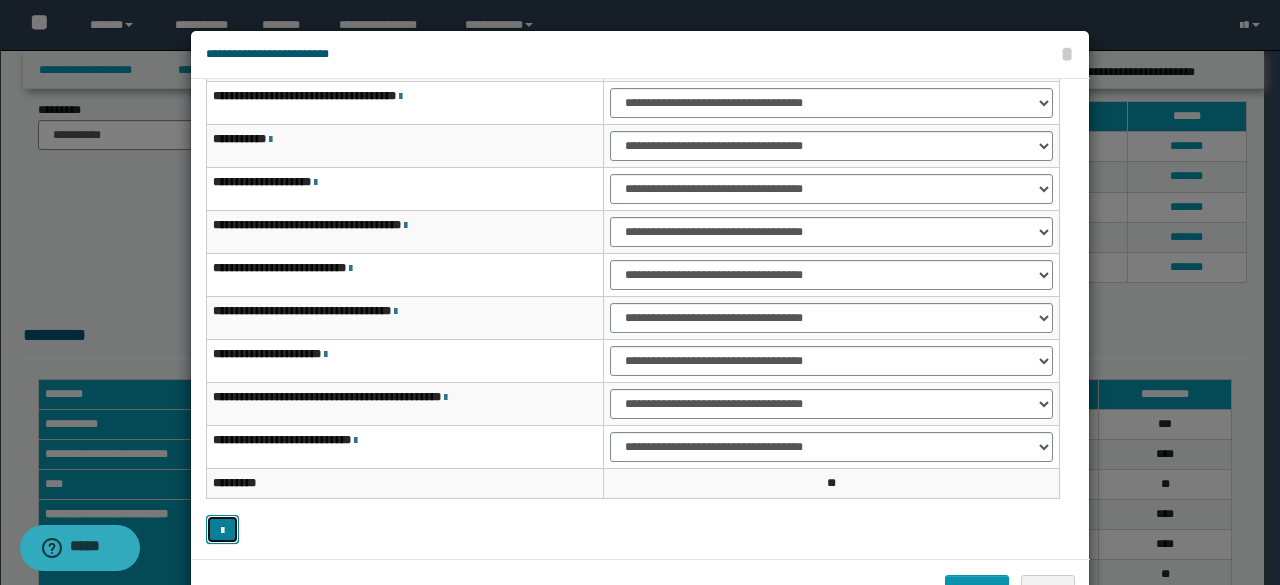 click at bounding box center [222, 531] 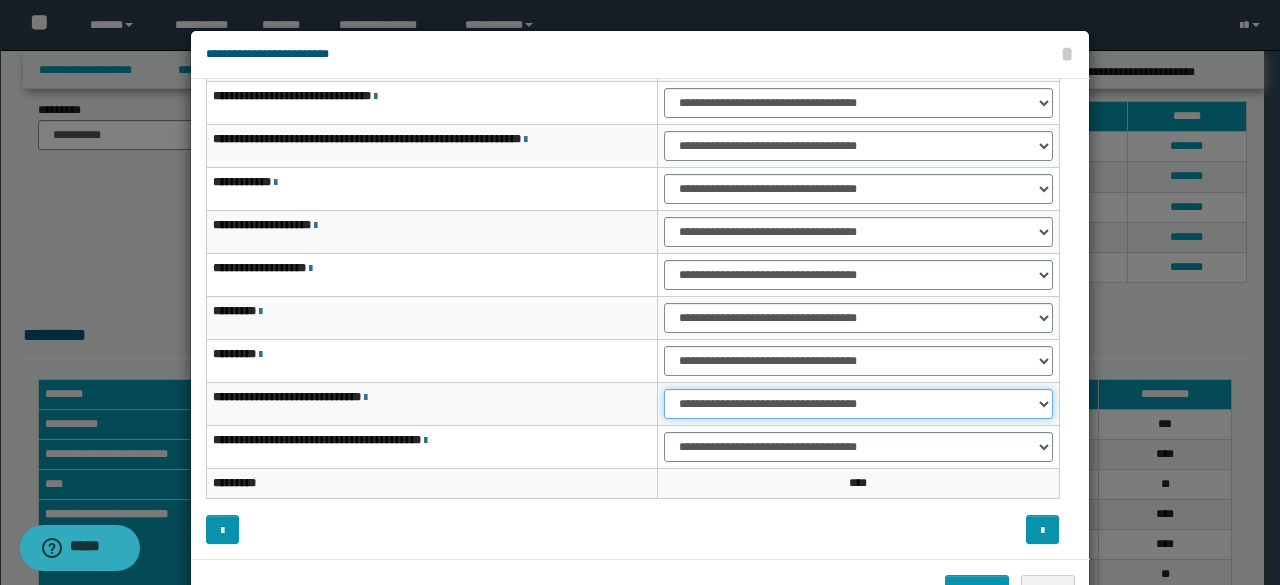 click on "**********" at bounding box center [858, 404] 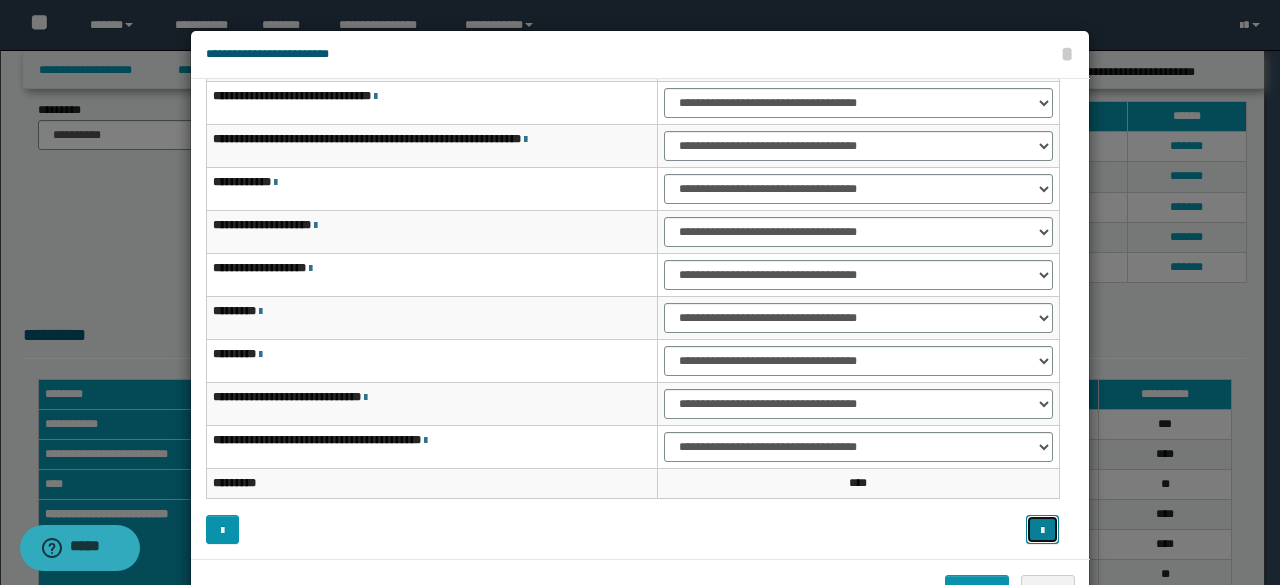 click at bounding box center (1042, 531) 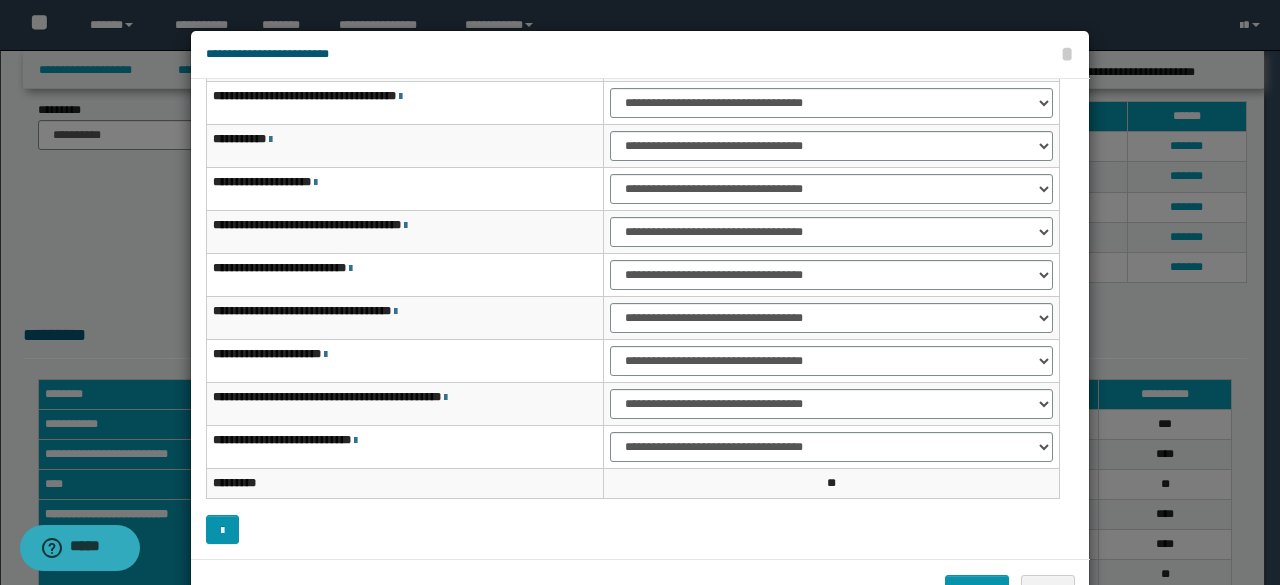 scroll, scrollTop: 0, scrollLeft: 0, axis: both 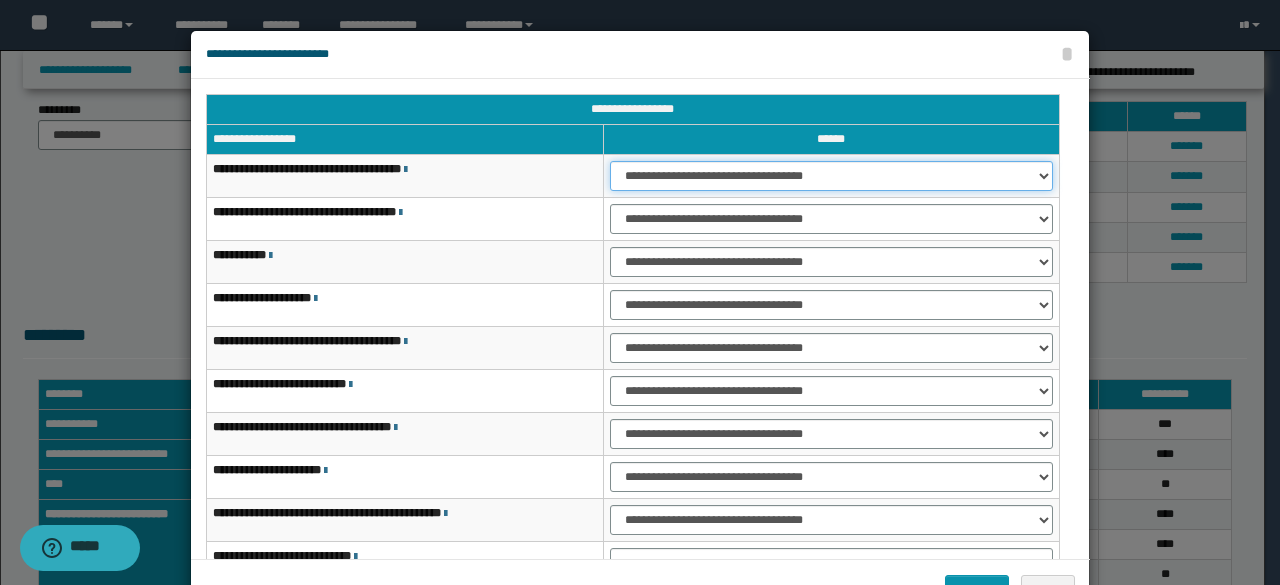 click on "**********" at bounding box center (831, 176) 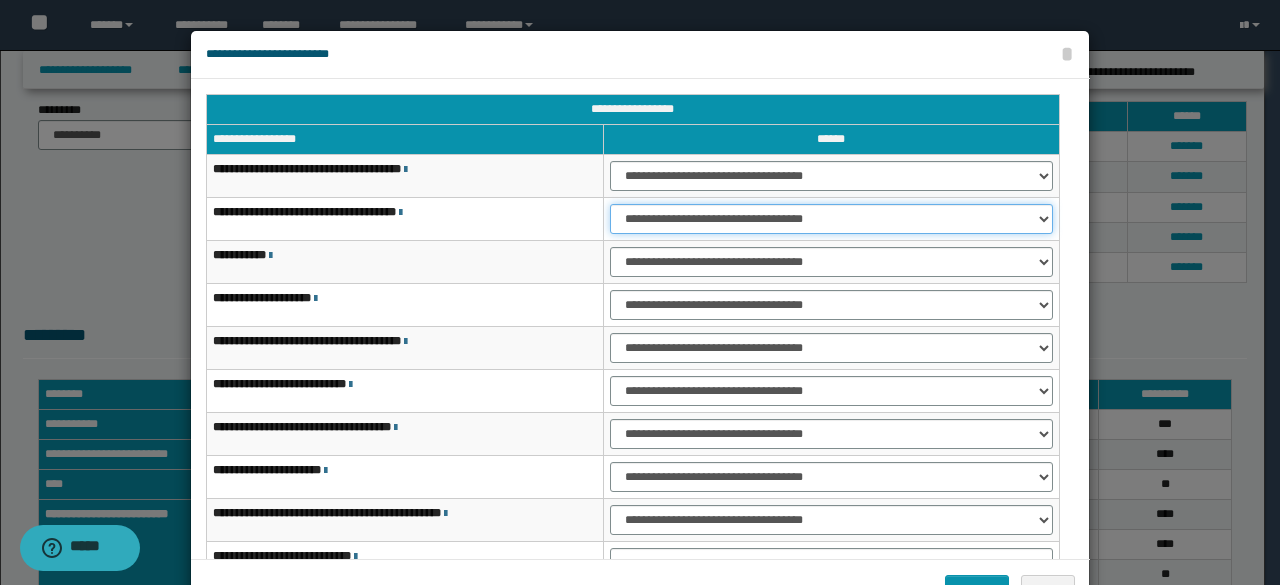 drag, startPoint x: 726, startPoint y: 221, endPoint x: 726, endPoint y: 271, distance: 50 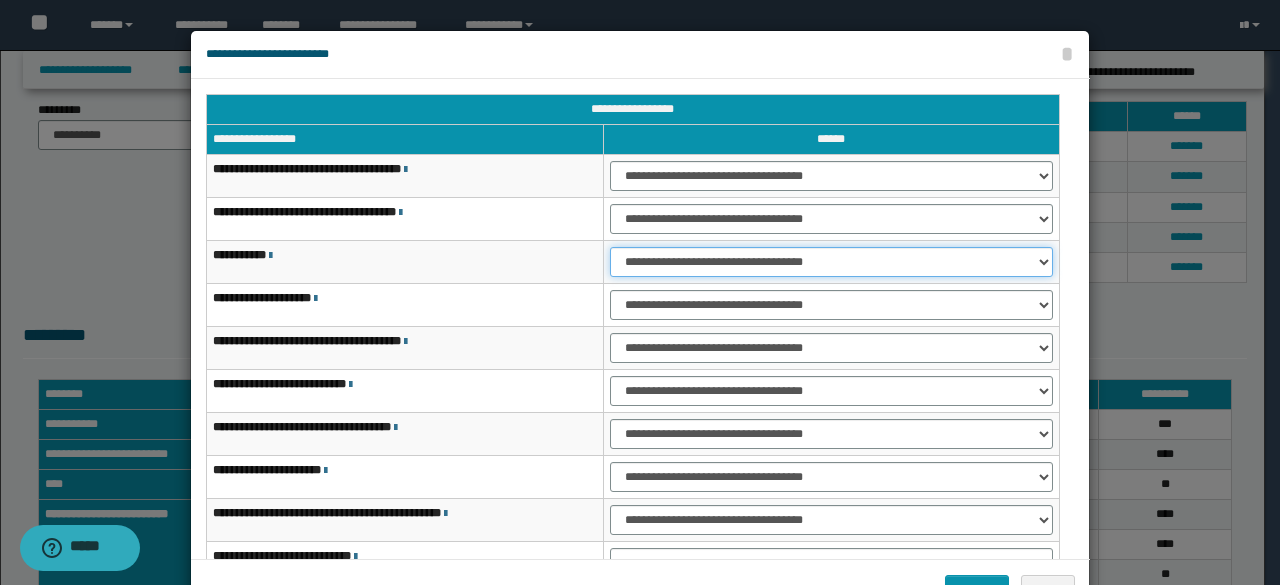 click on "**********" at bounding box center [831, 262] 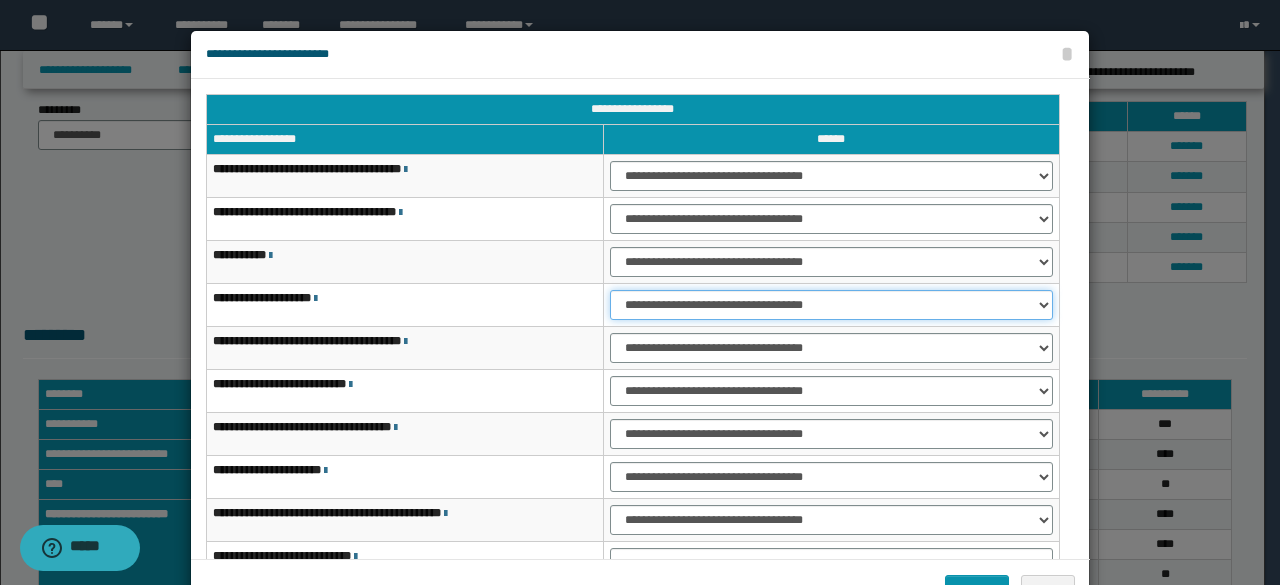 click on "**********" at bounding box center [831, 305] 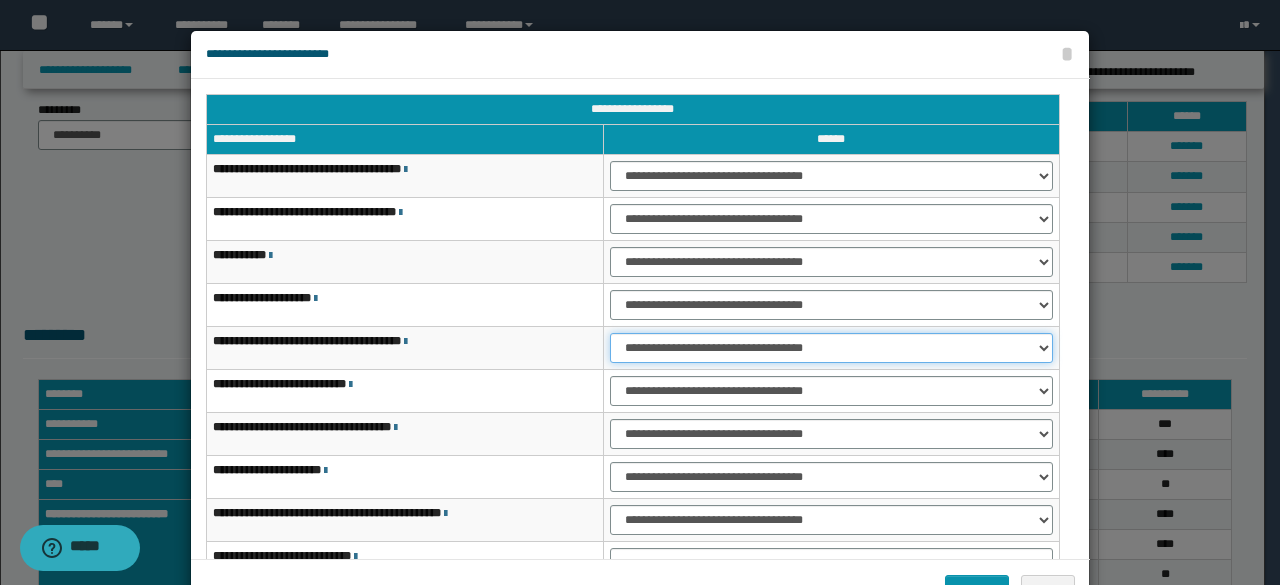 click on "**********" at bounding box center (831, 348) 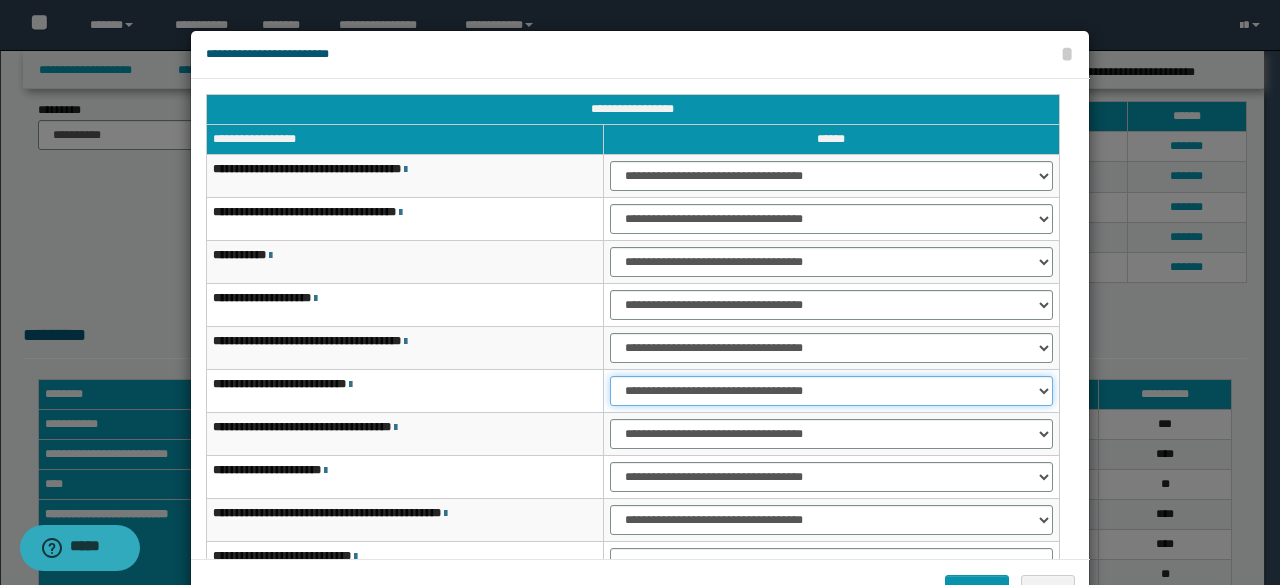 click on "**********" at bounding box center (831, 391) 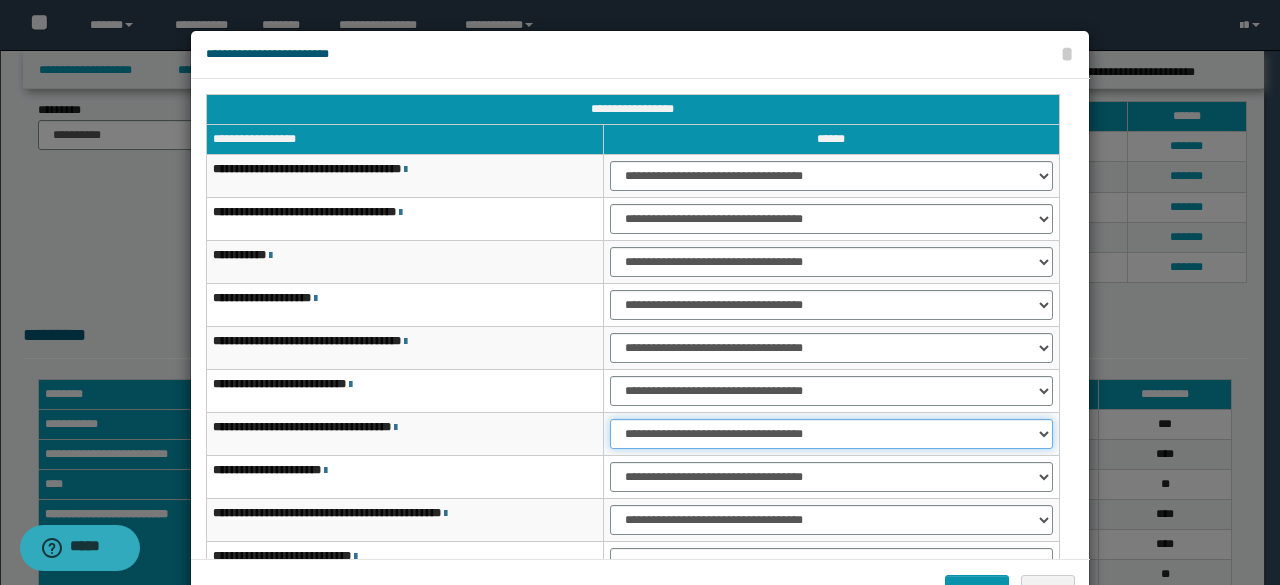 click on "**********" at bounding box center (831, 434) 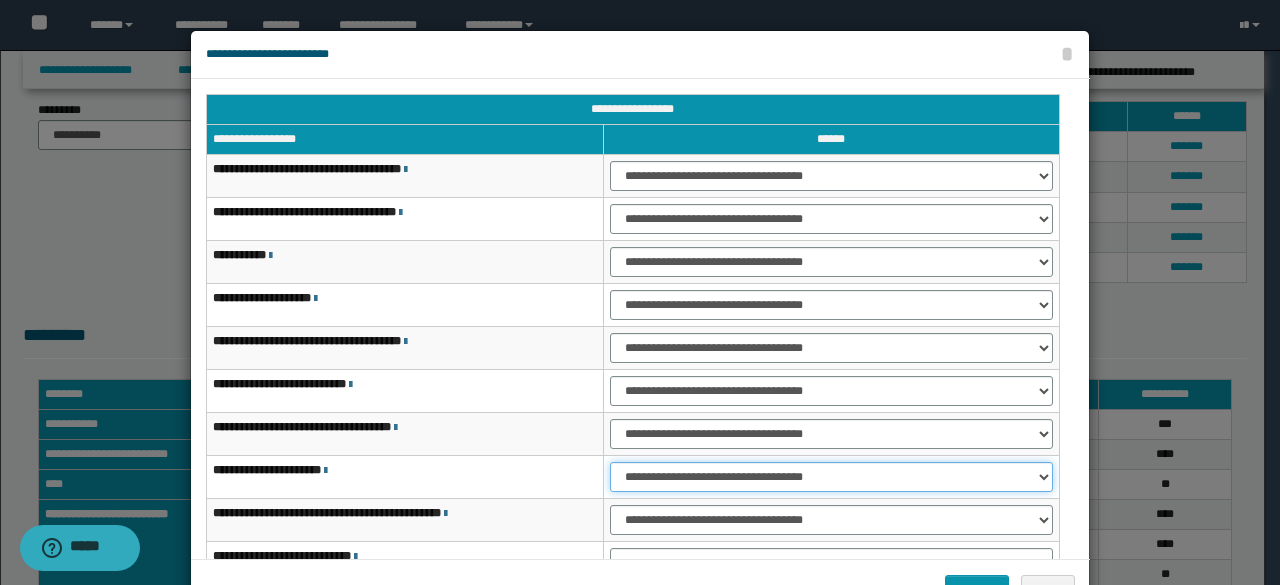 click on "**********" at bounding box center (831, 477) 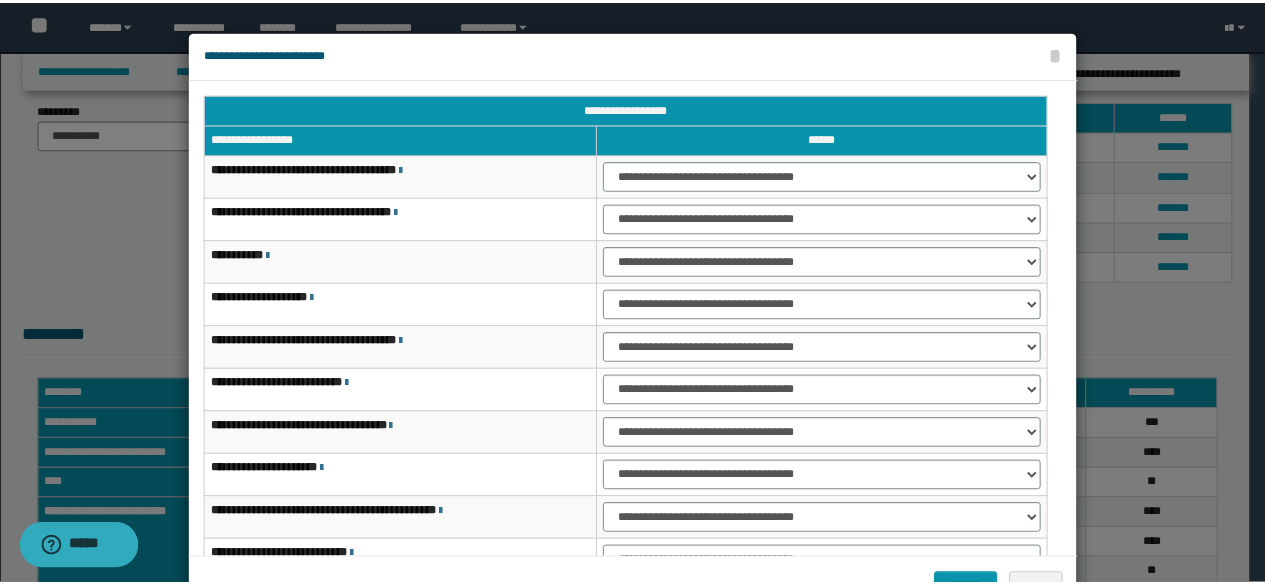 scroll, scrollTop: 116, scrollLeft: 0, axis: vertical 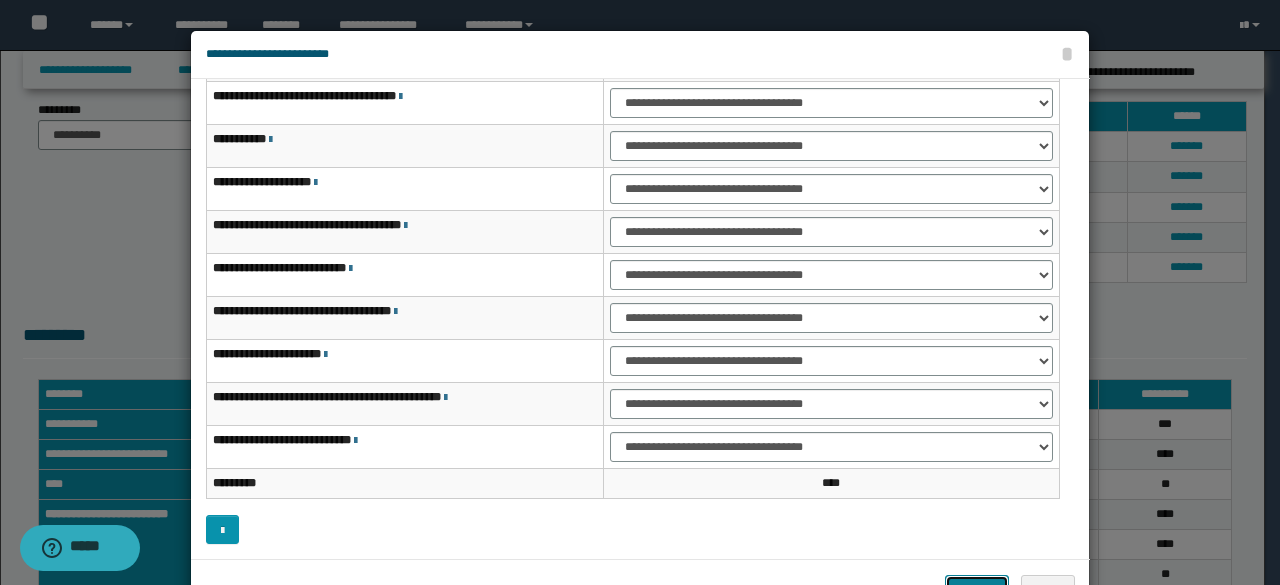click on "*******" at bounding box center (977, 589) 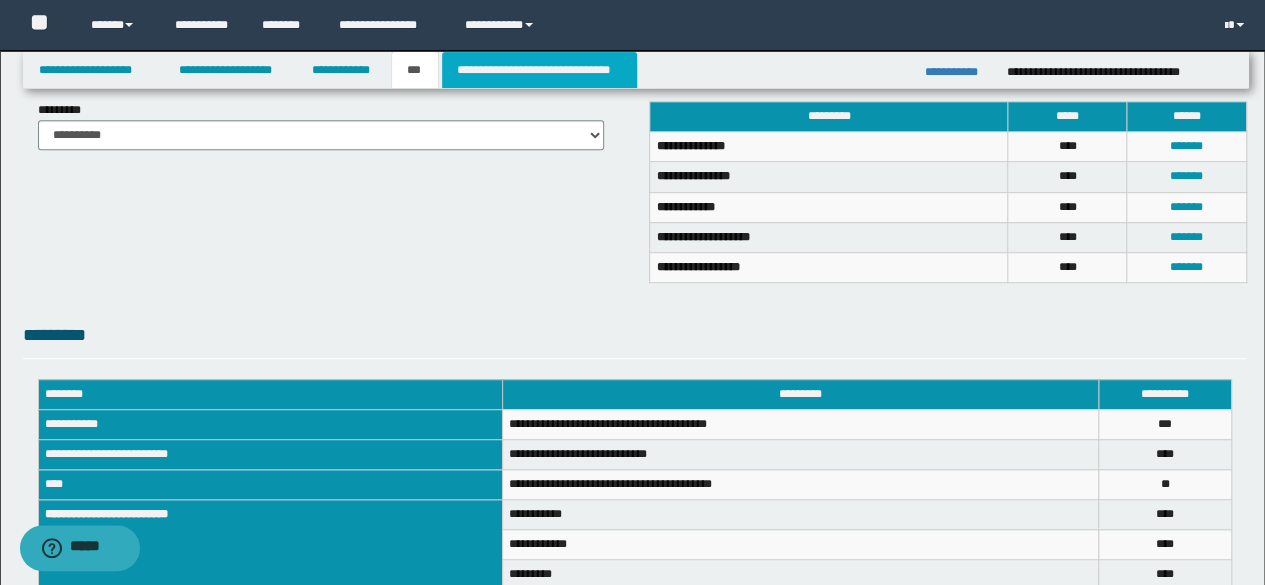click on "**********" at bounding box center (539, 70) 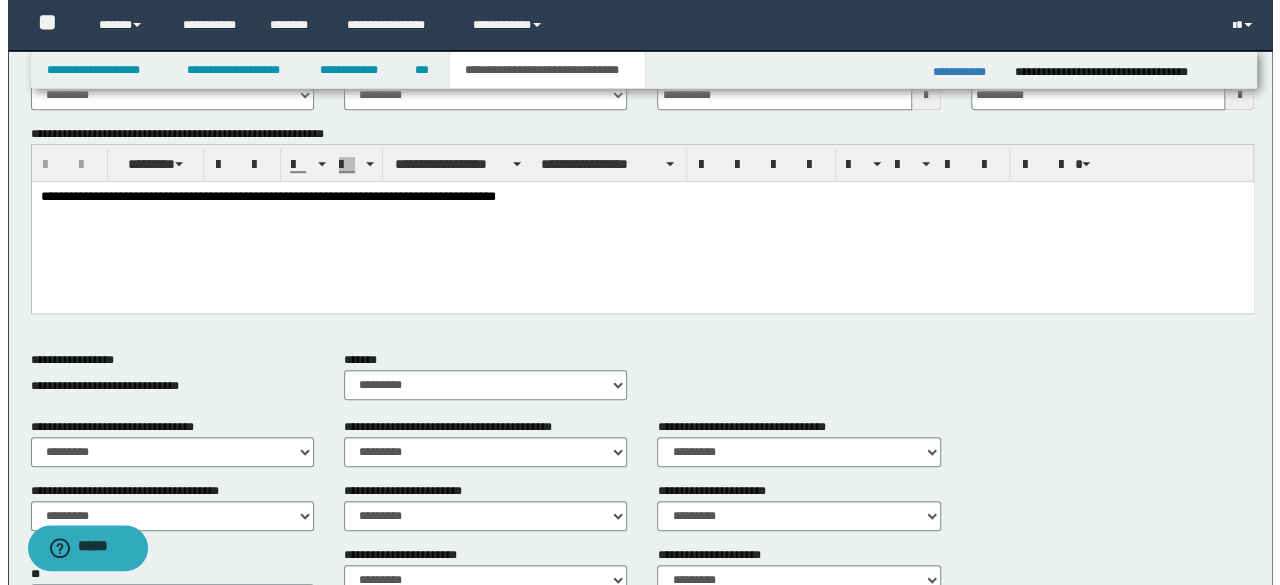 scroll, scrollTop: 0, scrollLeft: 0, axis: both 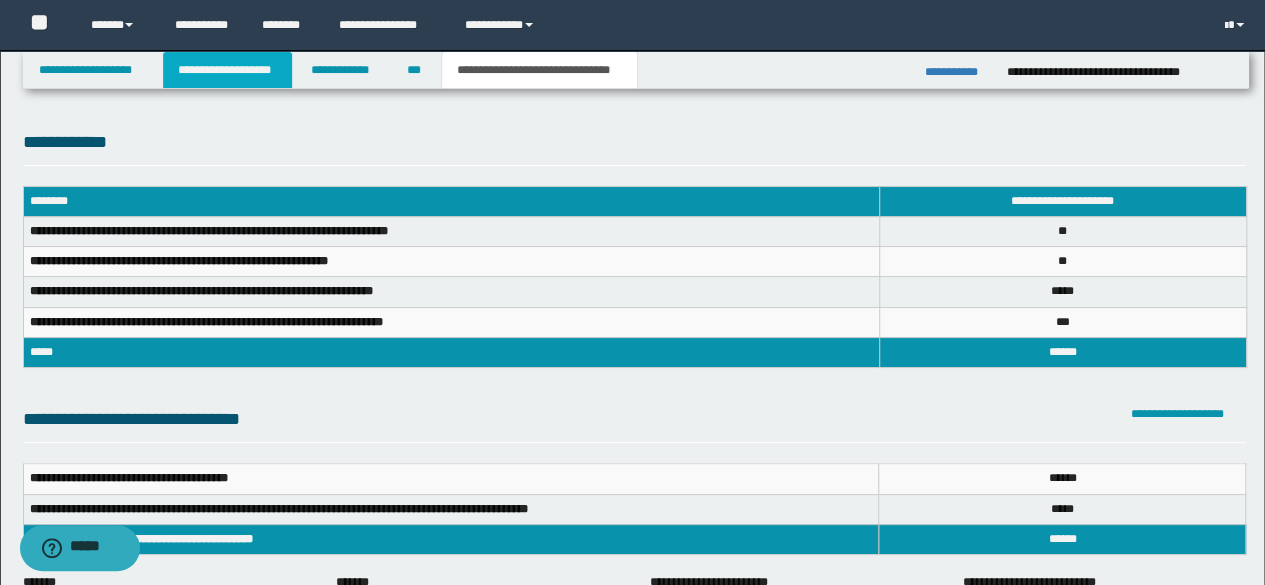 click on "**********" at bounding box center (227, 70) 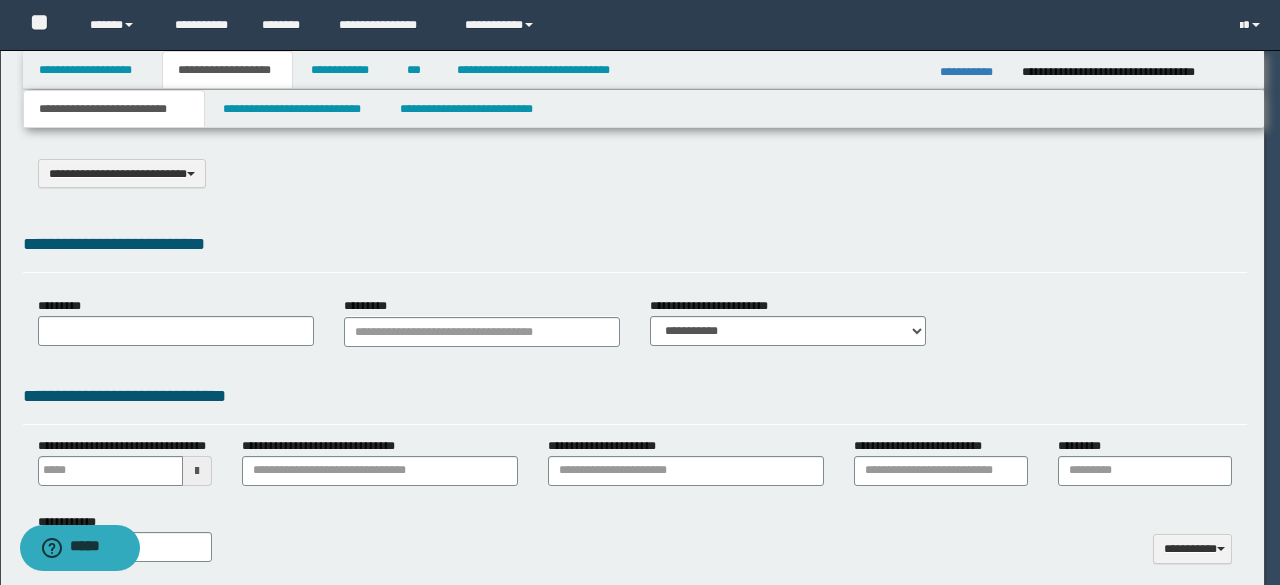 select on "*" 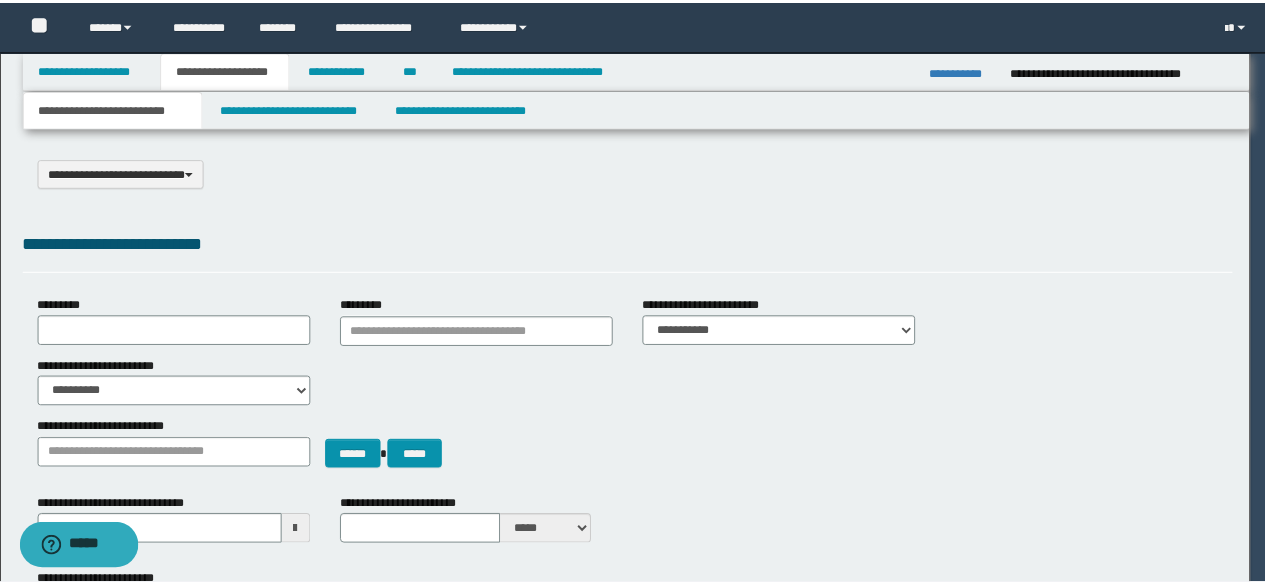 scroll, scrollTop: 0, scrollLeft: 0, axis: both 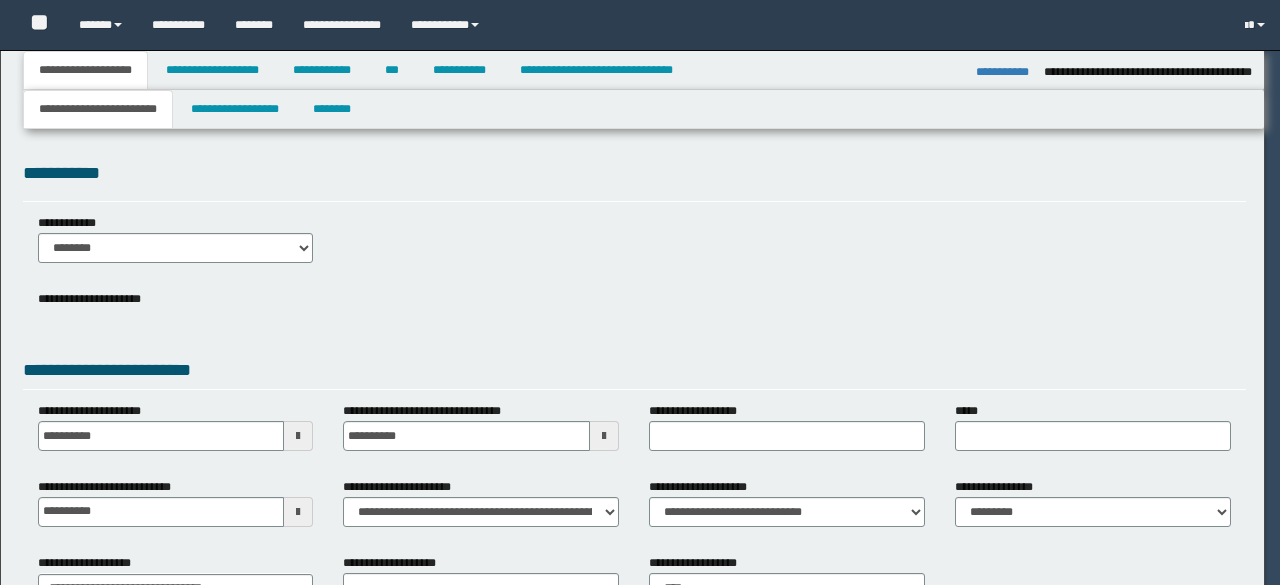 select on "**" 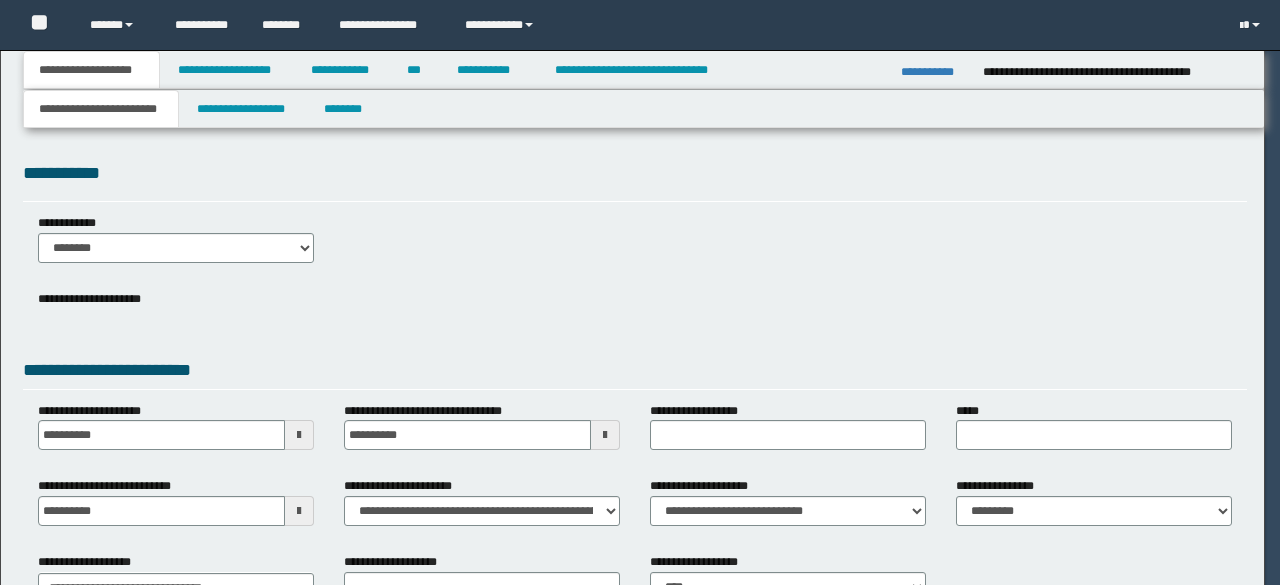 scroll, scrollTop: 0, scrollLeft: 0, axis: both 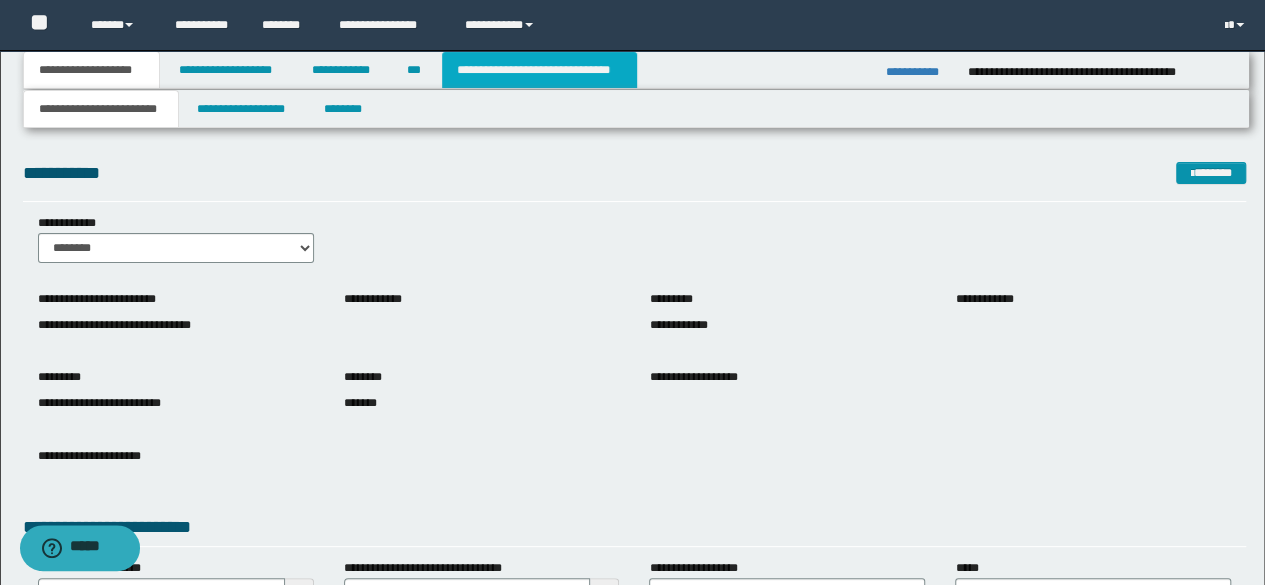 click on "**********" at bounding box center [539, 70] 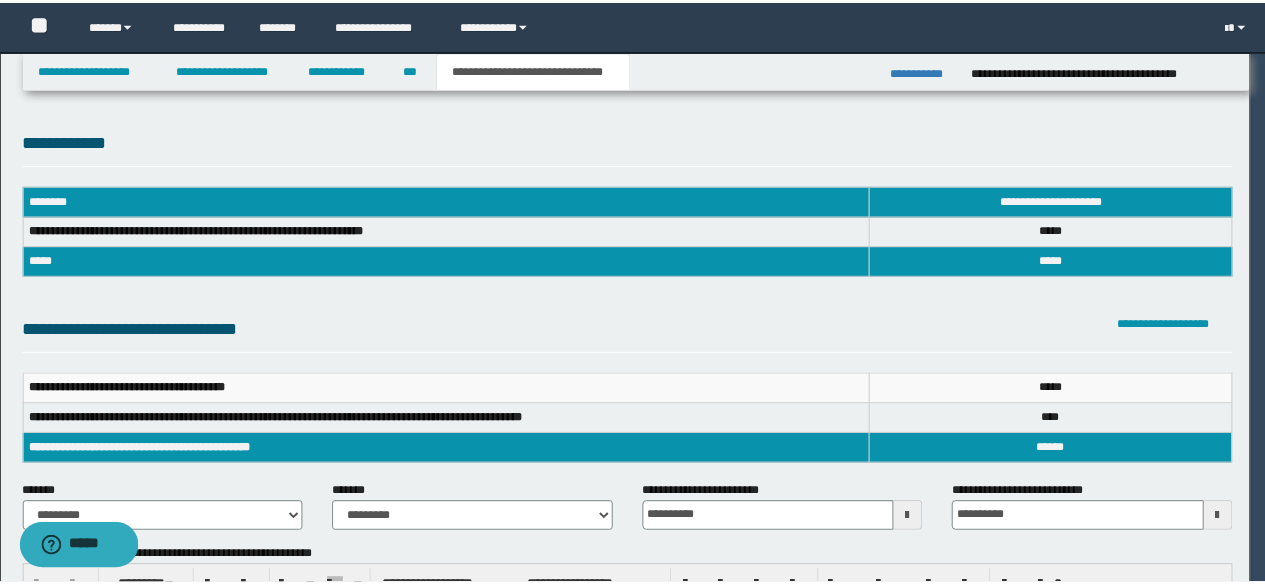 scroll, scrollTop: 0, scrollLeft: 0, axis: both 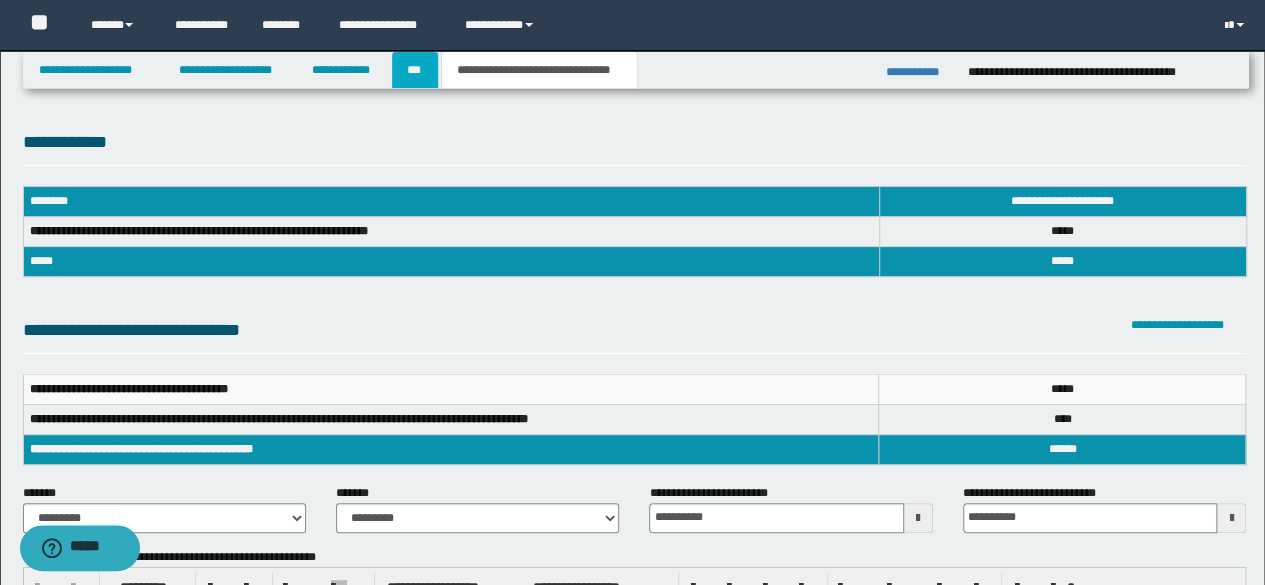 click on "***" at bounding box center (415, 70) 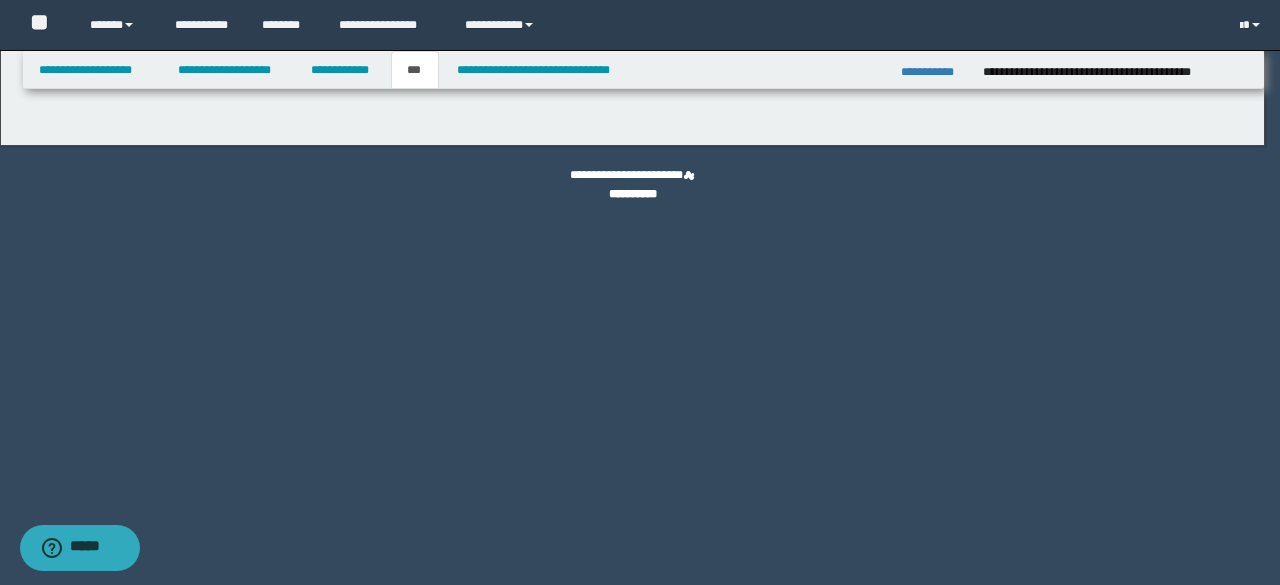 select on "*" 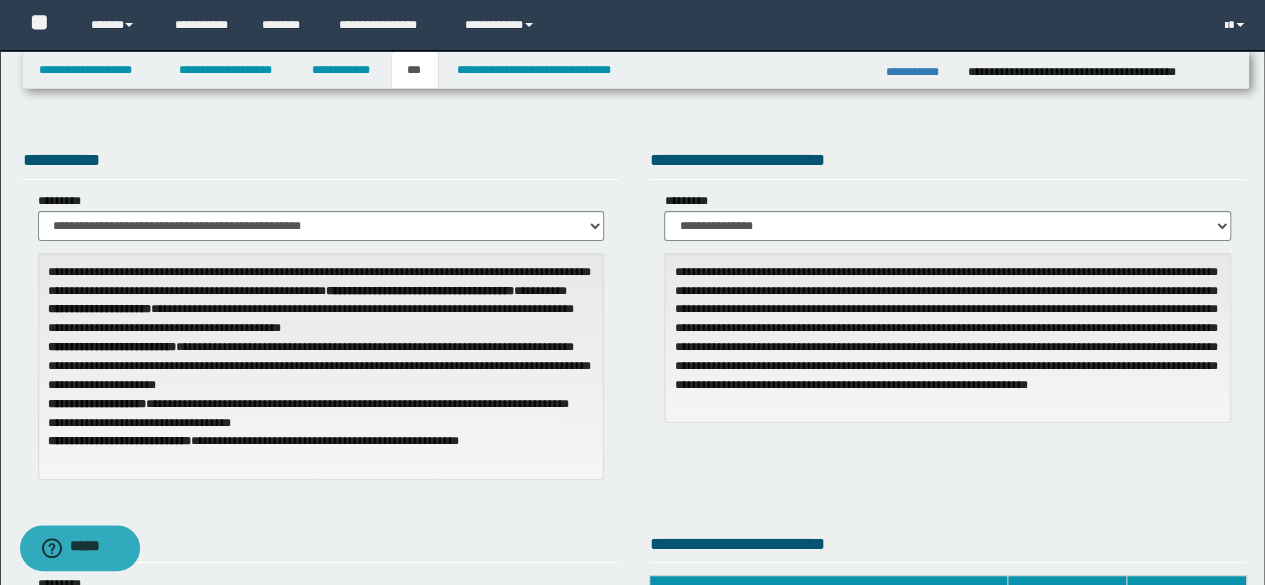 click on "**********" at bounding box center [947, 643] 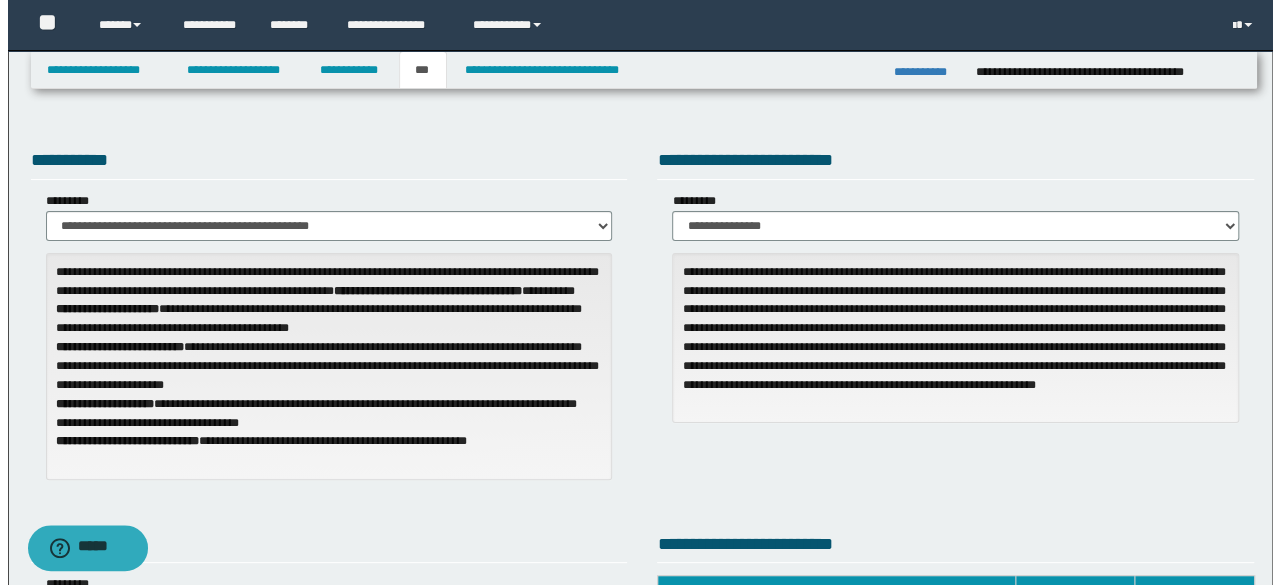 scroll, scrollTop: 512, scrollLeft: 0, axis: vertical 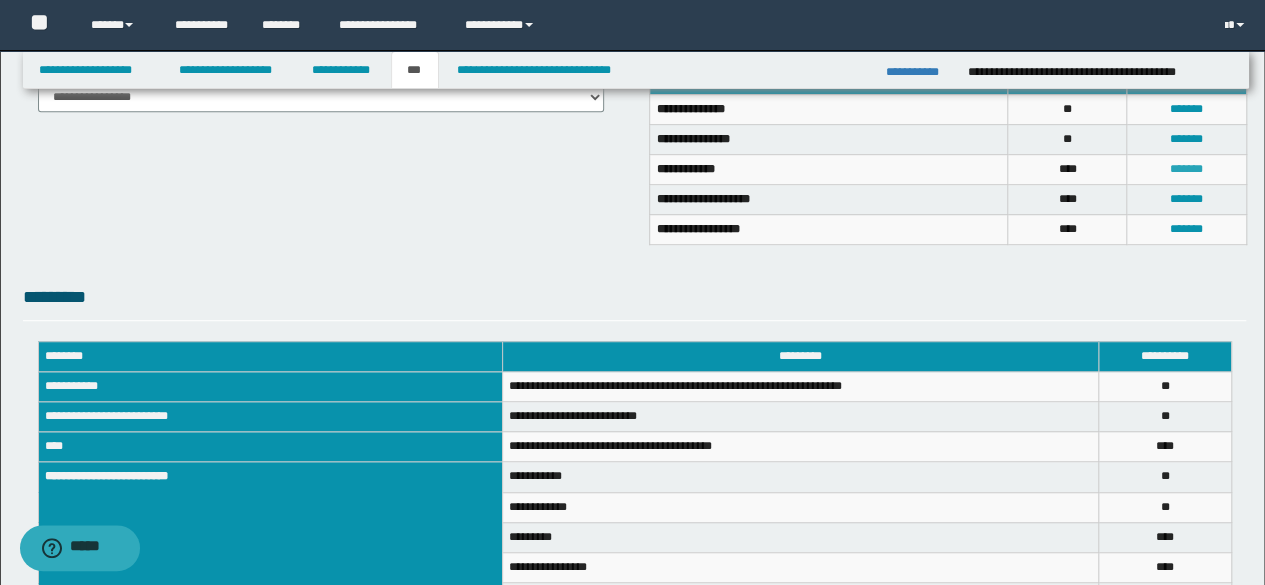 click on "*******" at bounding box center [1186, 169] 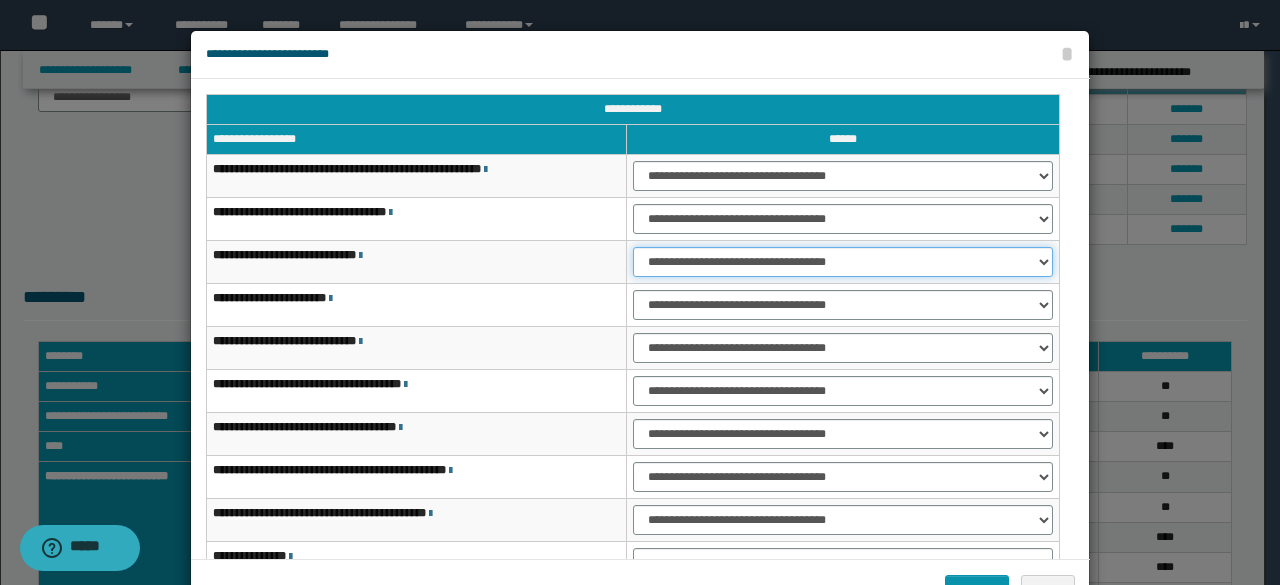 click on "**********" at bounding box center (843, 262) 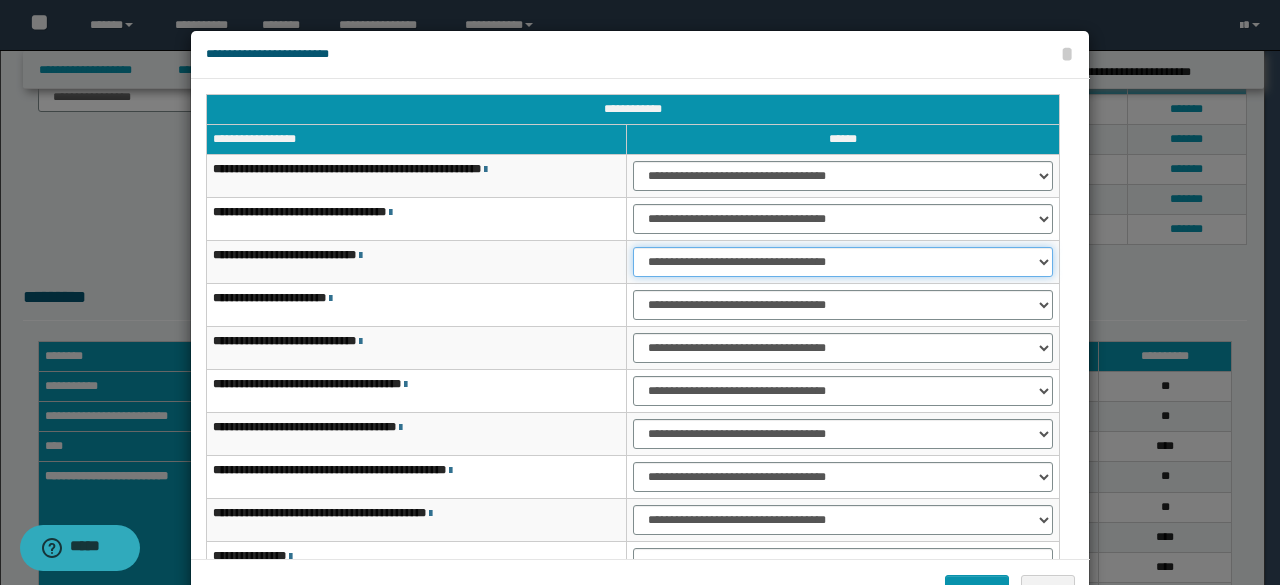 select on "***" 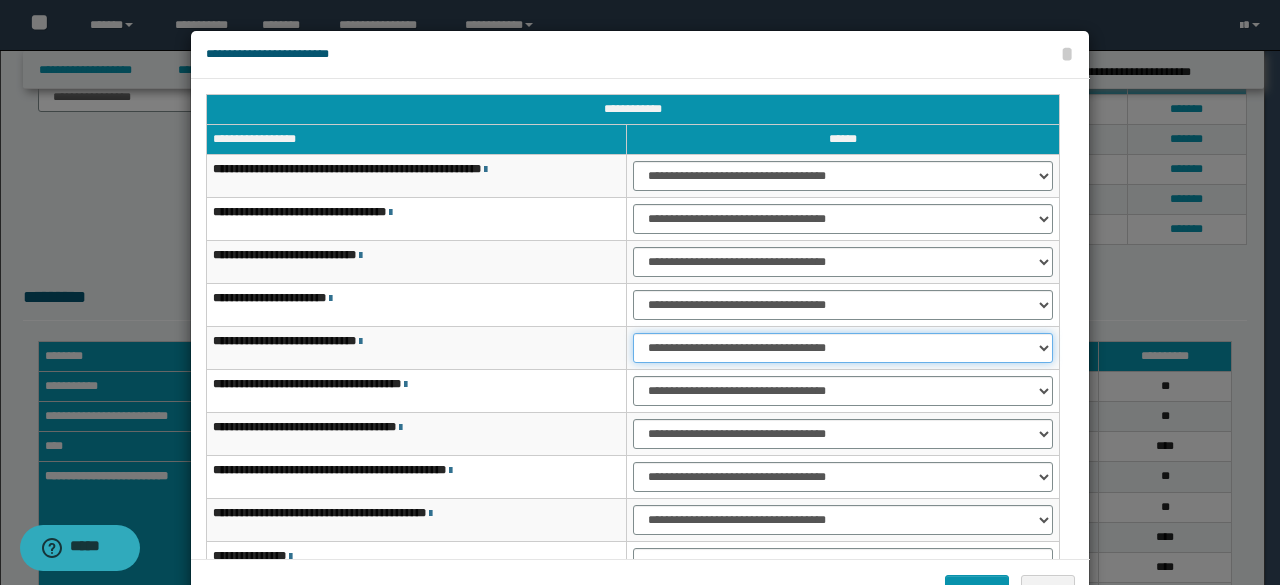 click on "**********" at bounding box center (843, 348) 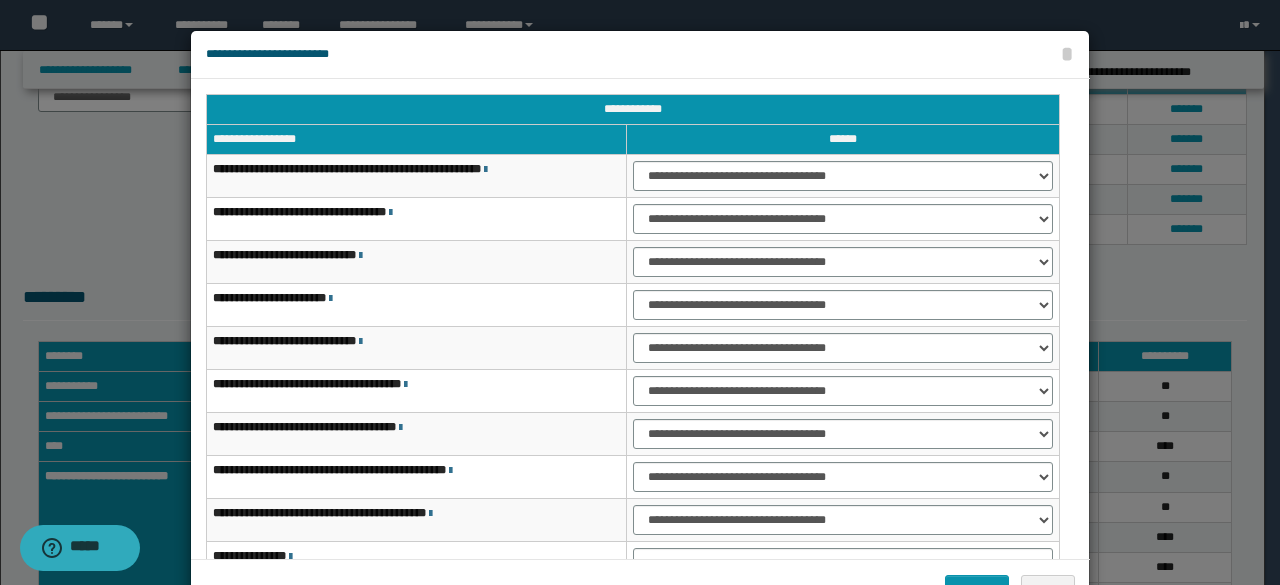 scroll, scrollTop: 116, scrollLeft: 0, axis: vertical 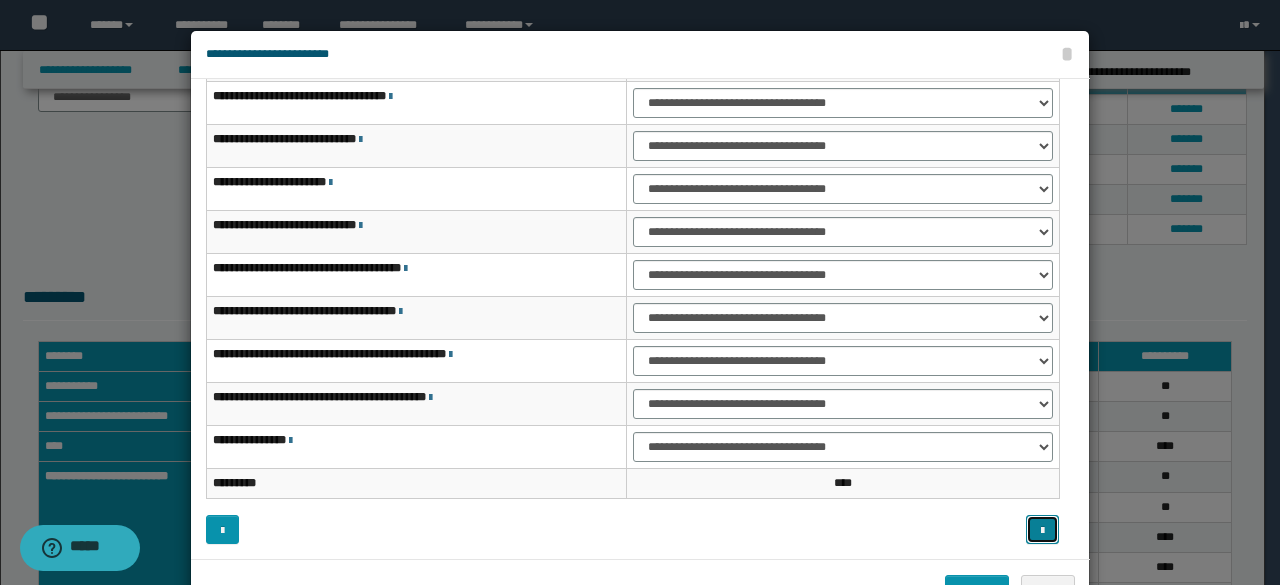 click at bounding box center [1042, 529] 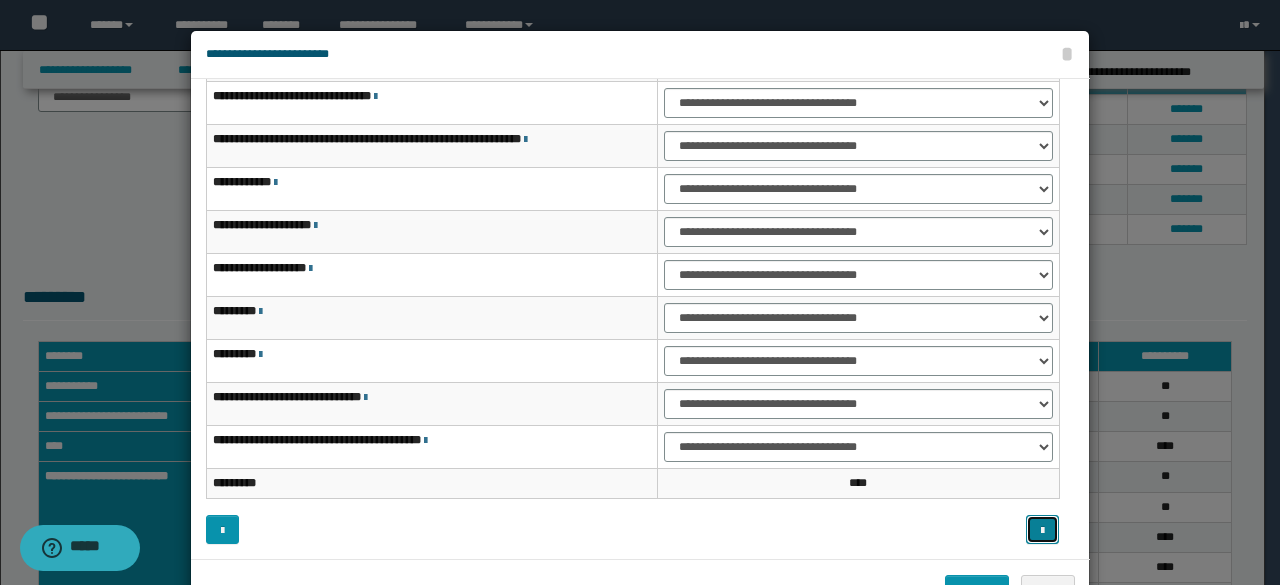 click at bounding box center [1042, 531] 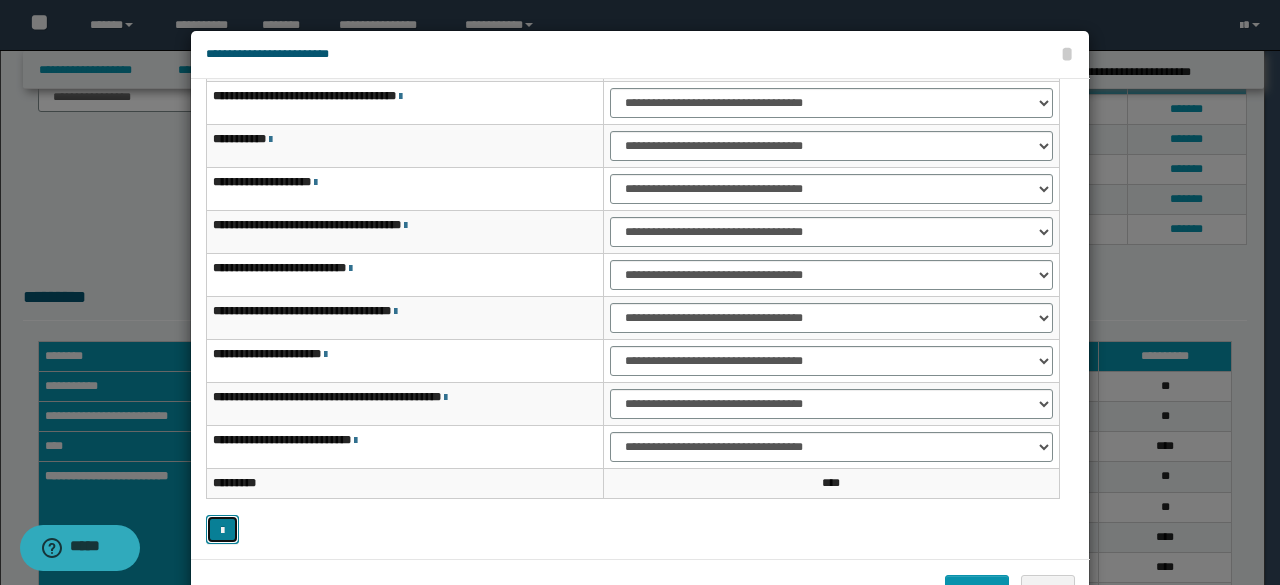click at bounding box center [222, 529] 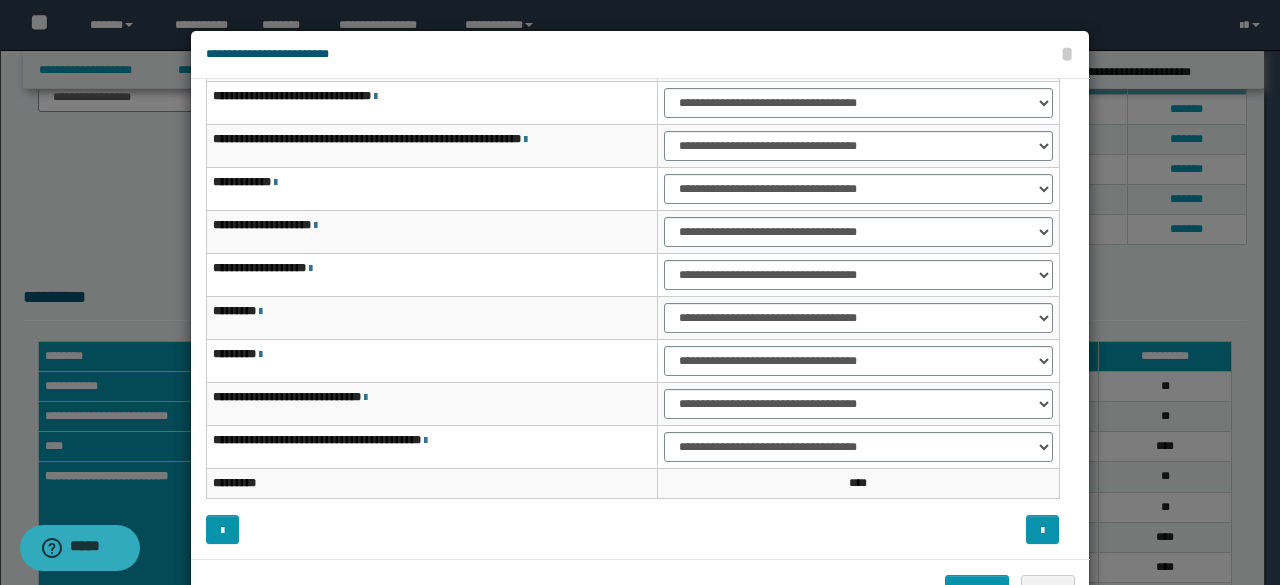 scroll, scrollTop: 18, scrollLeft: 0, axis: vertical 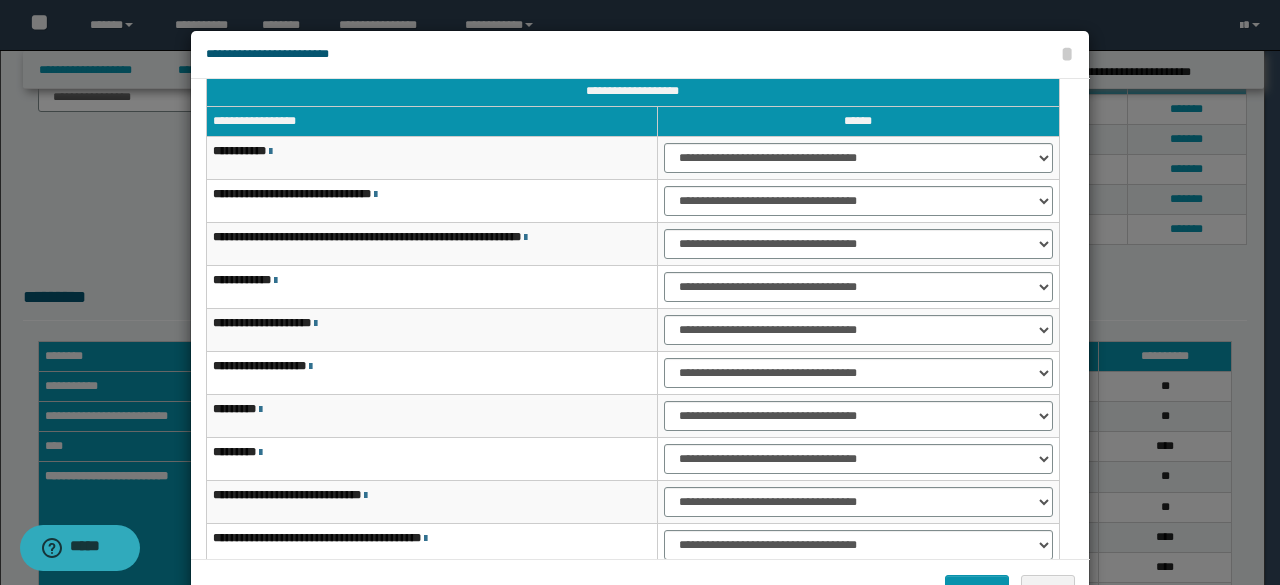 click on "**********" at bounding box center (640, 319) 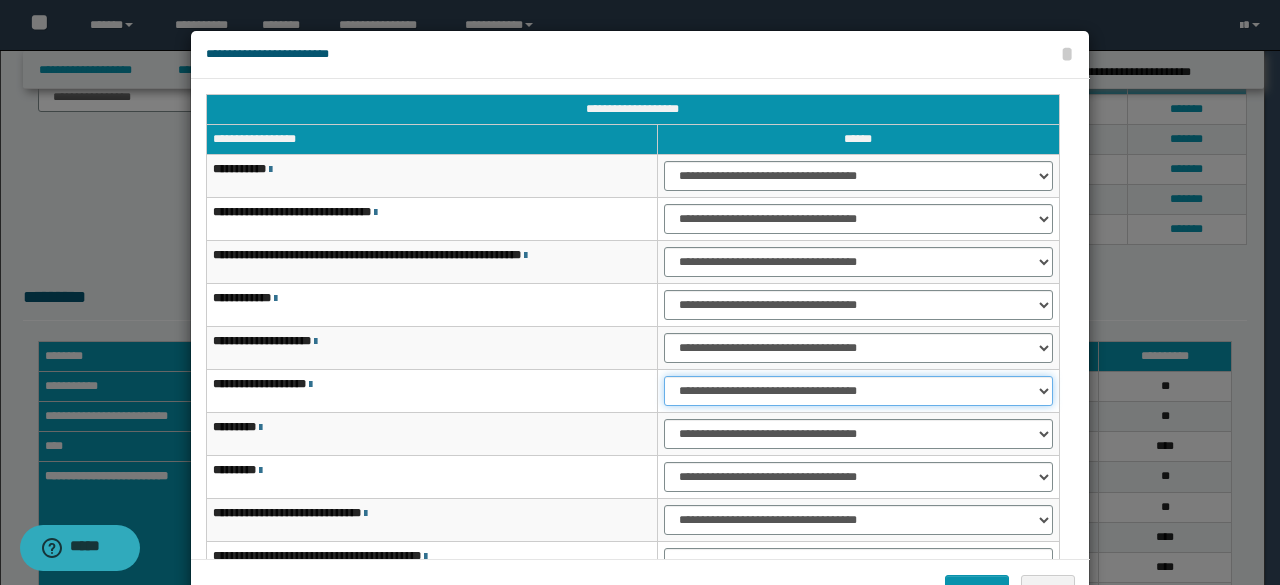 click on "**********" at bounding box center [858, 391] 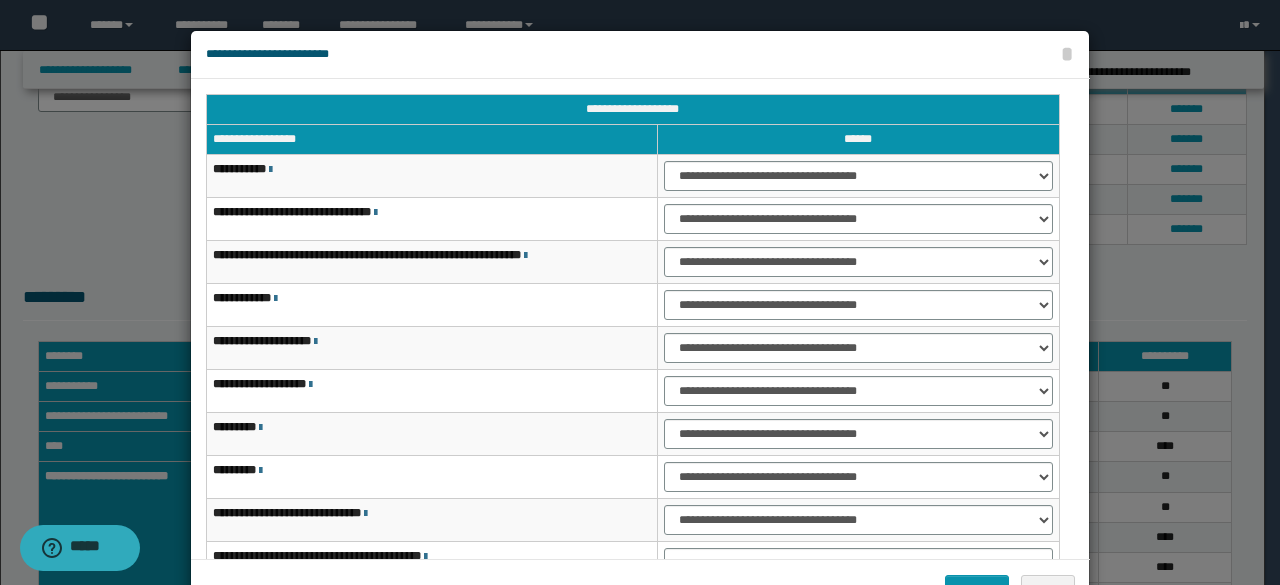 click on "**********" at bounding box center (640, 324) 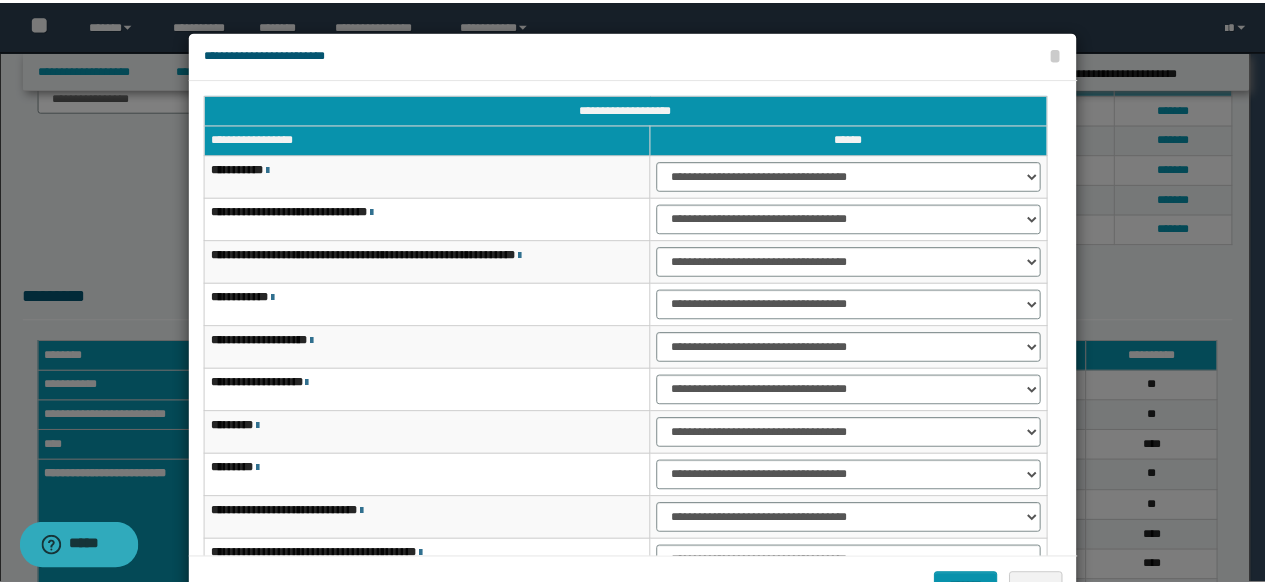 scroll, scrollTop: 116, scrollLeft: 0, axis: vertical 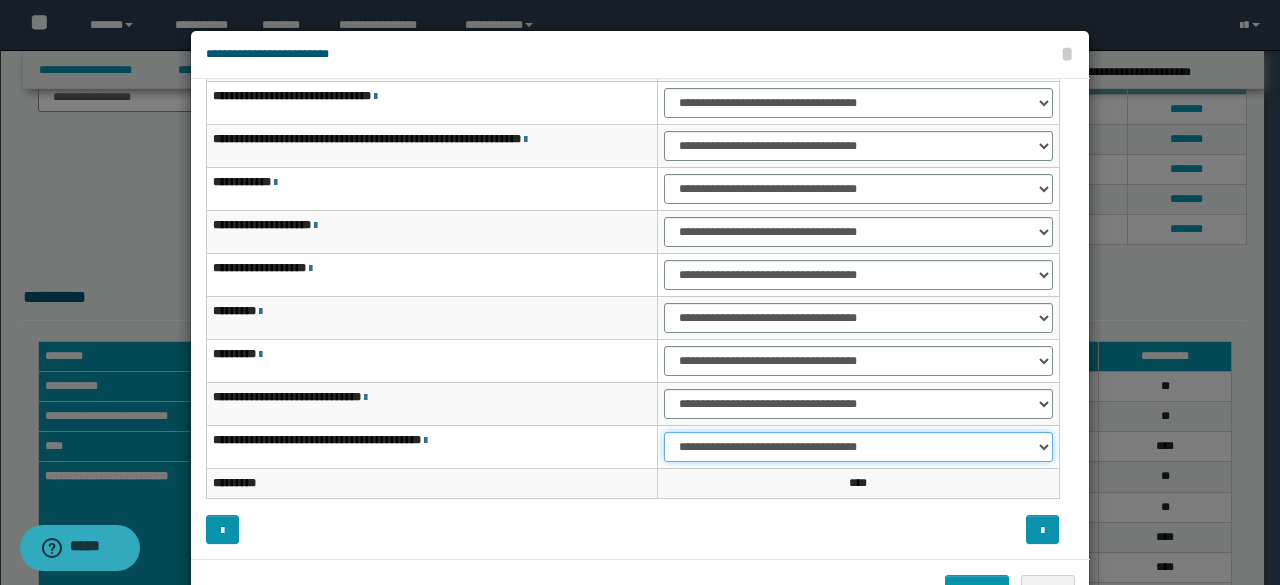 click on "**********" at bounding box center (858, 447) 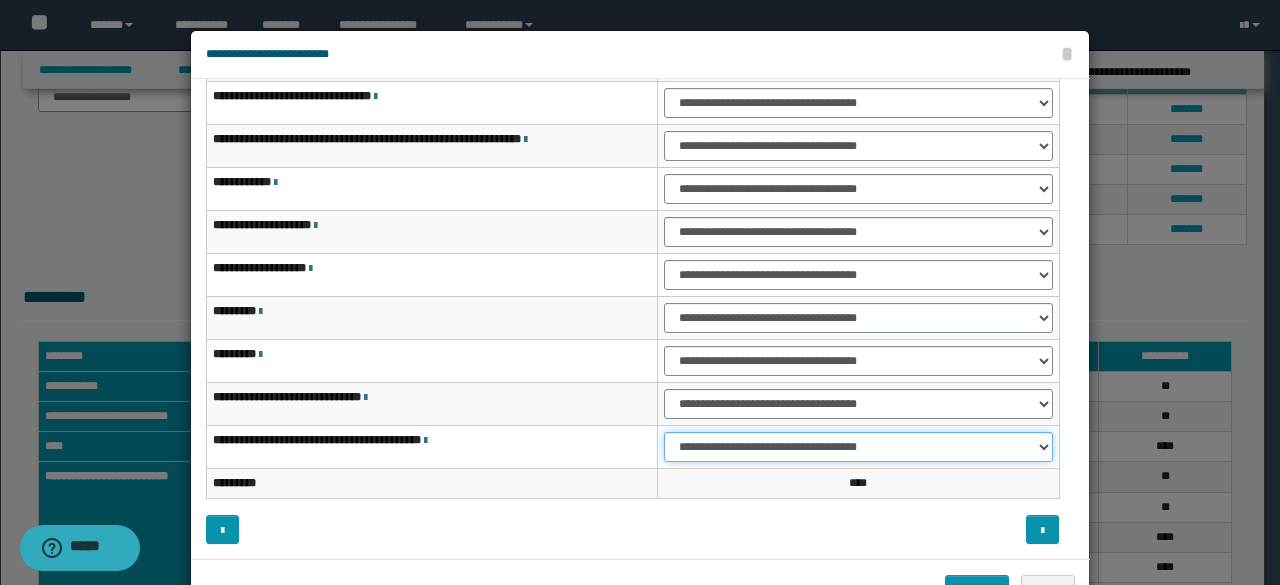 select on "***" 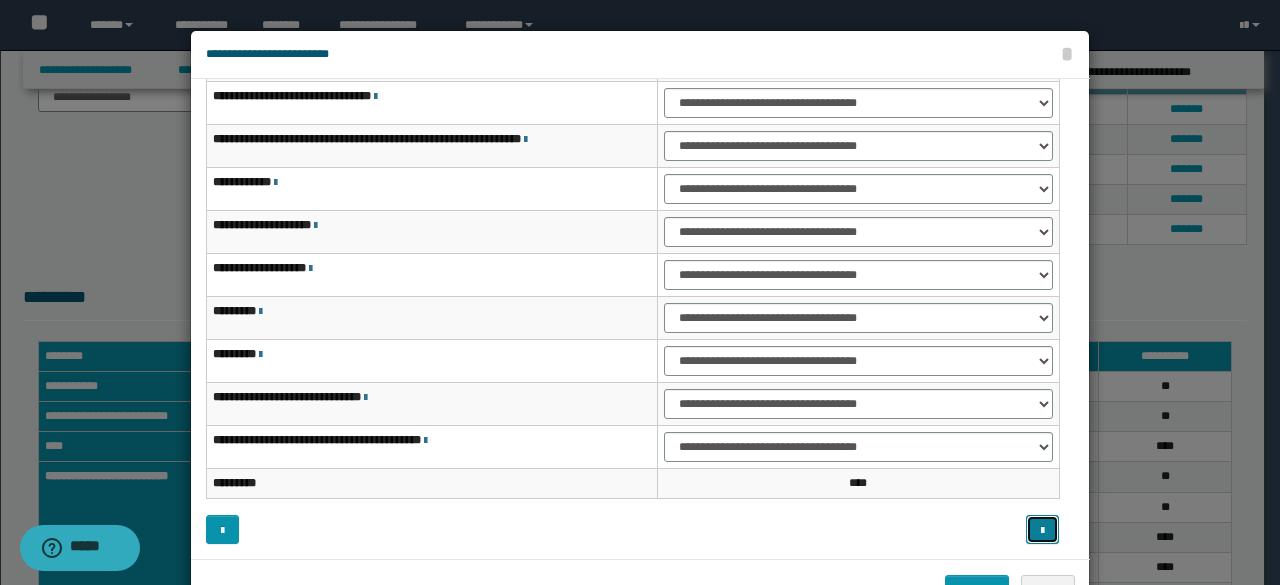 click at bounding box center (1042, 529) 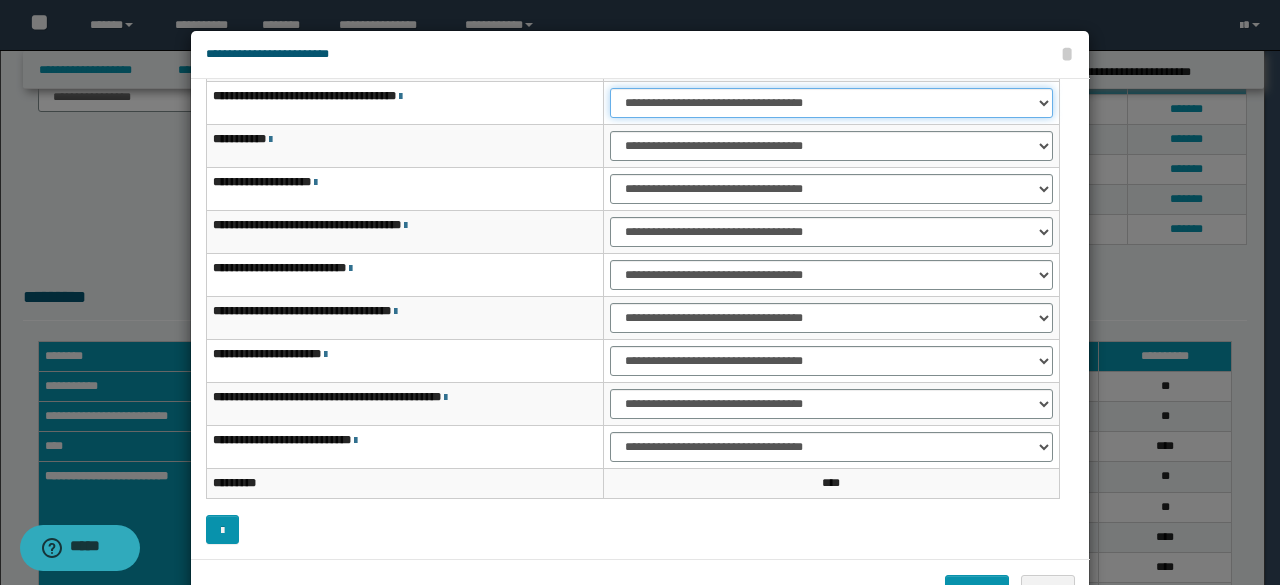 click on "**********" at bounding box center [831, 103] 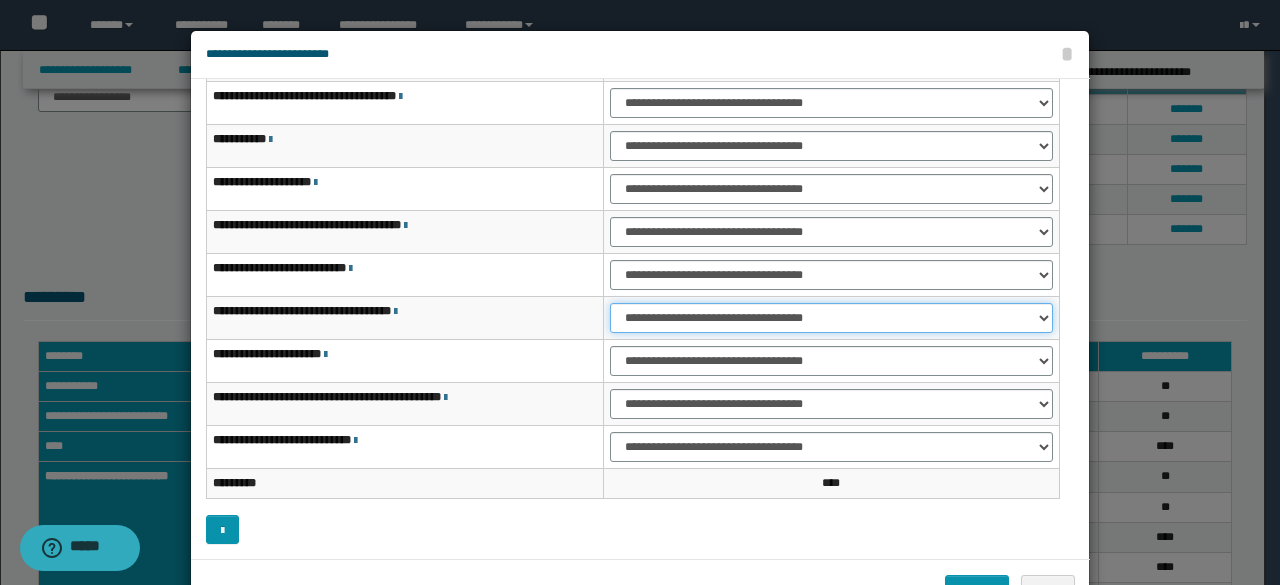 click on "**********" at bounding box center [831, 318] 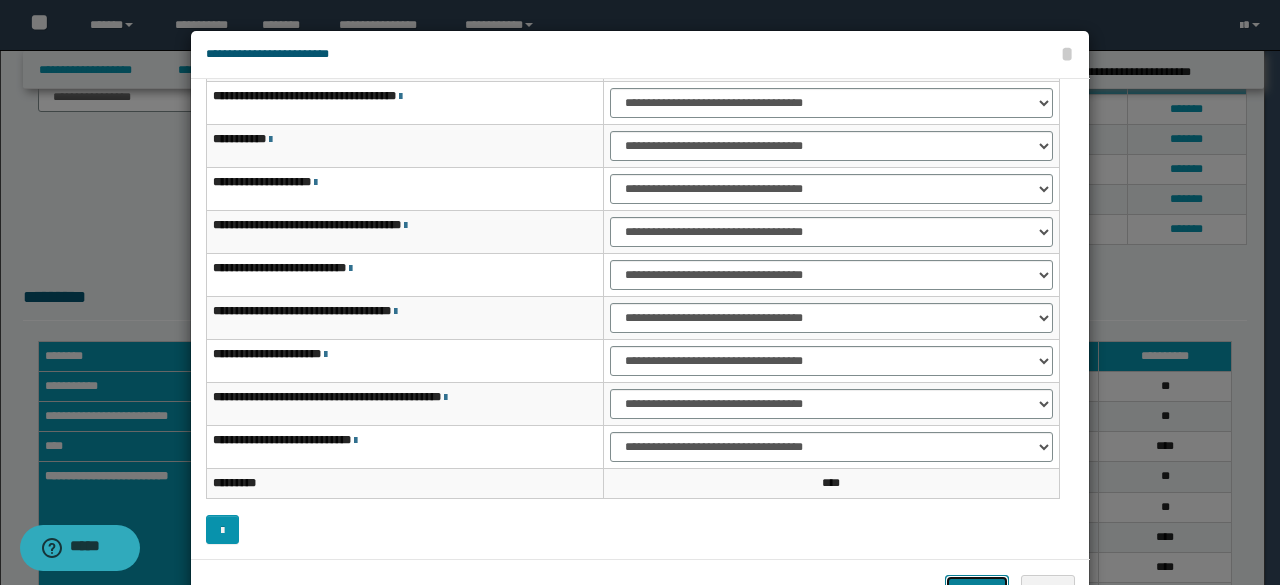 click on "*******" at bounding box center [977, 589] 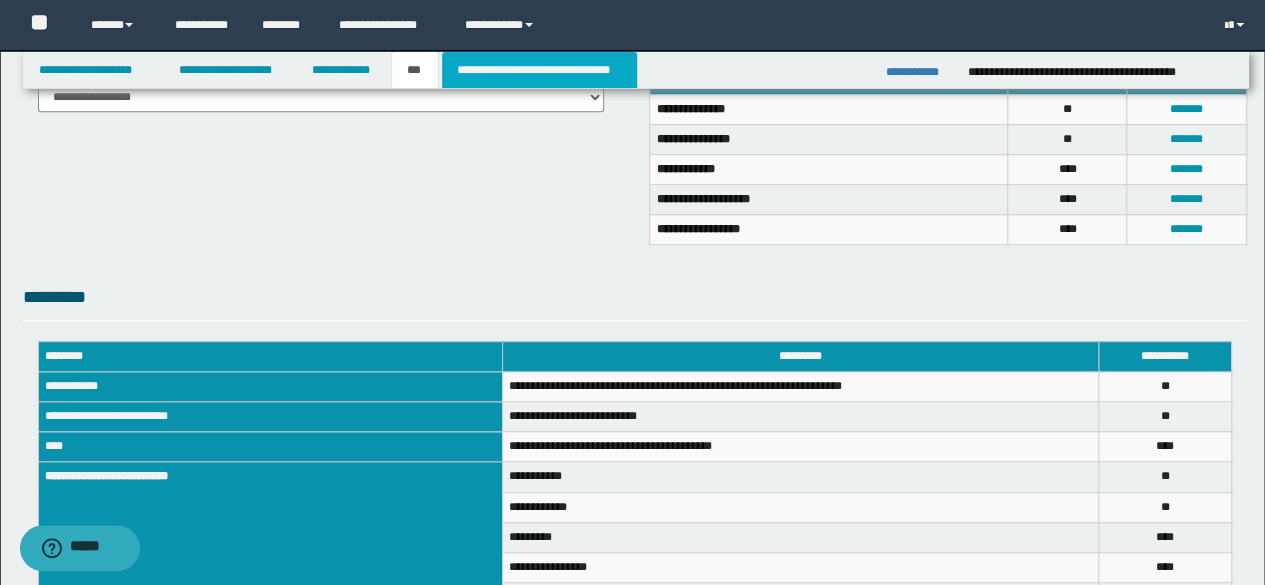 click on "**********" at bounding box center (539, 70) 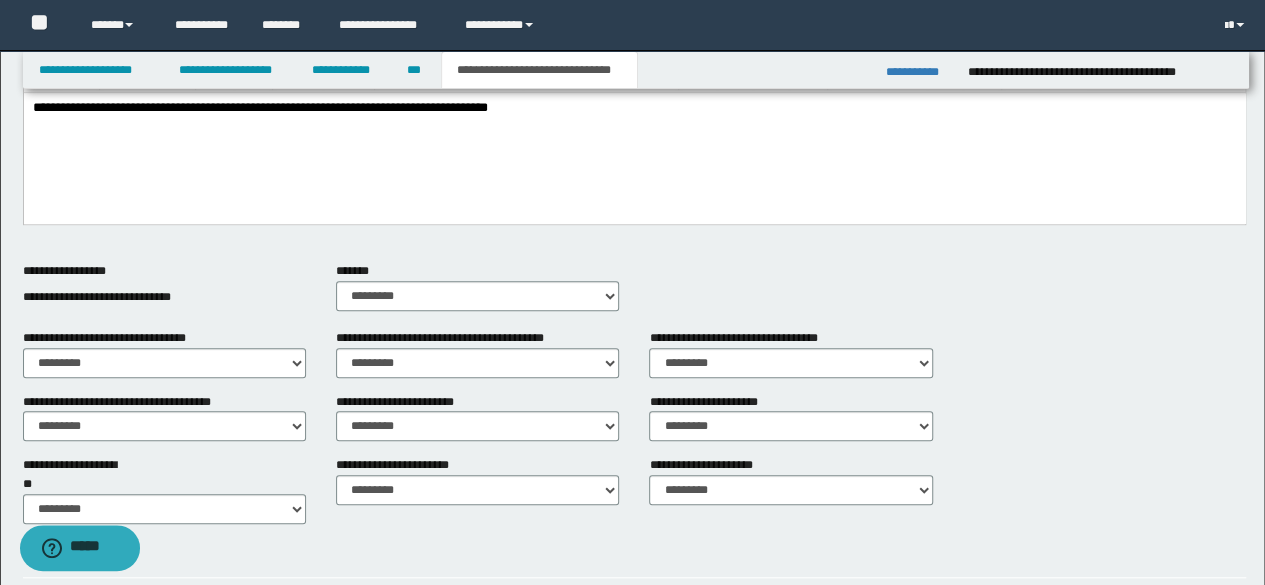 scroll, scrollTop: 0, scrollLeft: 0, axis: both 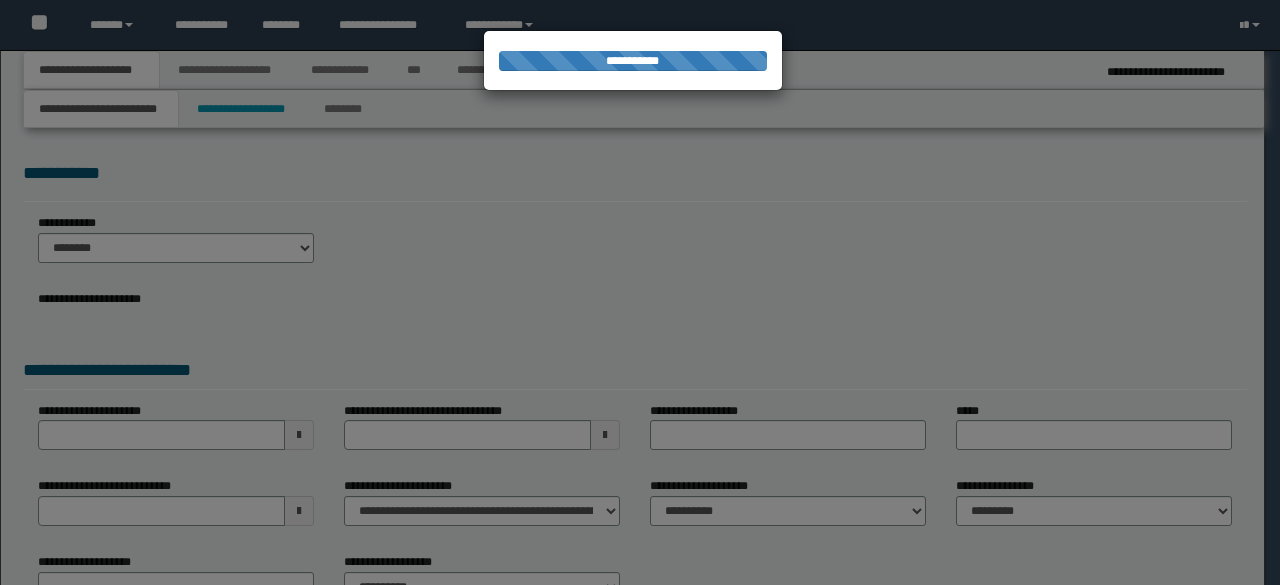 select on "**" 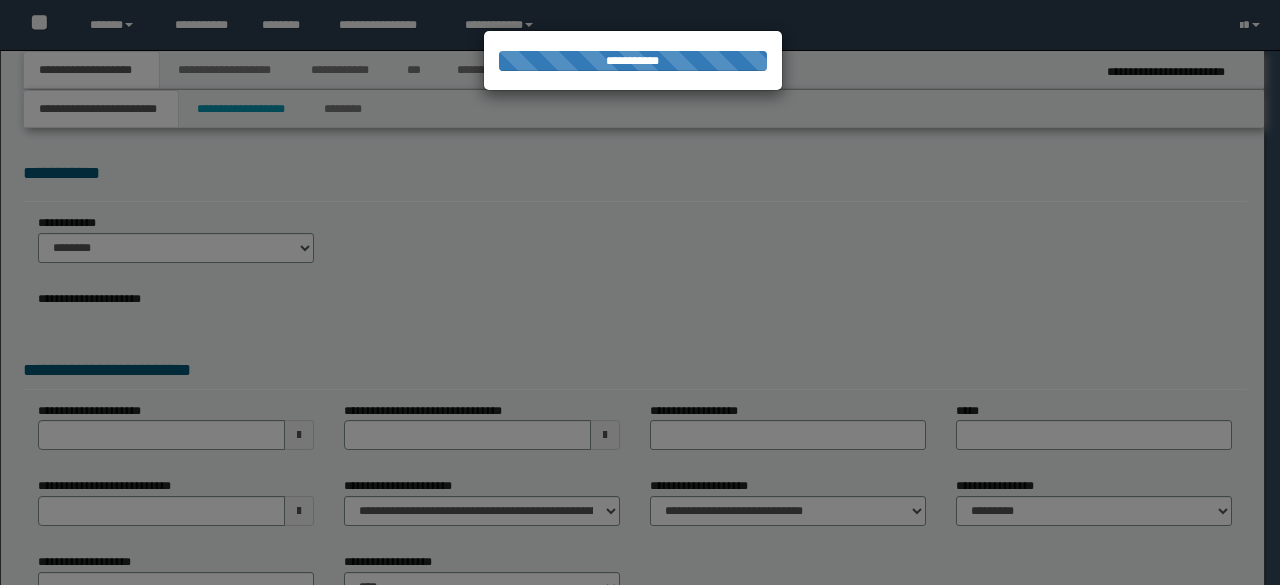 scroll, scrollTop: 0, scrollLeft: 0, axis: both 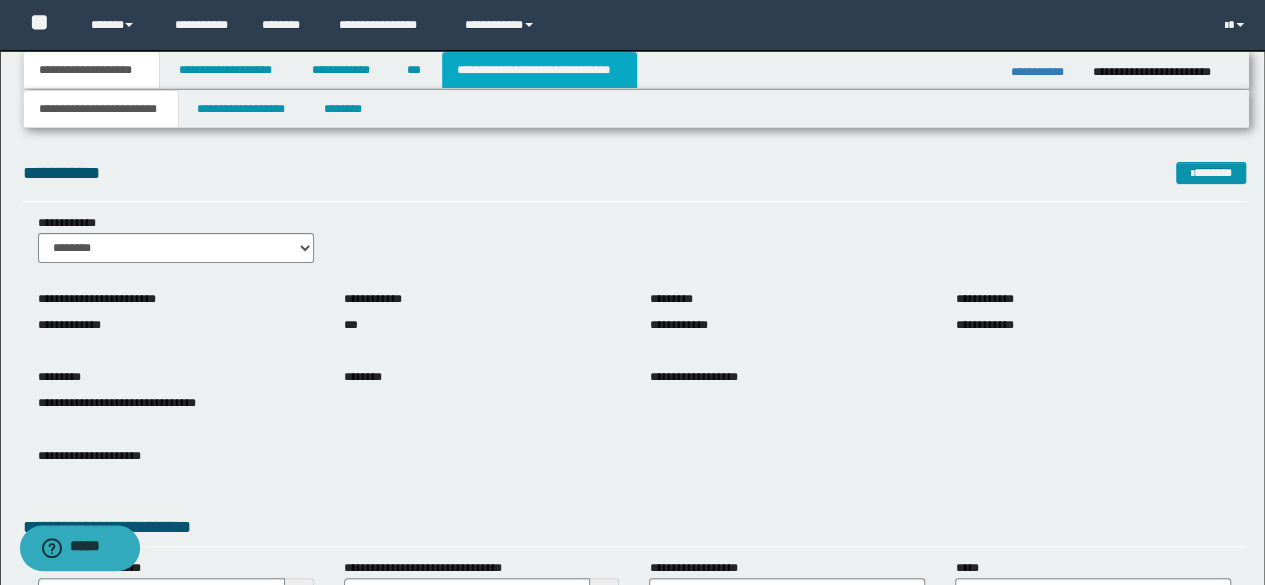 click on "**********" at bounding box center [539, 70] 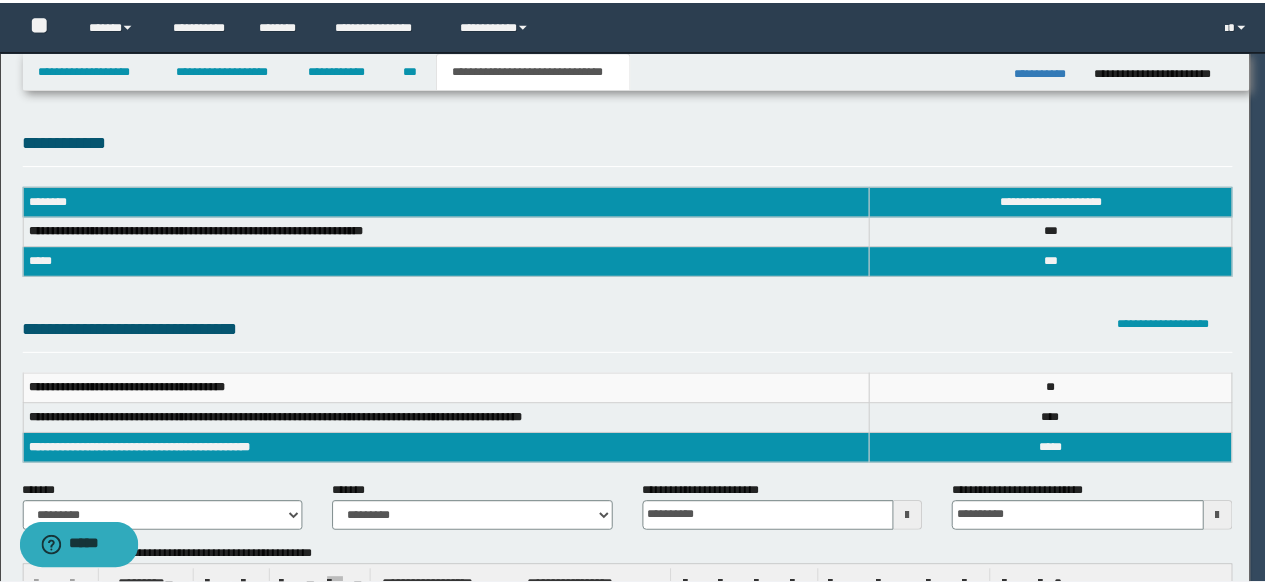 scroll, scrollTop: 0, scrollLeft: 0, axis: both 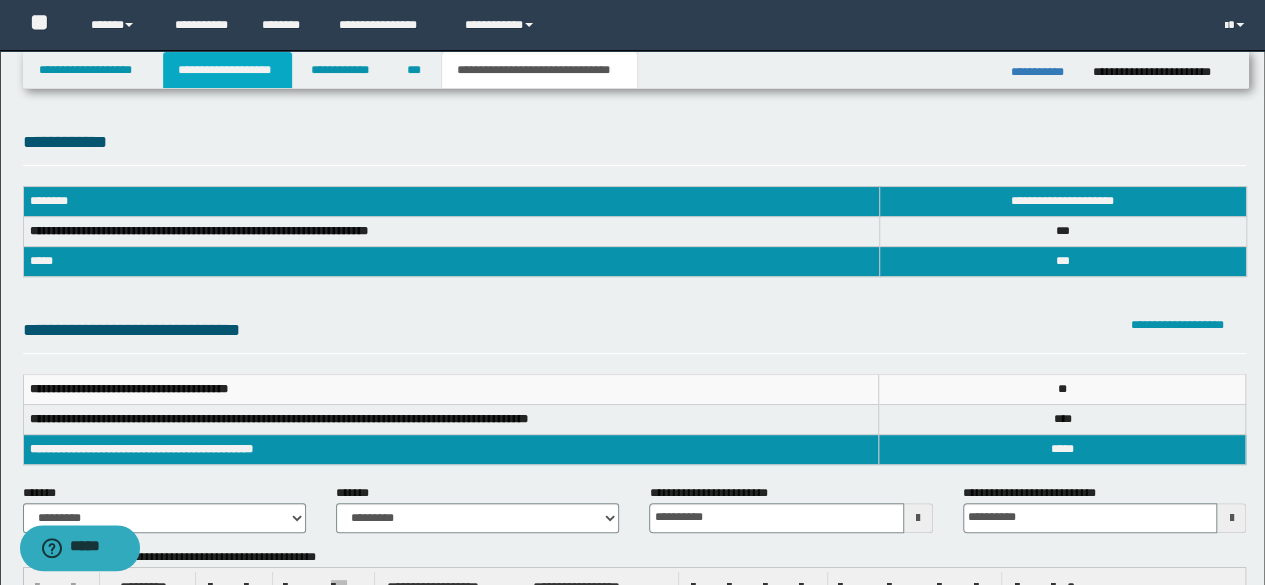 click on "**********" at bounding box center [227, 70] 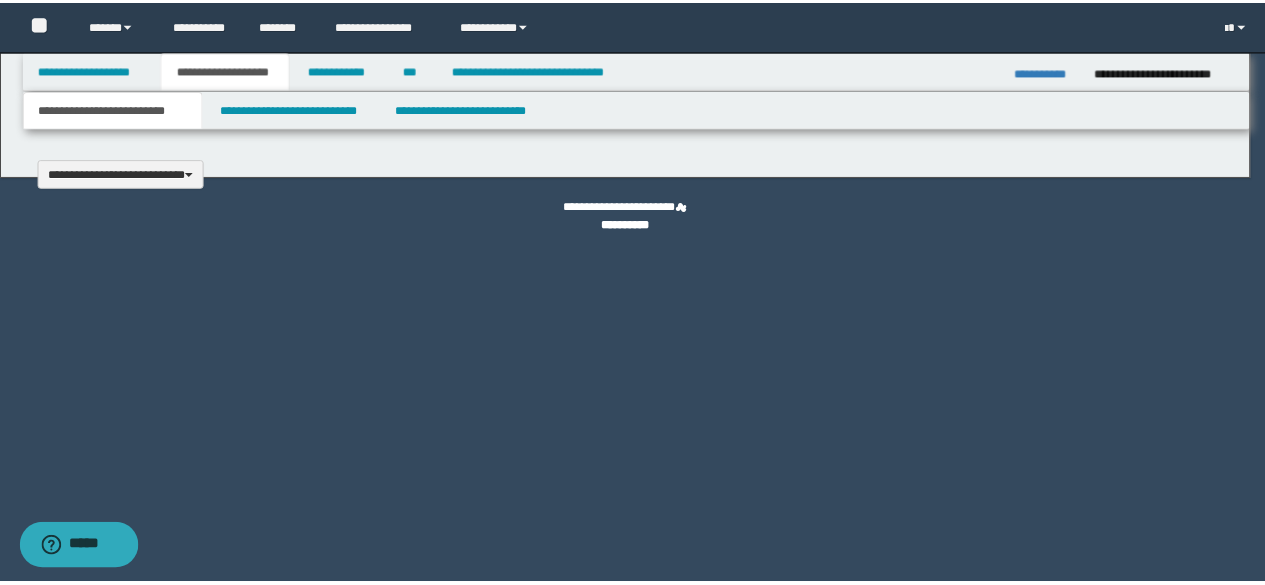 scroll, scrollTop: 0, scrollLeft: 0, axis: both 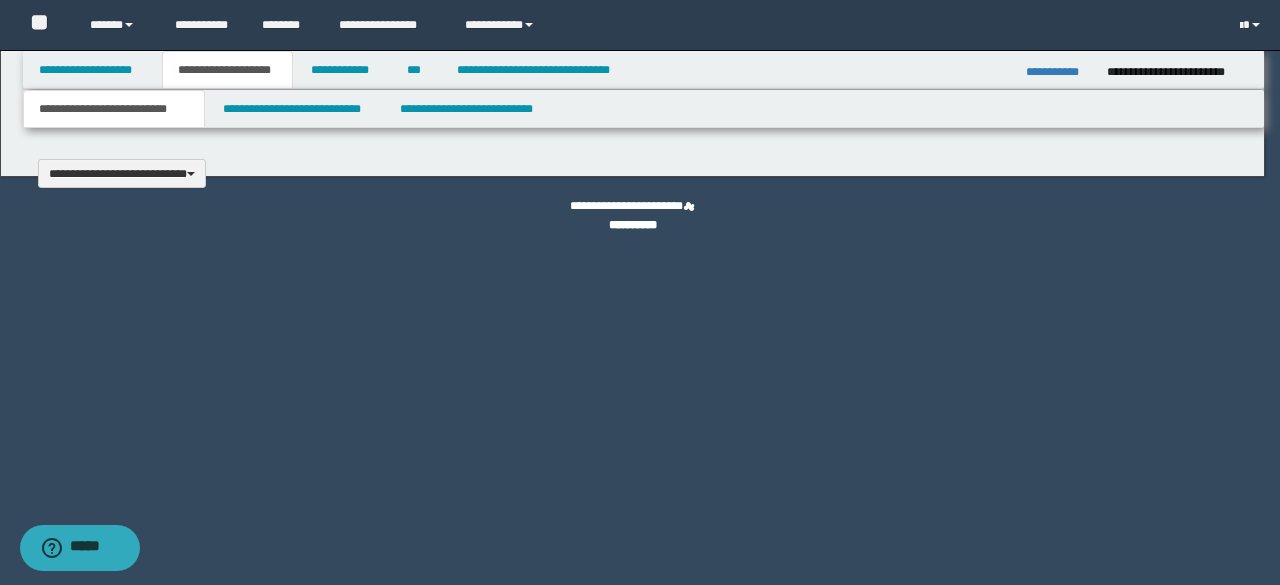 type 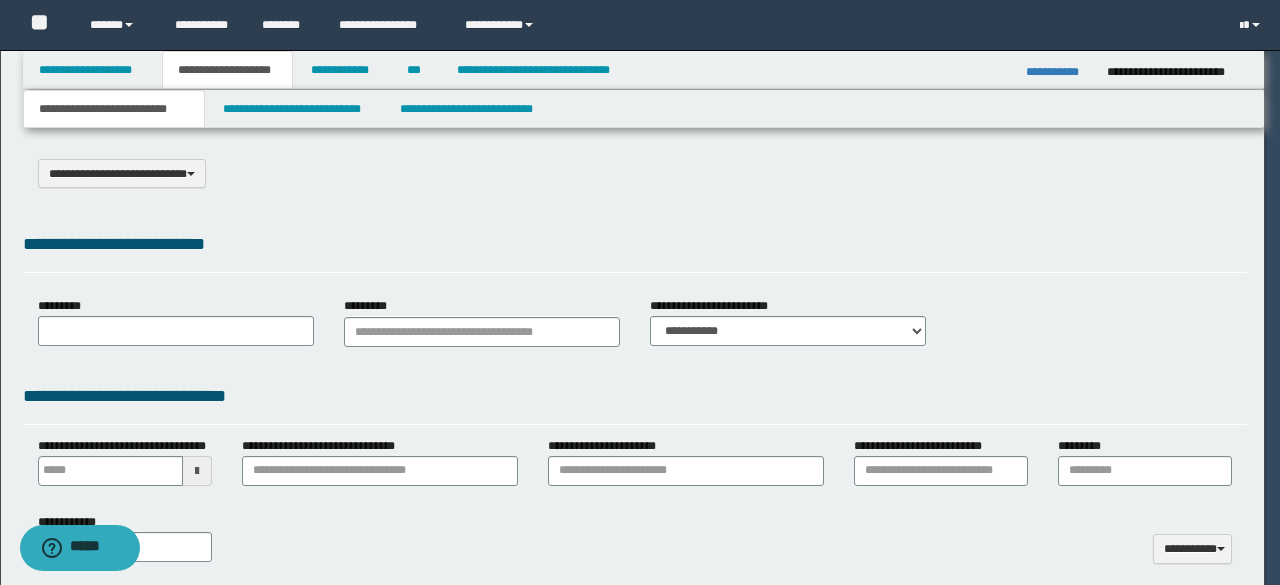 select on "*" 